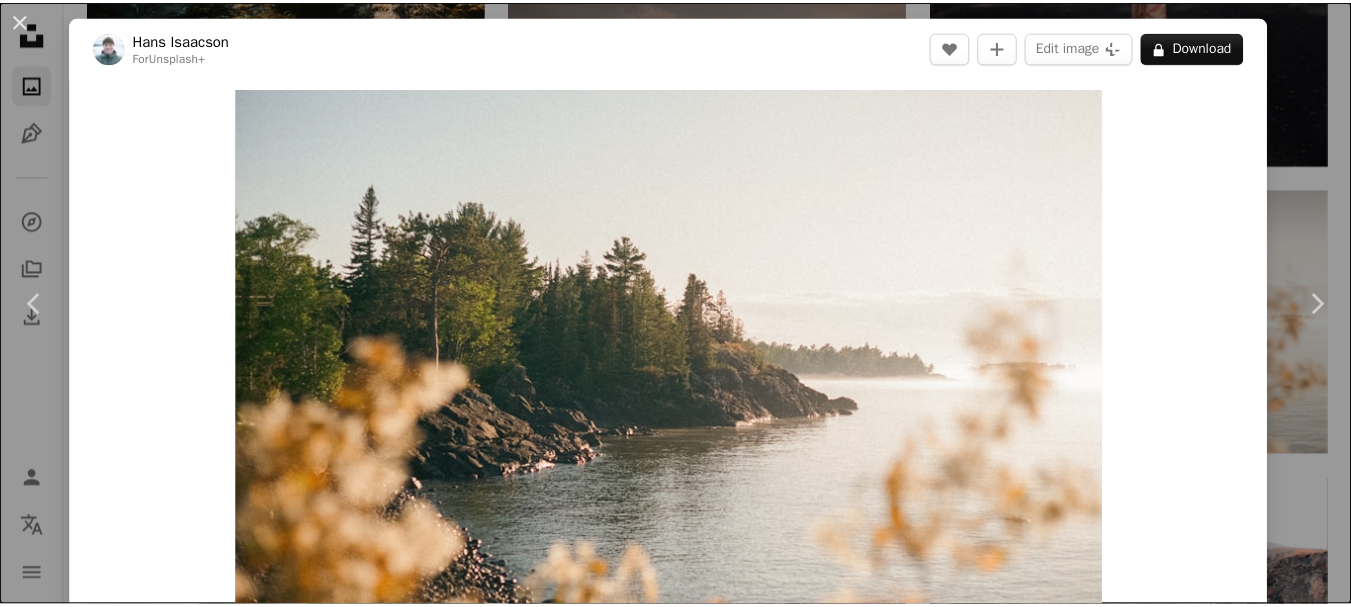 scroll, scrollTop: 1600, scrollLeft: 0, axis: vertical 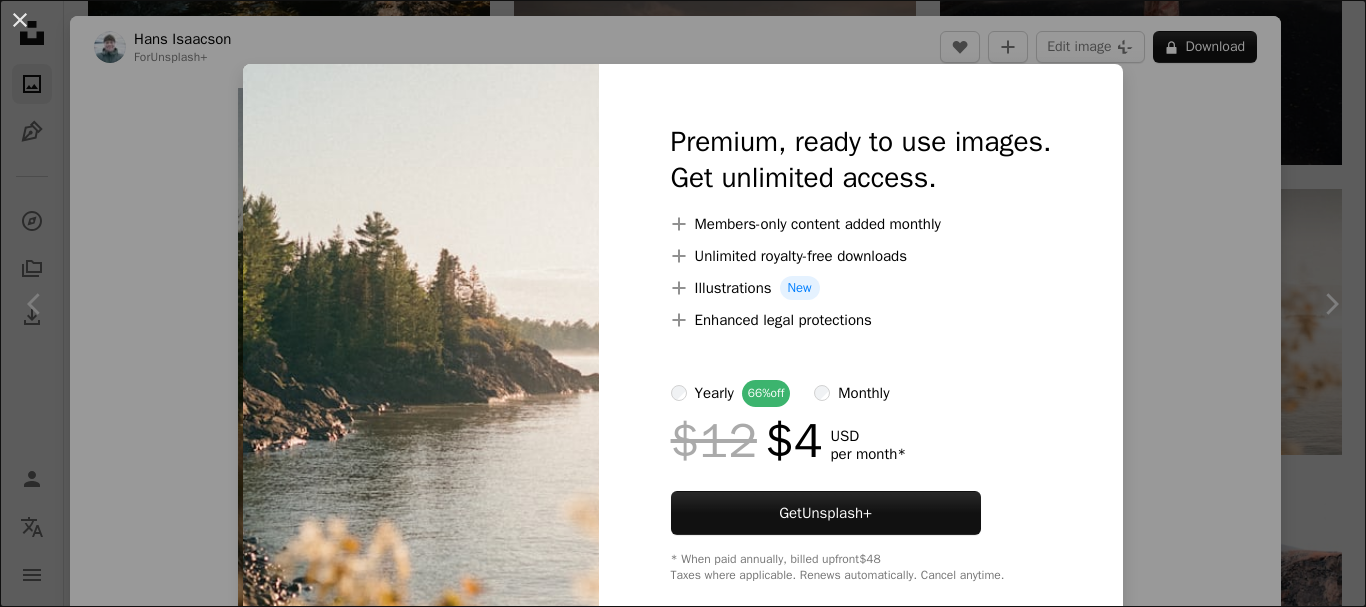 click on "An X shape Premium, ready to use images. Get unlimited access. A plus sign Members-only content added monthly A plus sign Unlimited royalty-free downloads A plus sign Illustrations  New A plus sign Enhanced legal protections yearly 66%  off monthly $12   $4 USD per month * Get  Unsplash+ * When paid annually, billed upfront  $48 Taxes where applicable. Renews automatically. Cancel anytime." at bounding box center (683, 303) 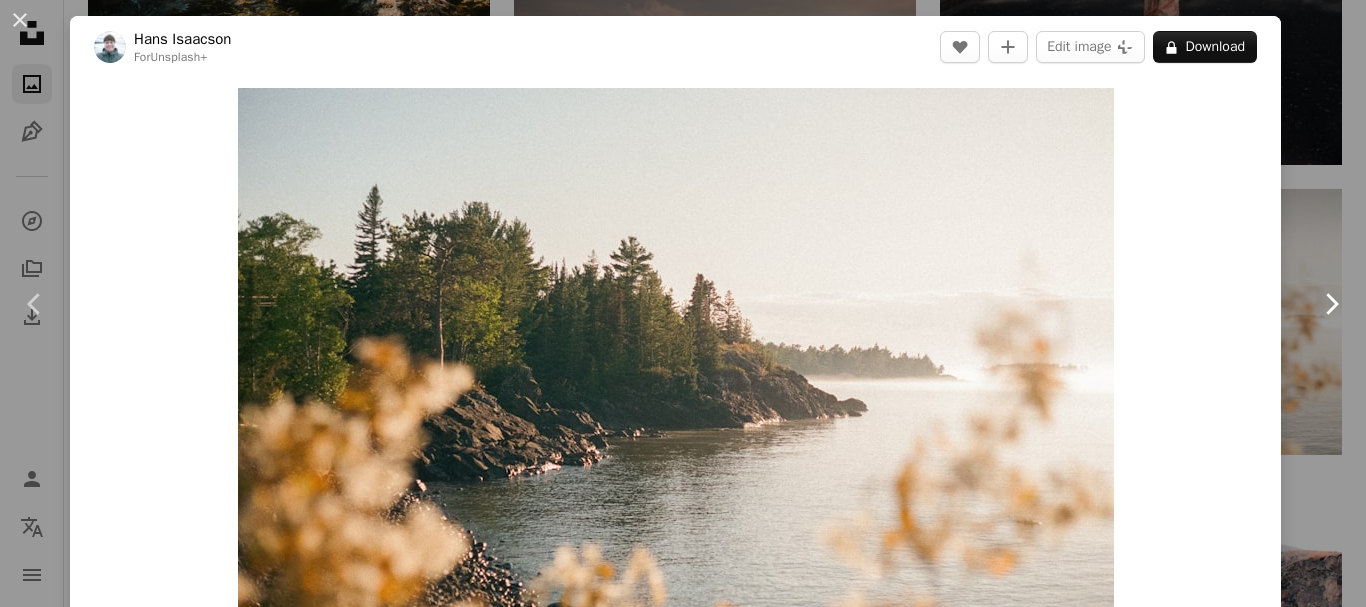 click on "Chevron right" at bounding box center [1331, 304] 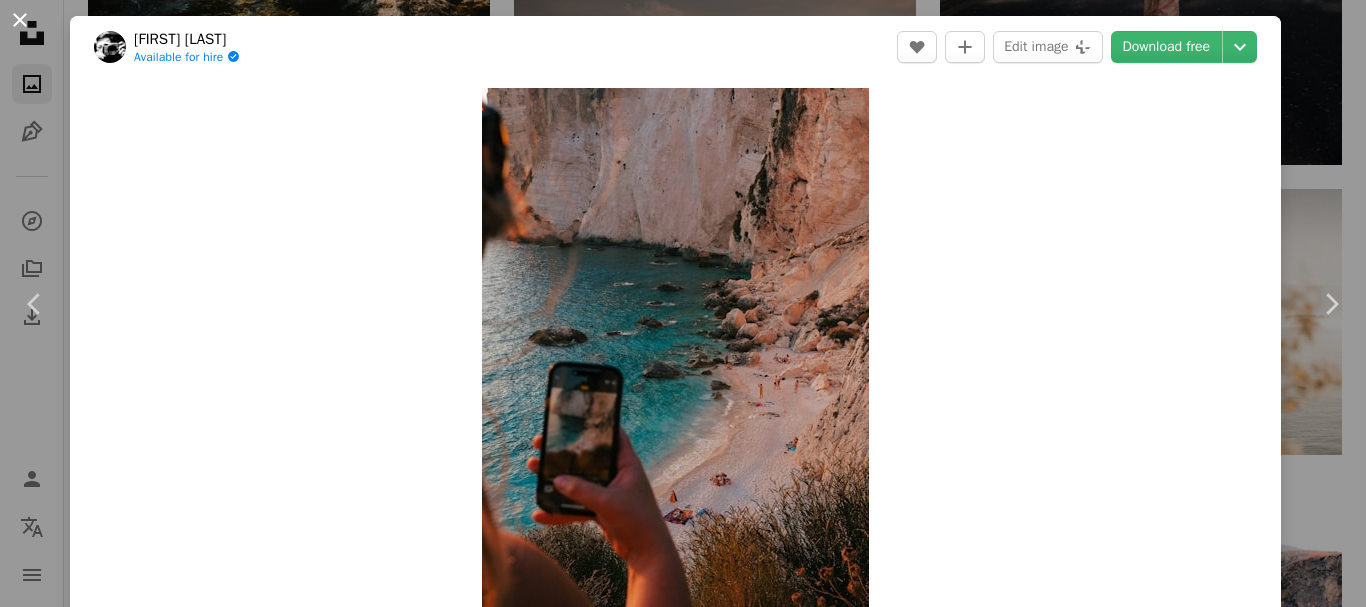 click on "An X shape" at bounding box center (20, 20) 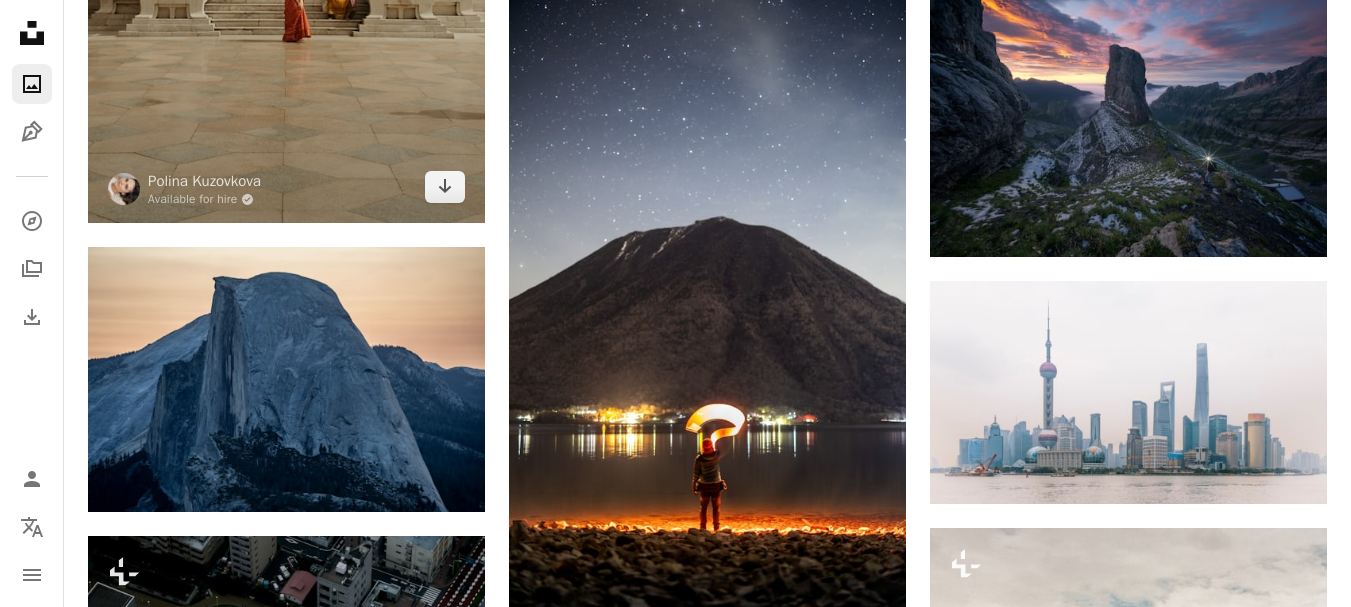 scroll, scrollTop: 2687, scrollLeft: 0, axis: vertical 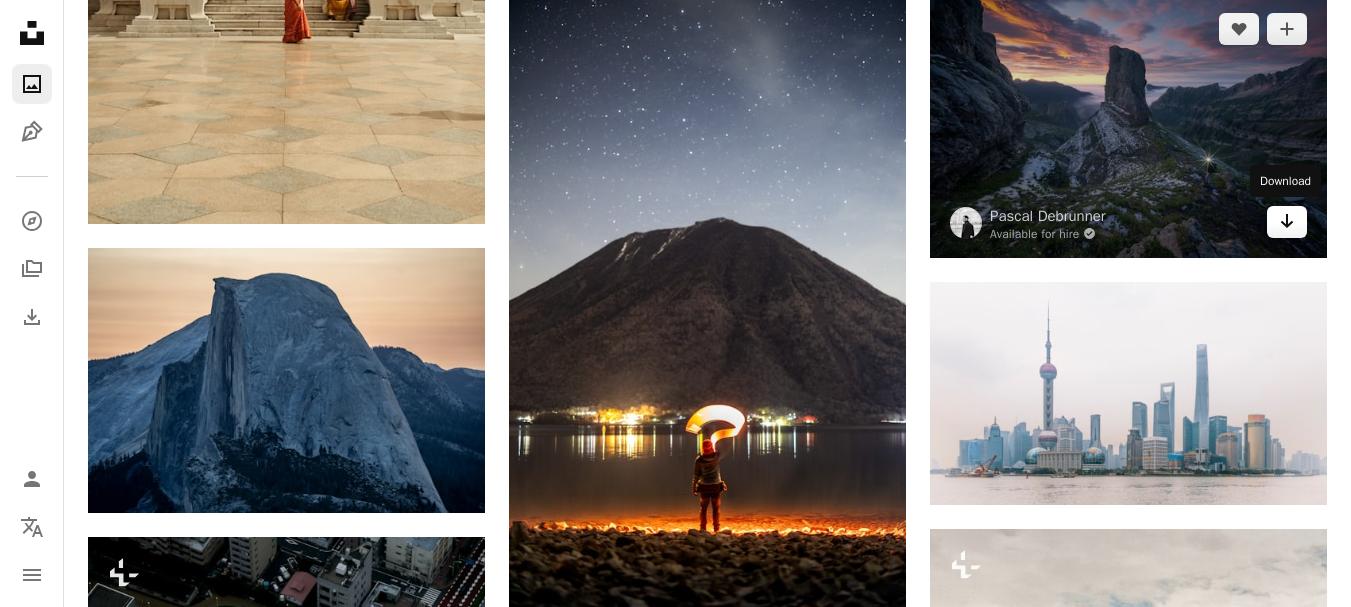 click on "Arrow pointing down" at bounding box center [1287, 222] 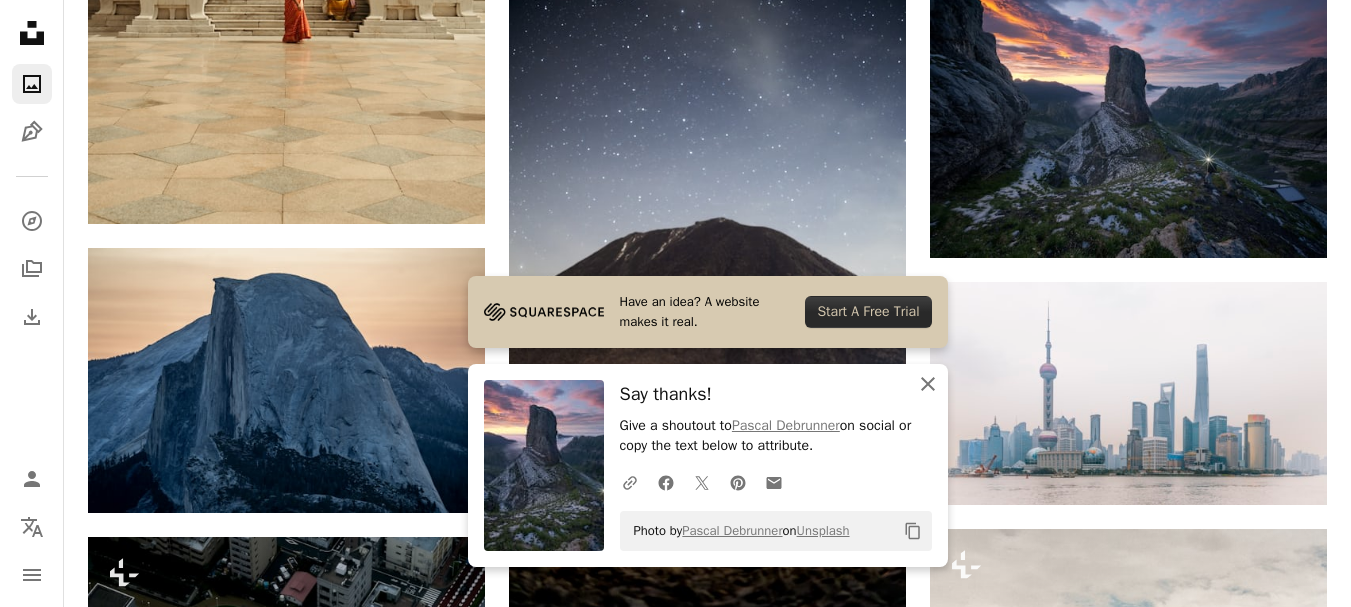 click 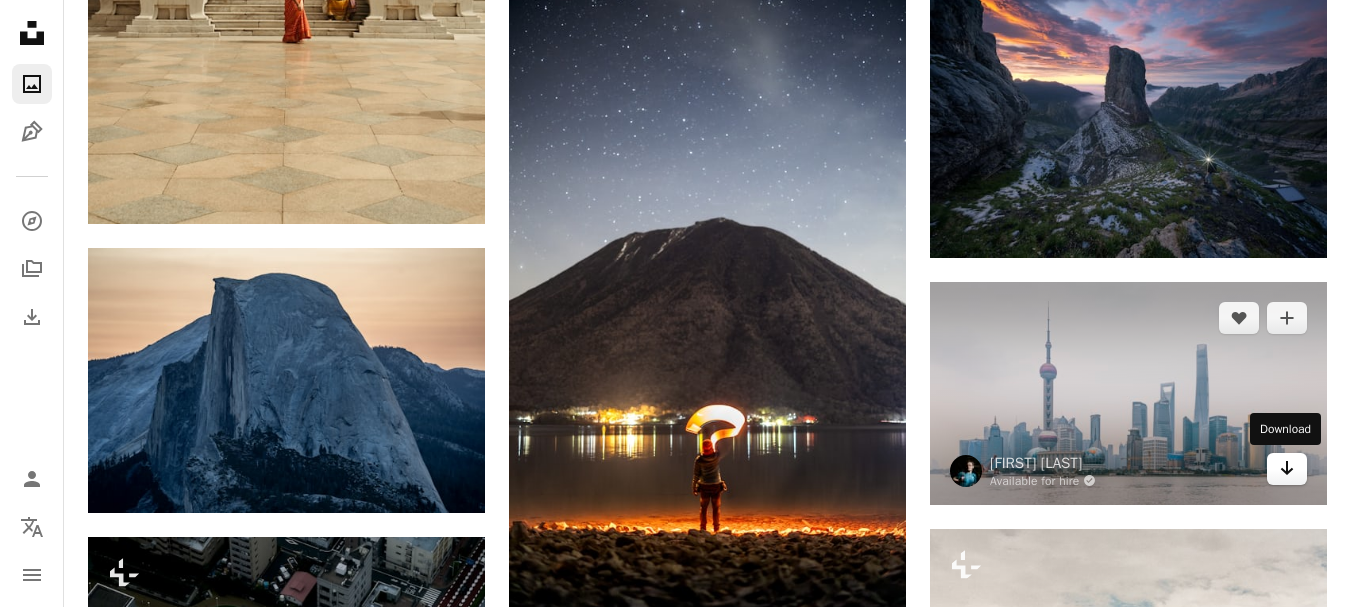 click on "Arrow pointing down" 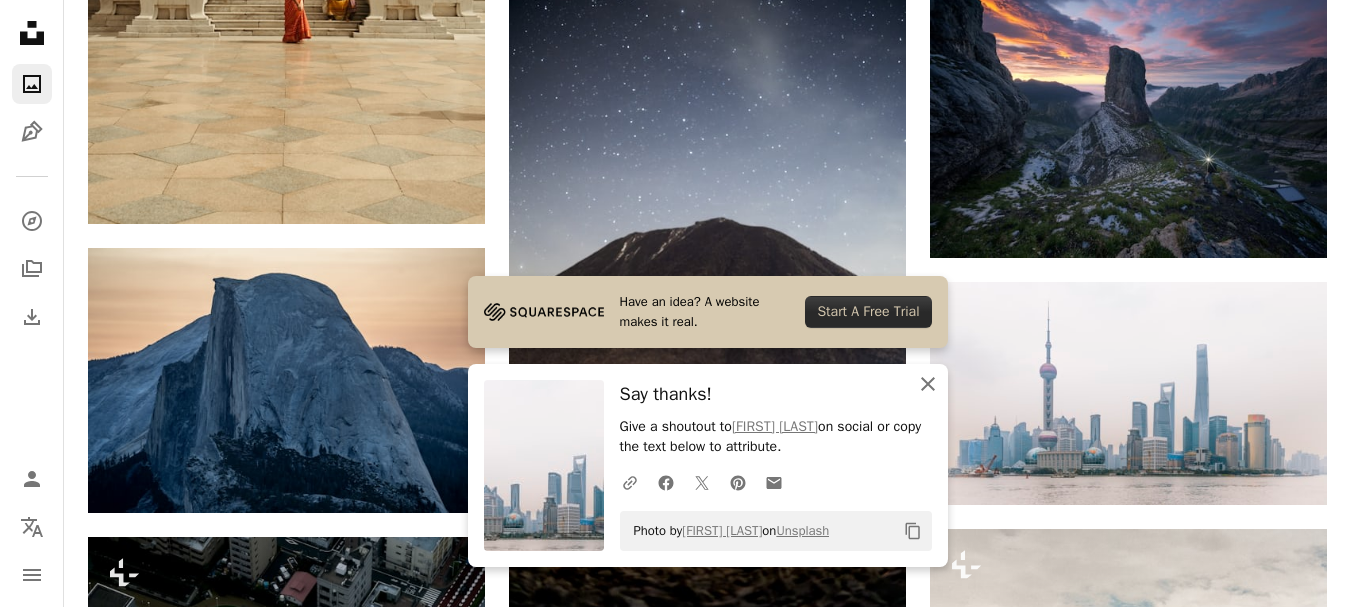 click on "An X shape" 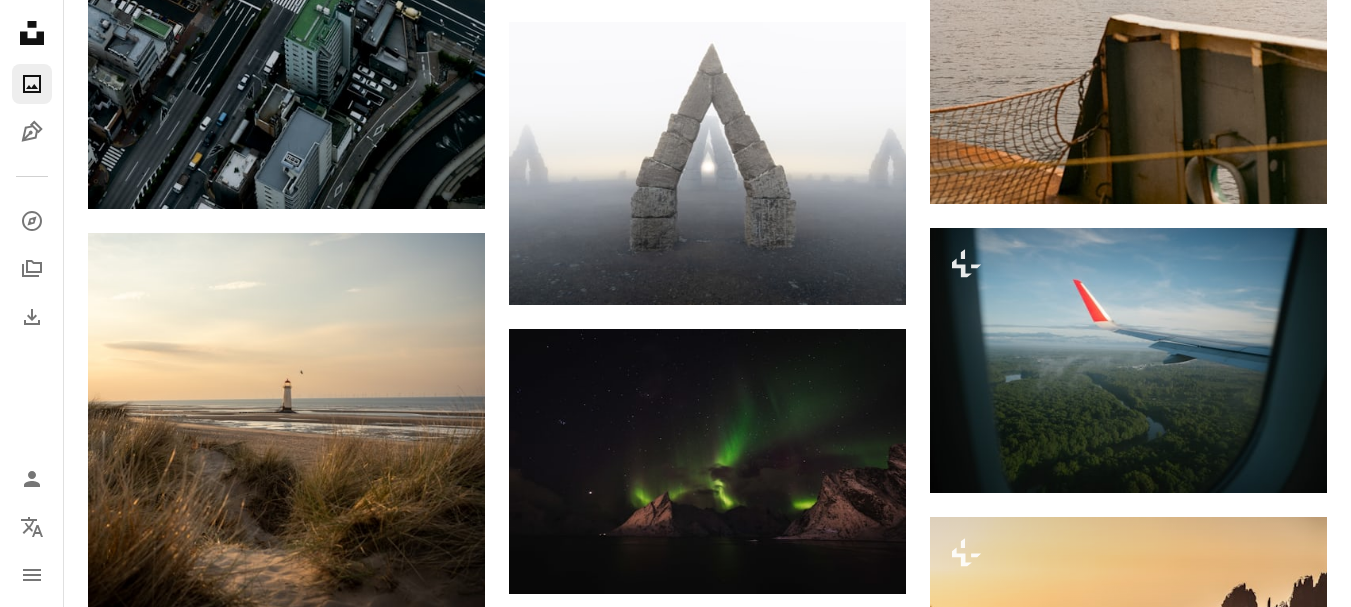 scroll, scrollTop: 3667, scrollLeft: 0, axis: vertical 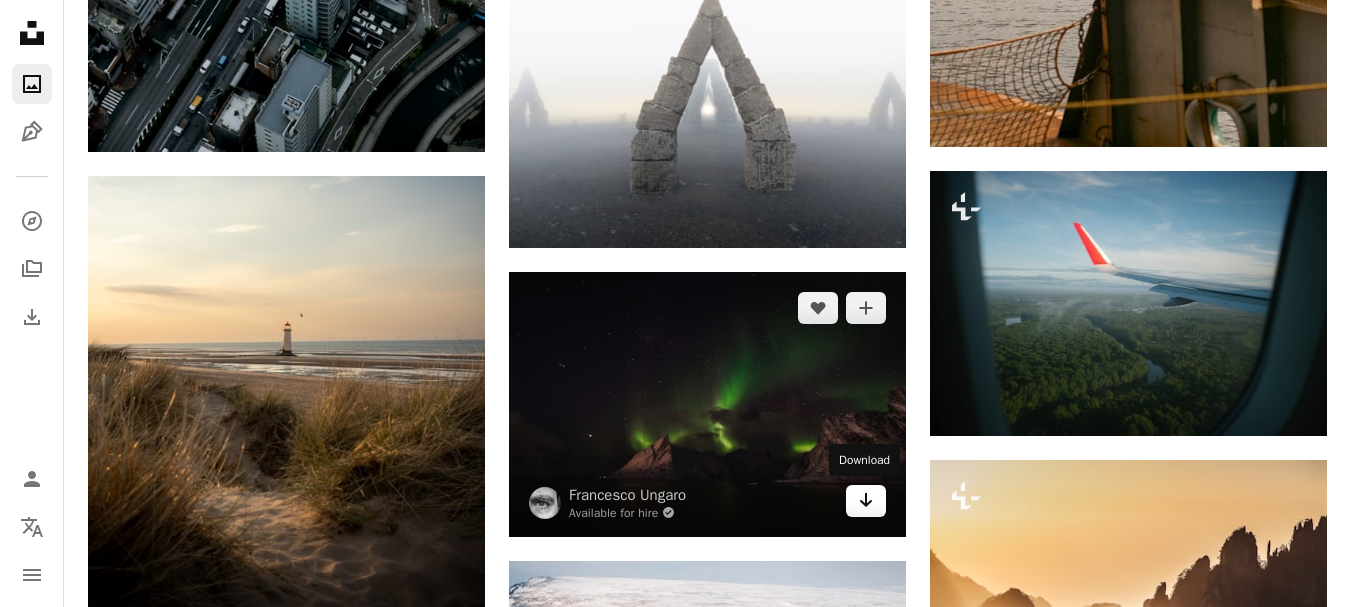click on "Arrow pointing down" at bounding box center (866, 501) 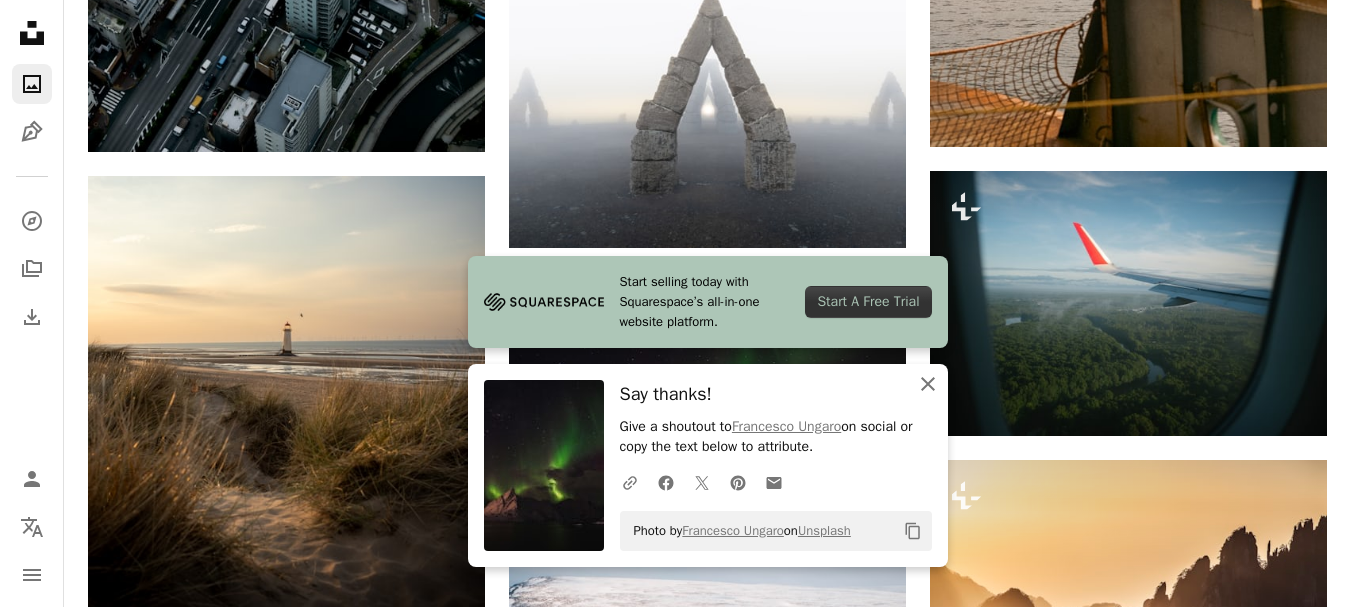click on "An X shape" 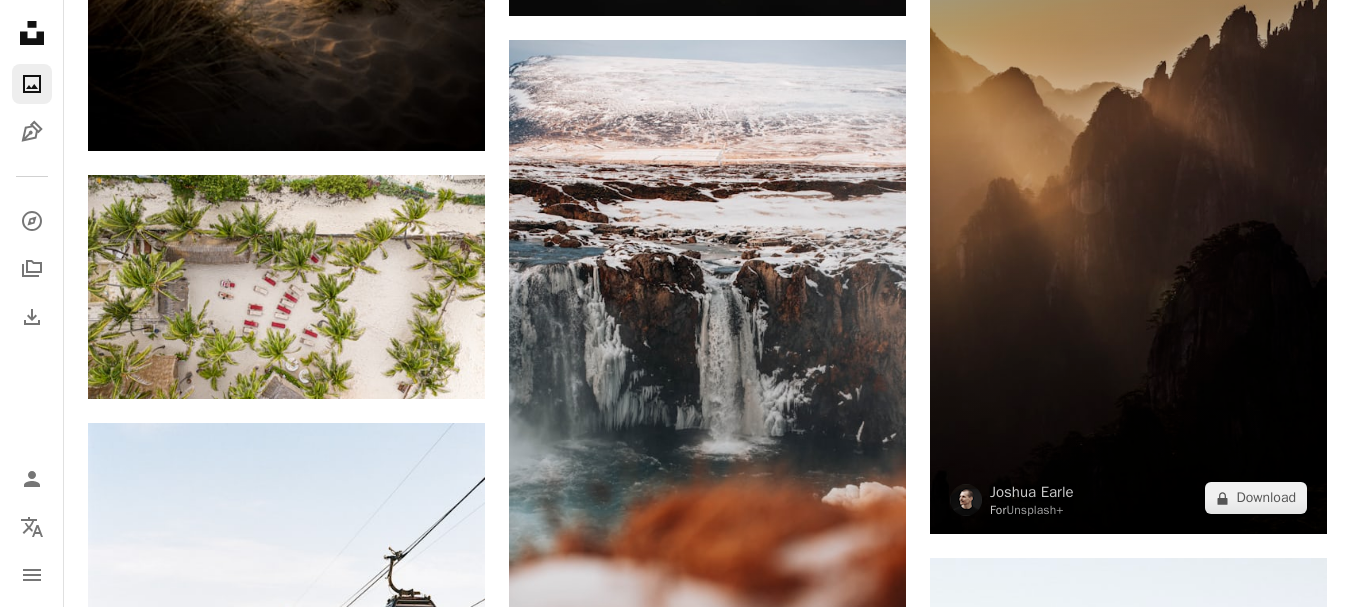 scroll, scrollTop: 4233, scrollLeft: 0, axis: vertical 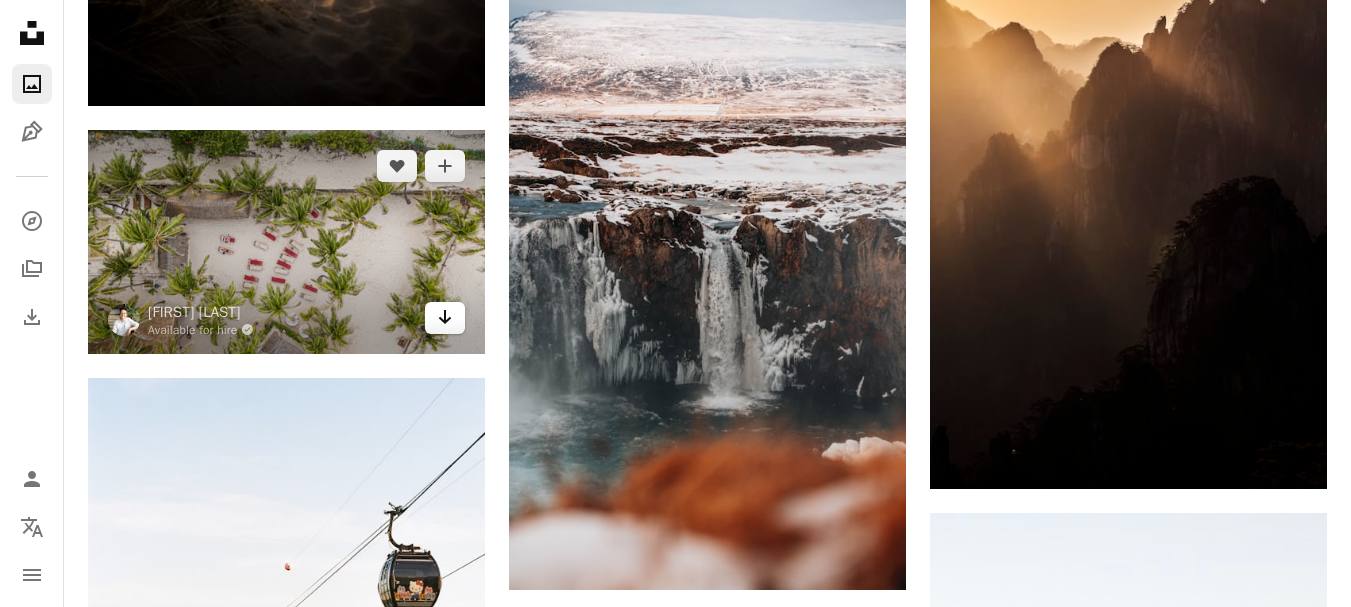 click on "Arrow pointing down" 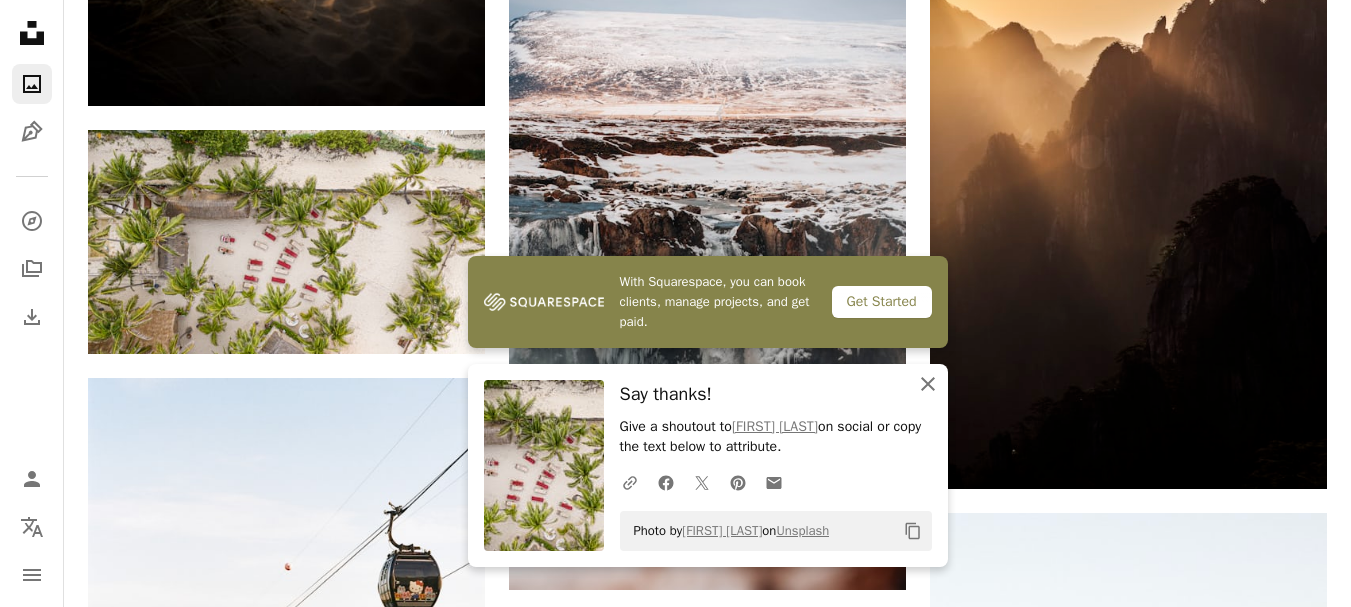 click 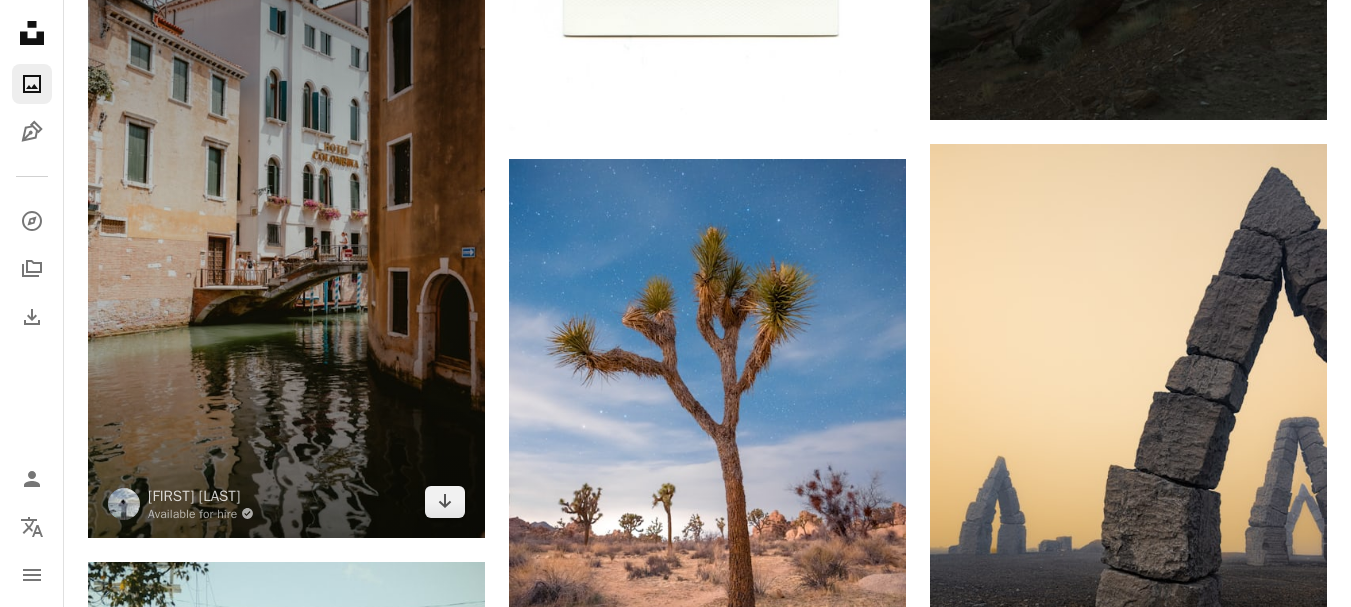 scroll, scrollTop: 5247, scrollLeft: 0, axis: vertical 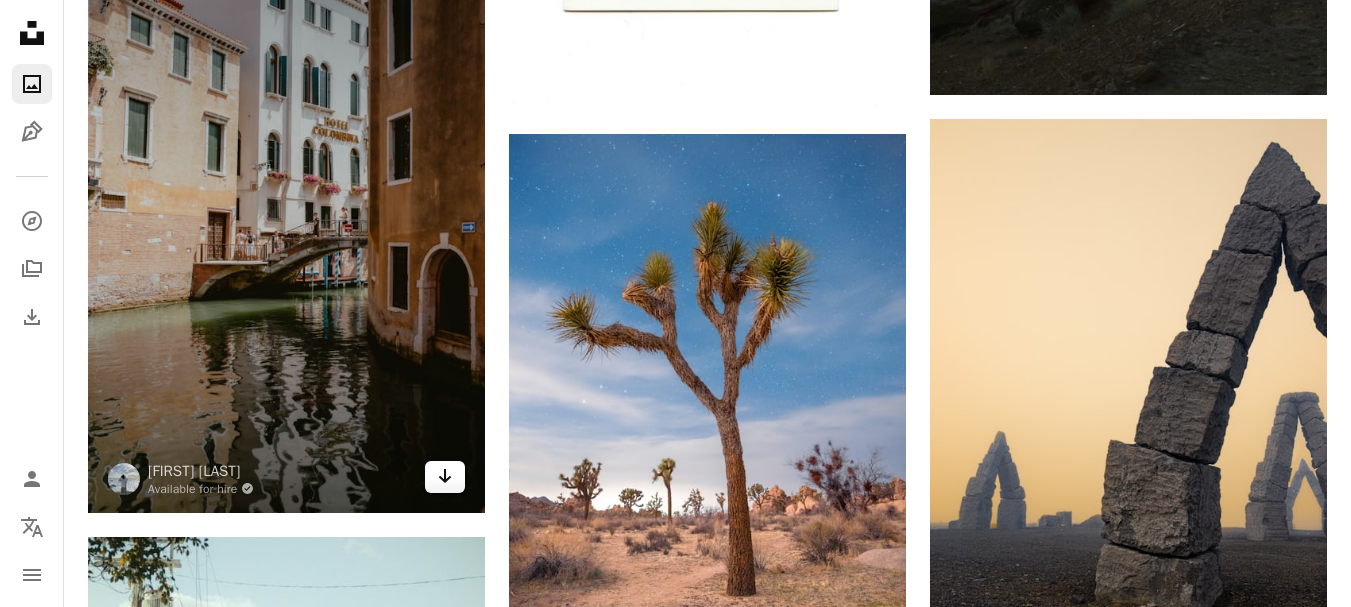 click on "Arrow pointing down" 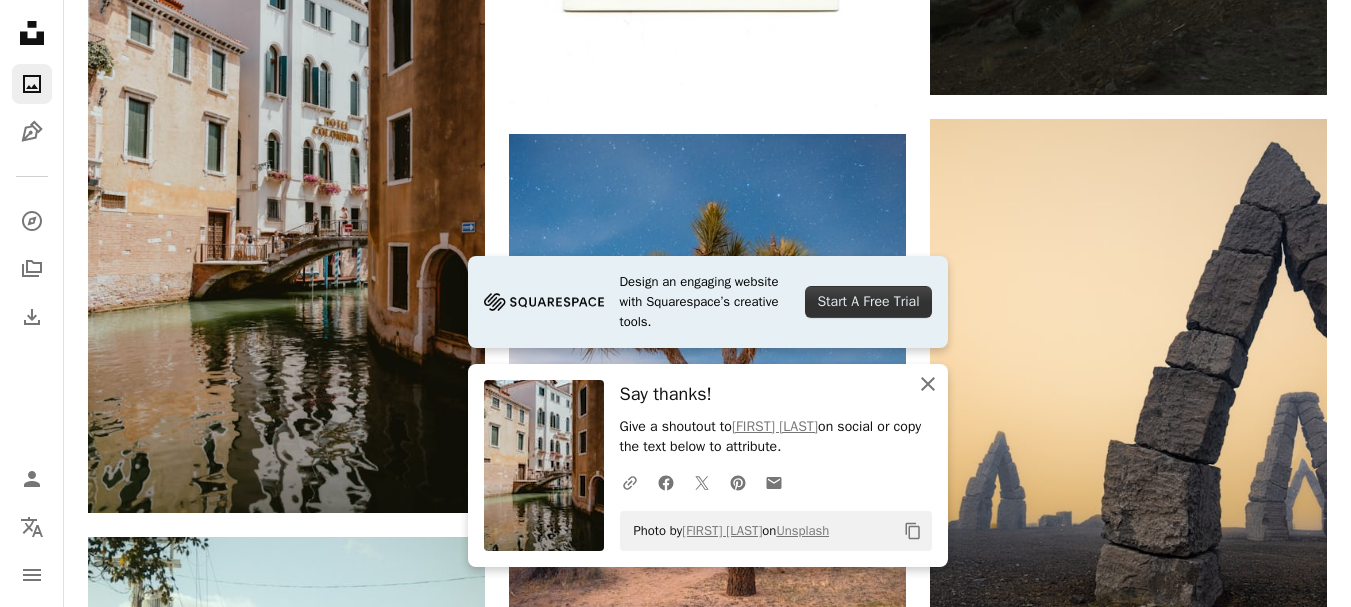 click on "An X shape" 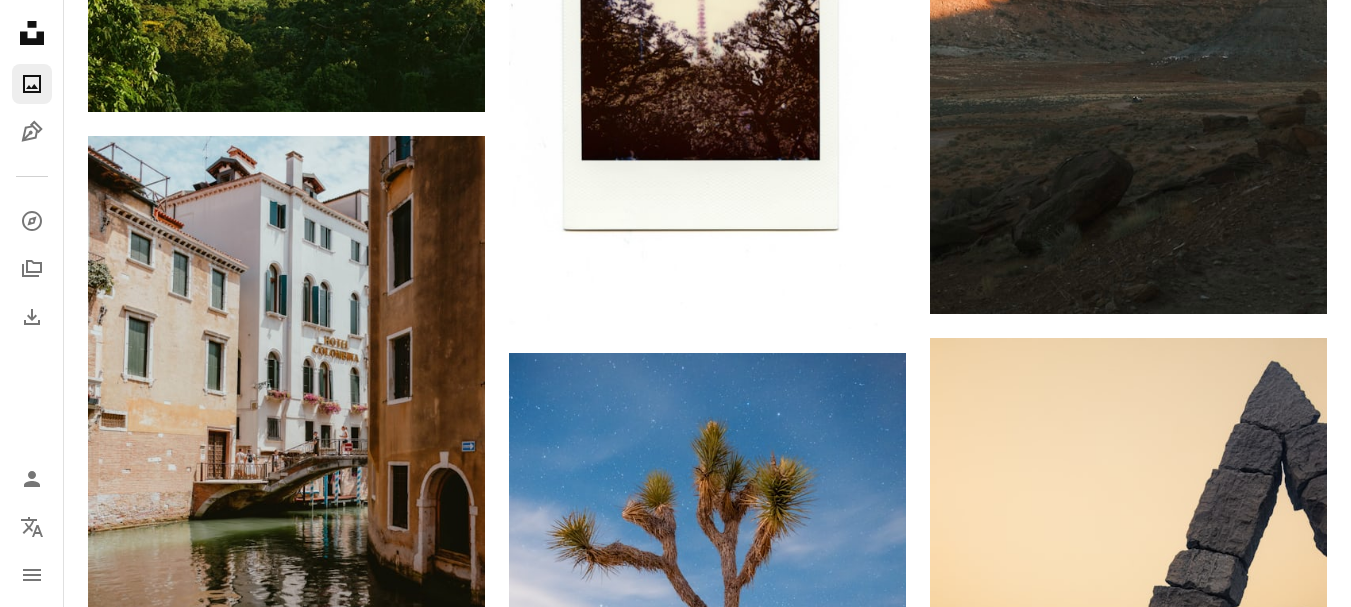 scroll, scrollTop: 5875, scrollLeft: 0, axis: vertical 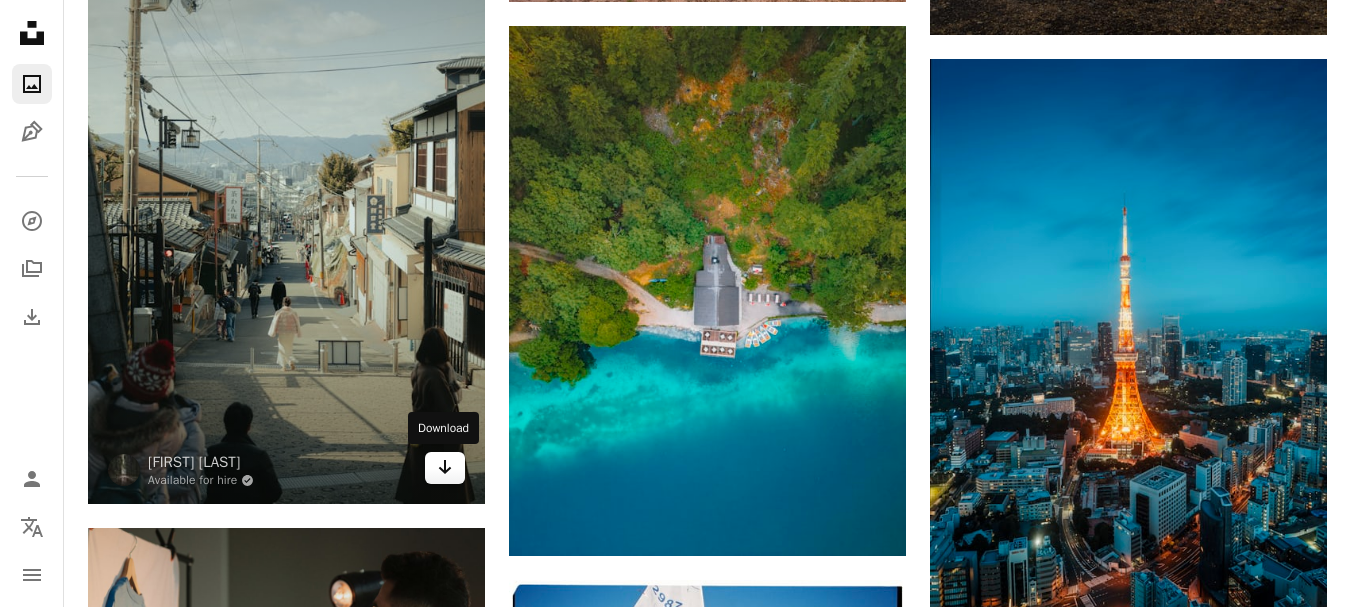 click 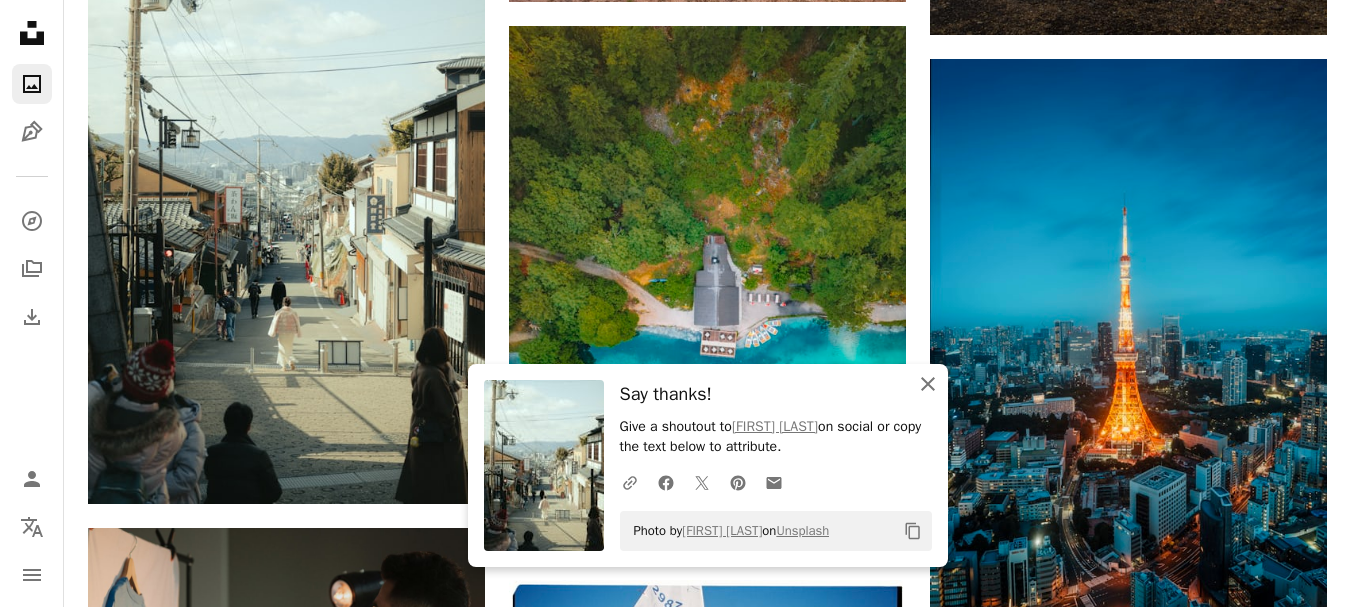 click on "An X shape" 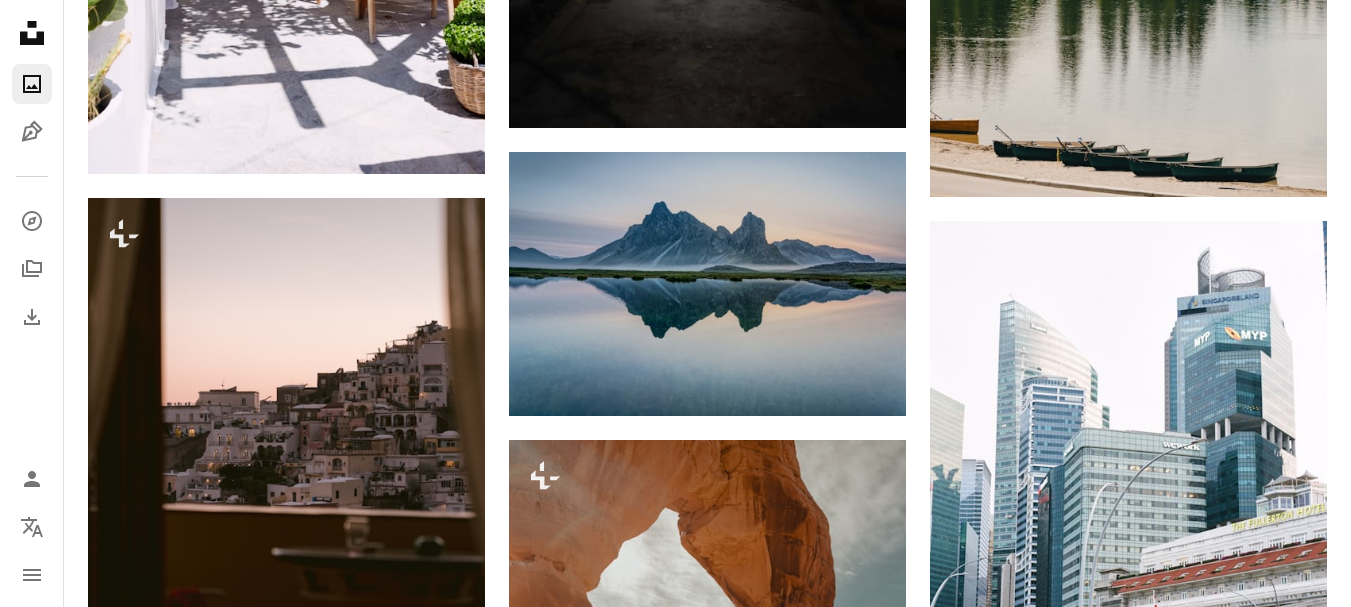 scroll, scrollTop: 10860, scrollLeft: 0, axis: vertical 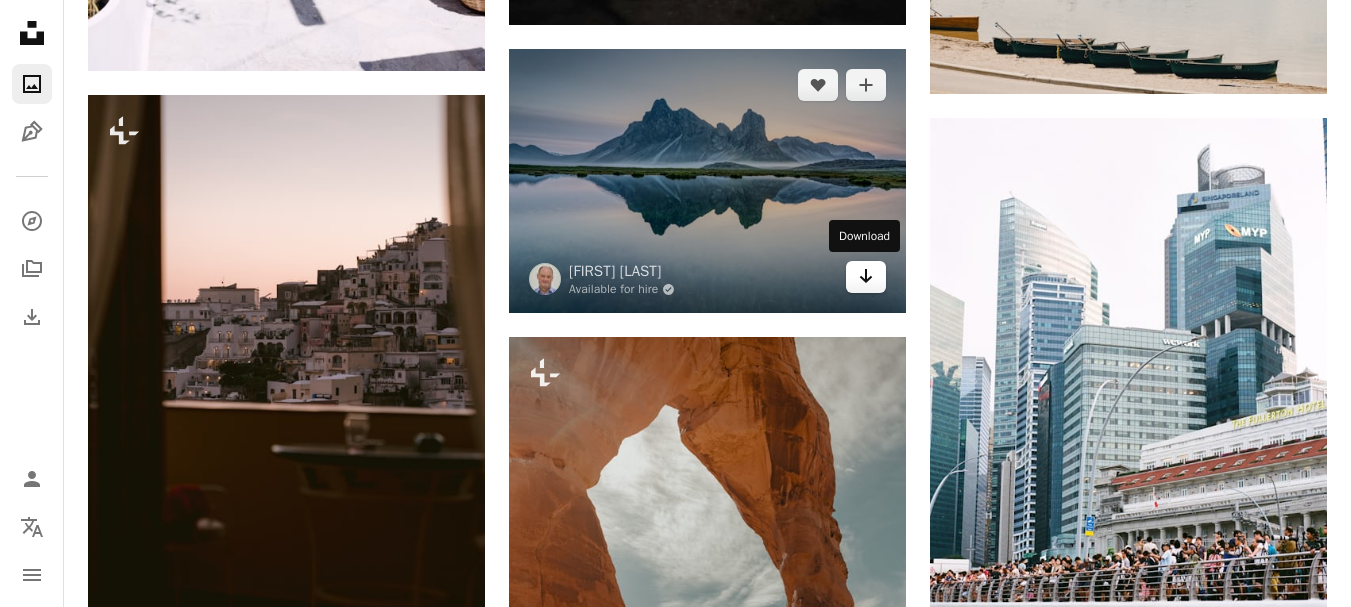 click on "Arrow pointing down" at bounding box center [866, 277] 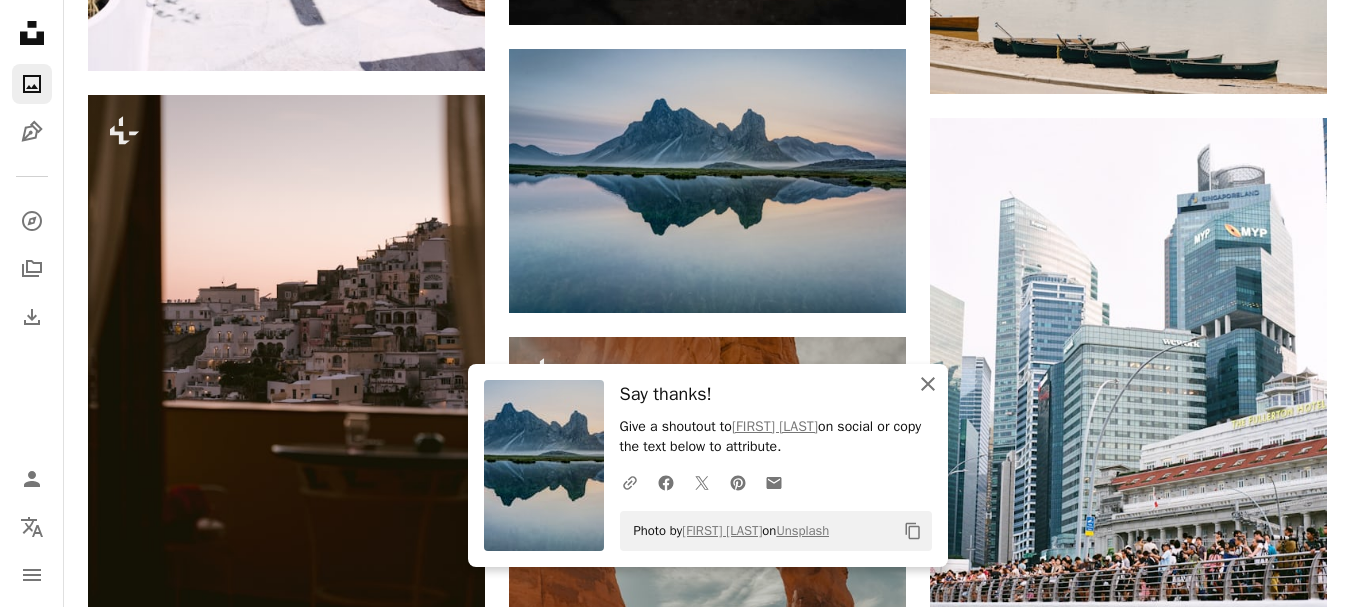 click on "An X shape" 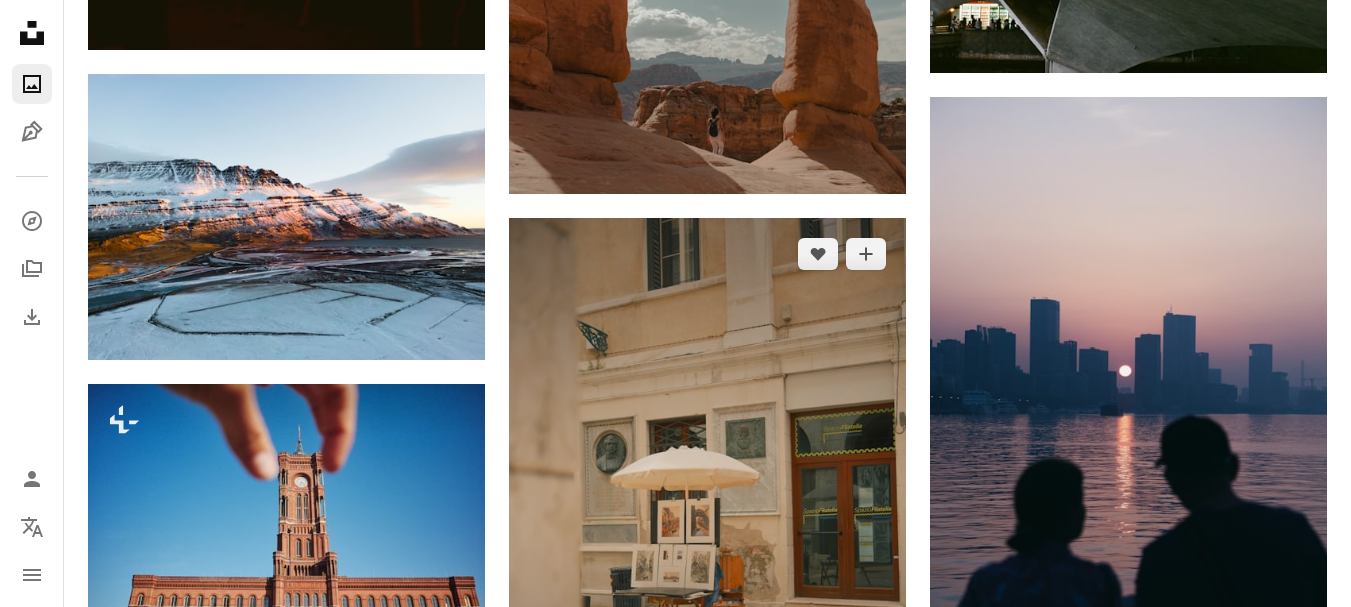 scroll, scrollTop: 12060, scrollLeft: 0, axis: vertical 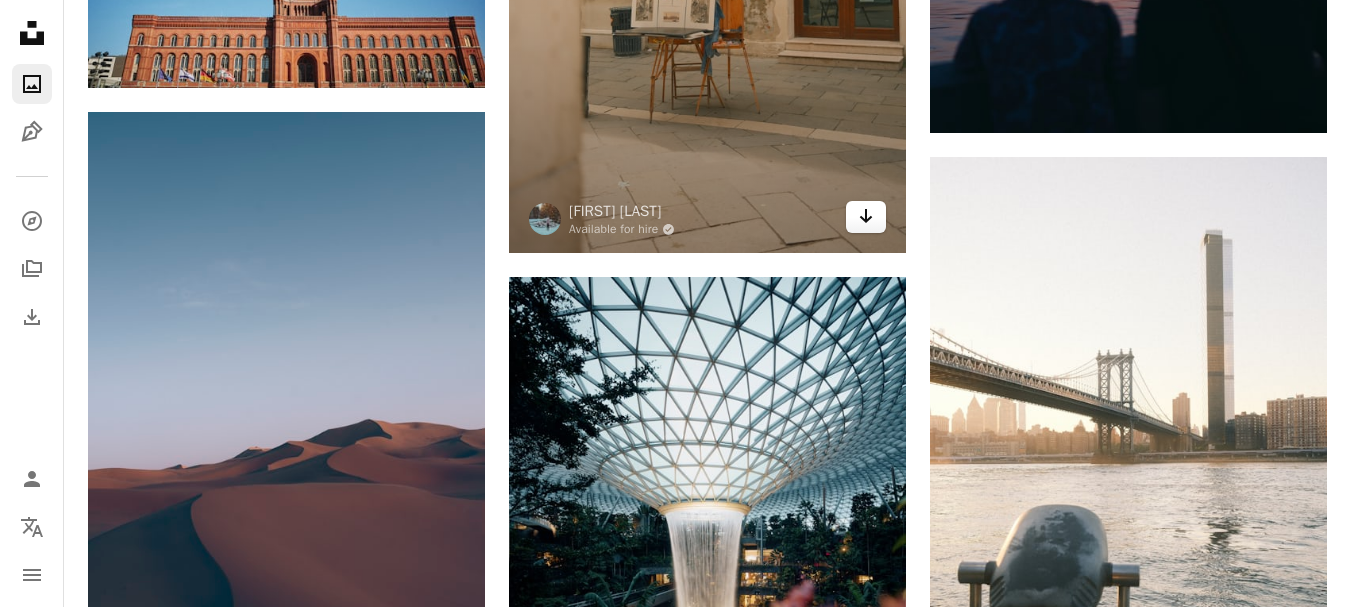 click 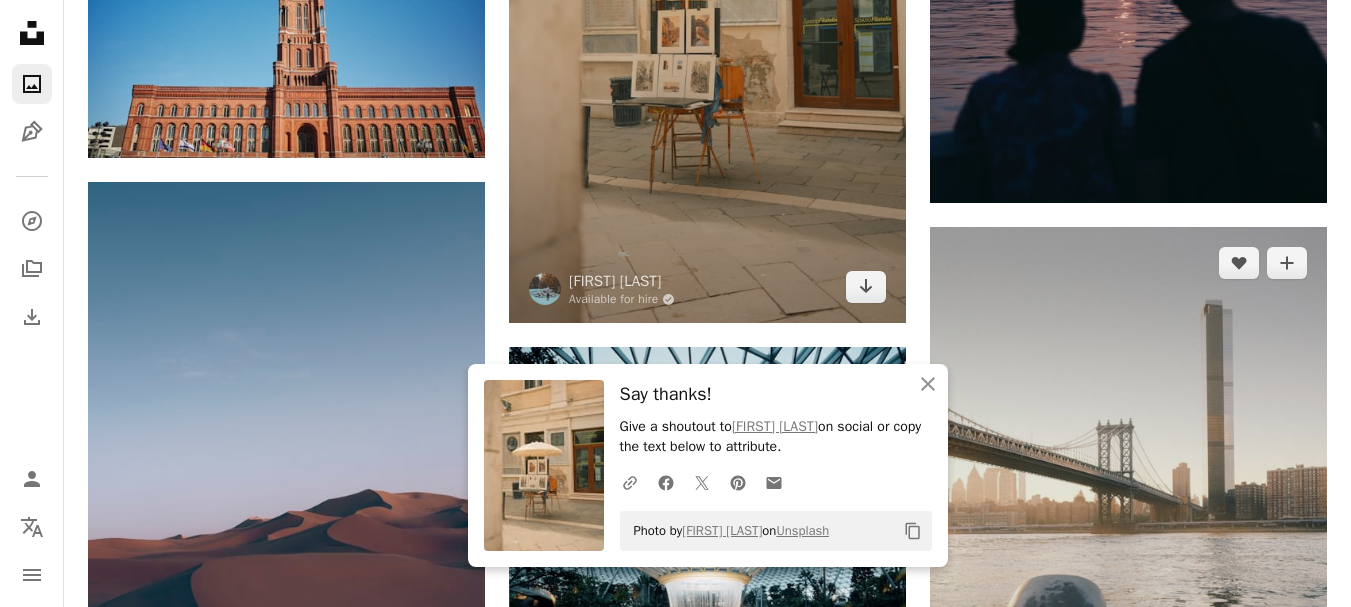 scroll, scrollTop: 11960, scrollLeft: 0, axis: vertical 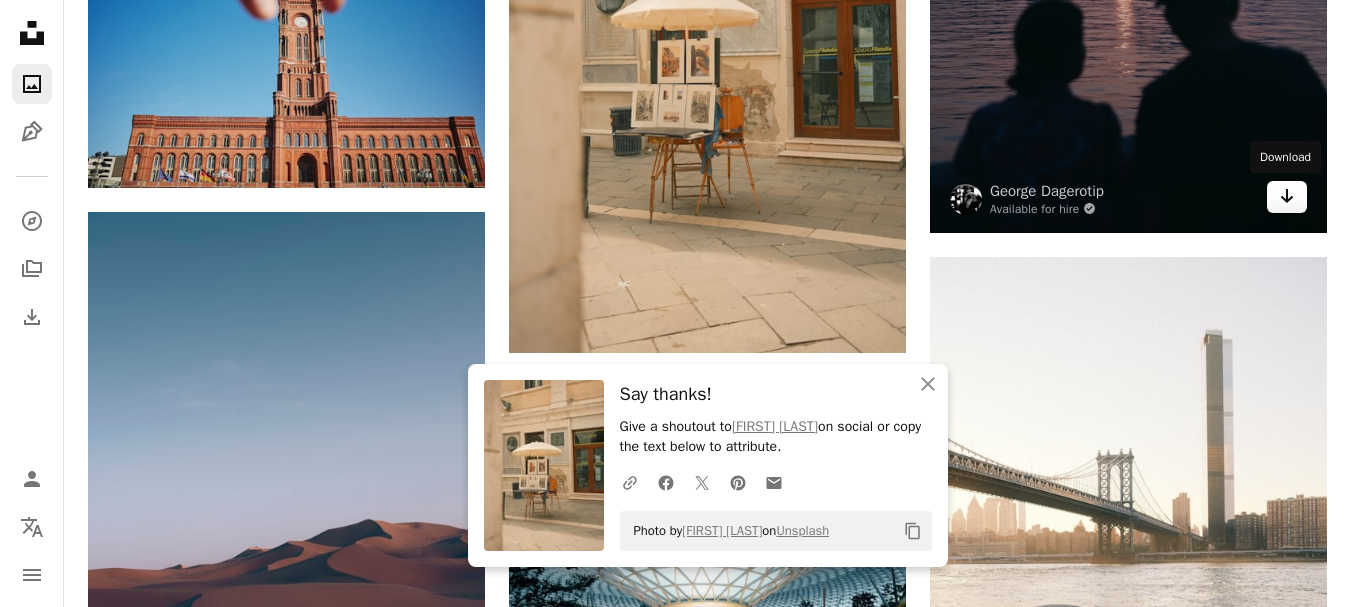 click on "Arrow pointing down" 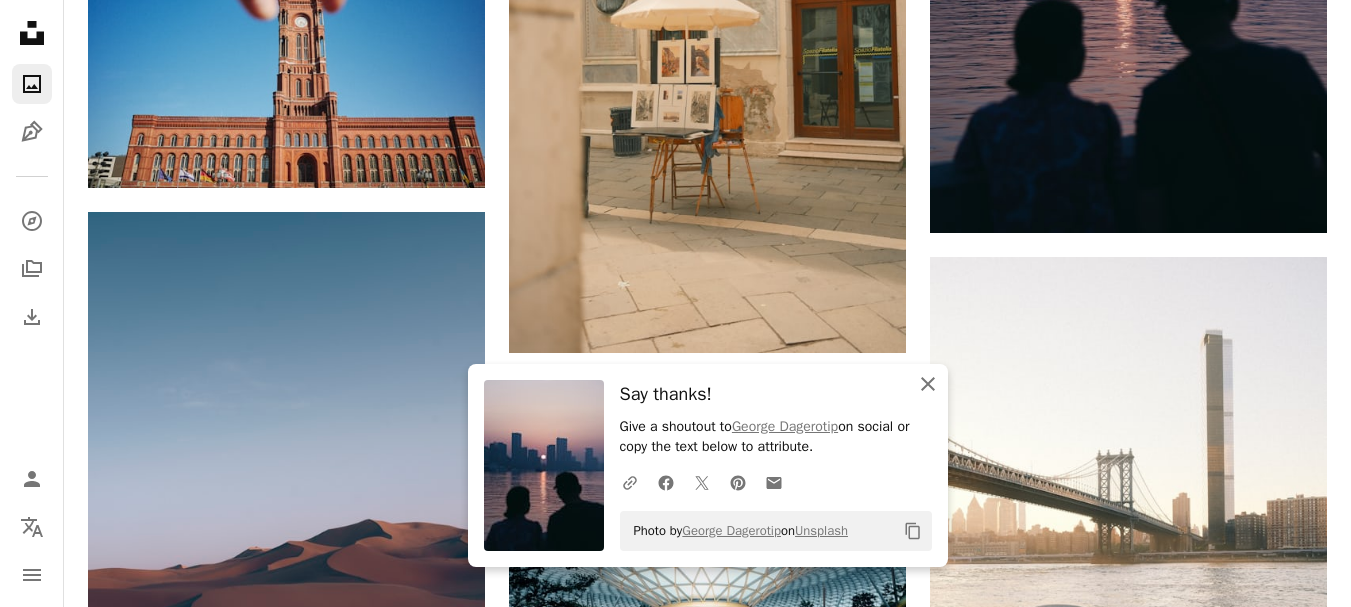 click on "An X shape" 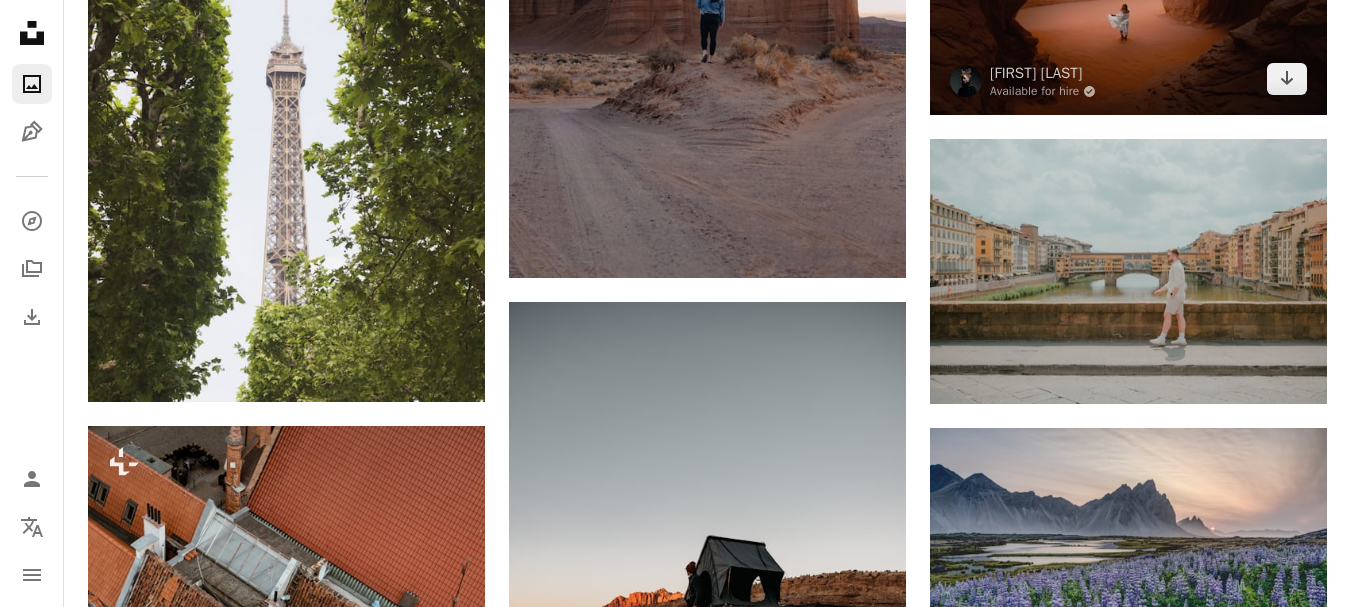 scroll, scrollTop: 13380, scrollLeft: 0, axis: vertical 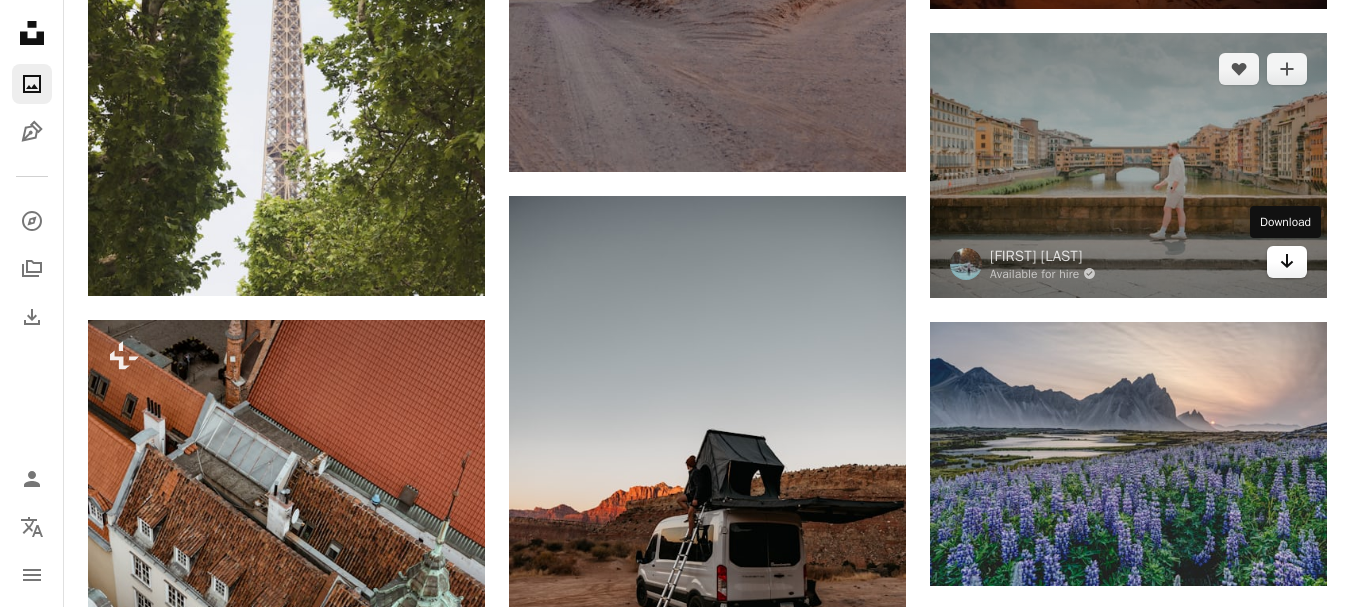 click on "Arrow pointing down" 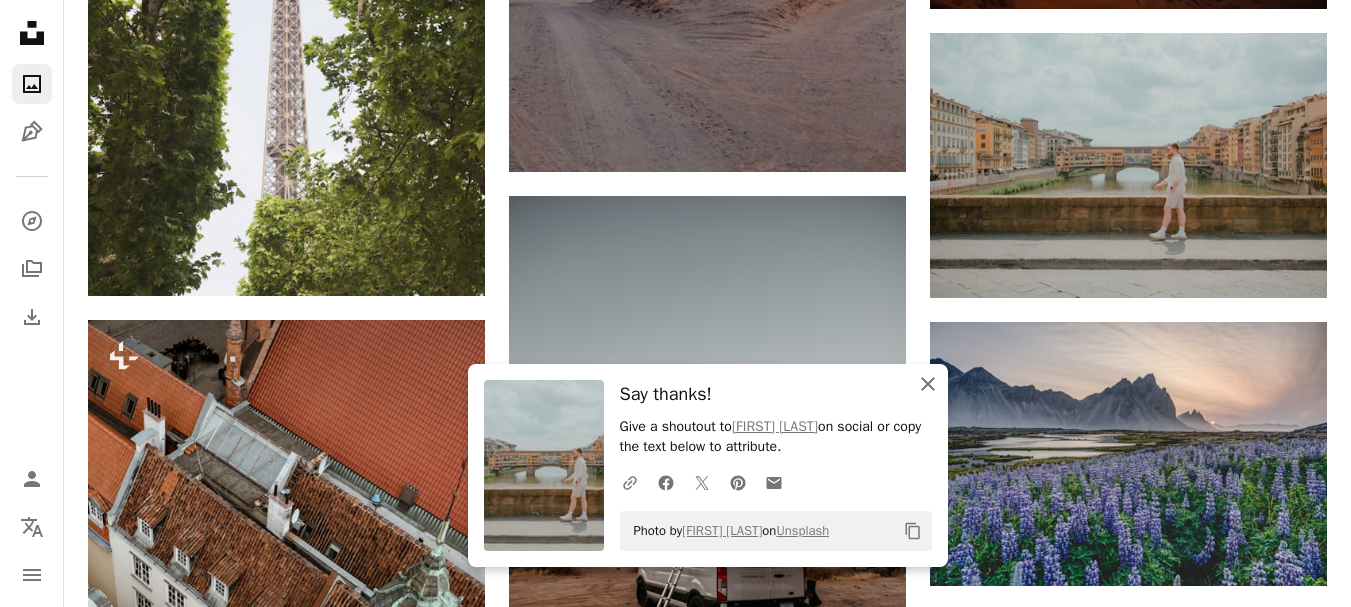 click 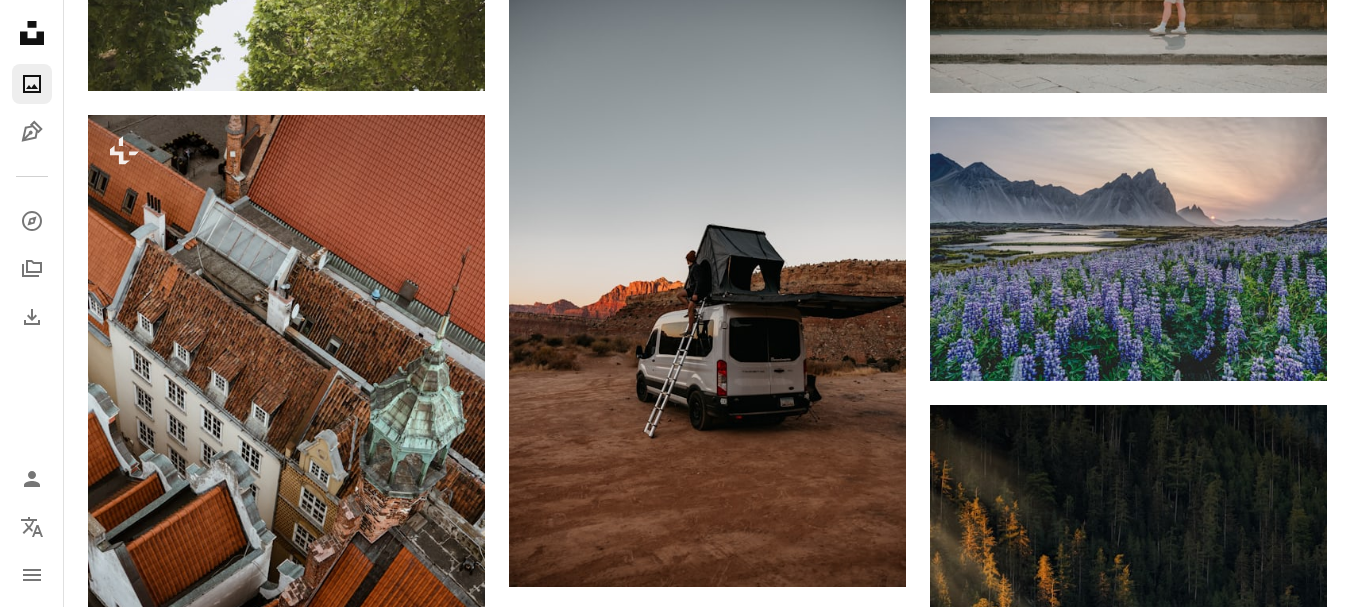 scroll, scrollTop: 13613, scrollLeft: 0, axis: vertical 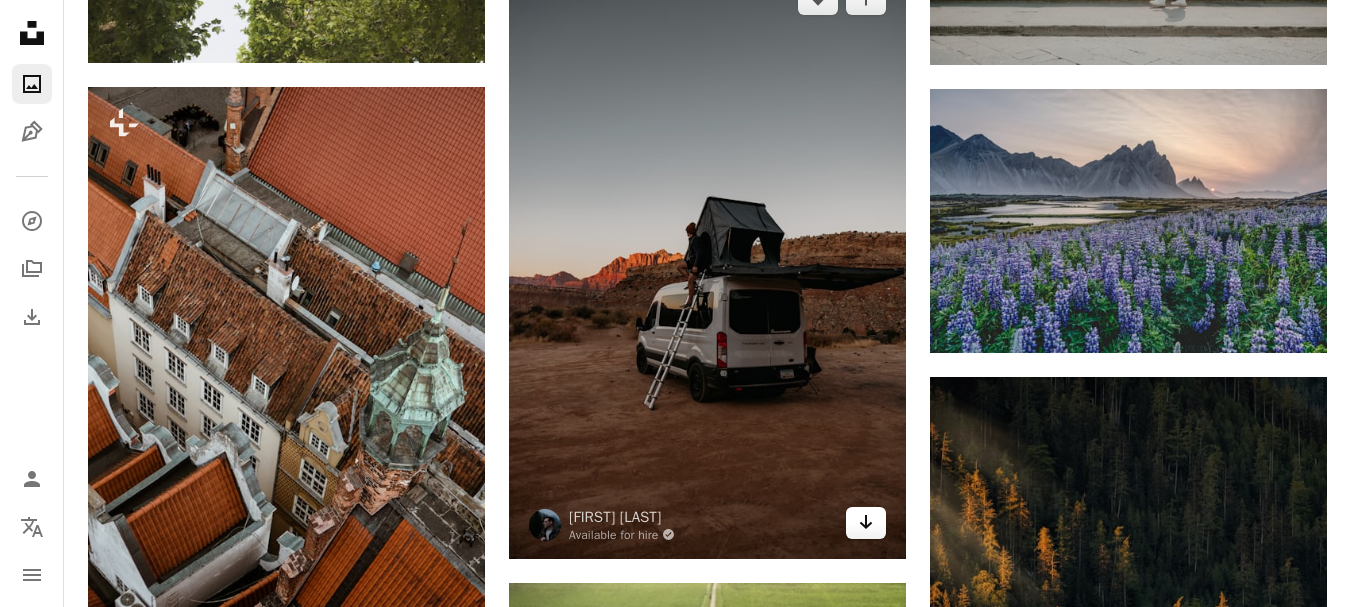 click 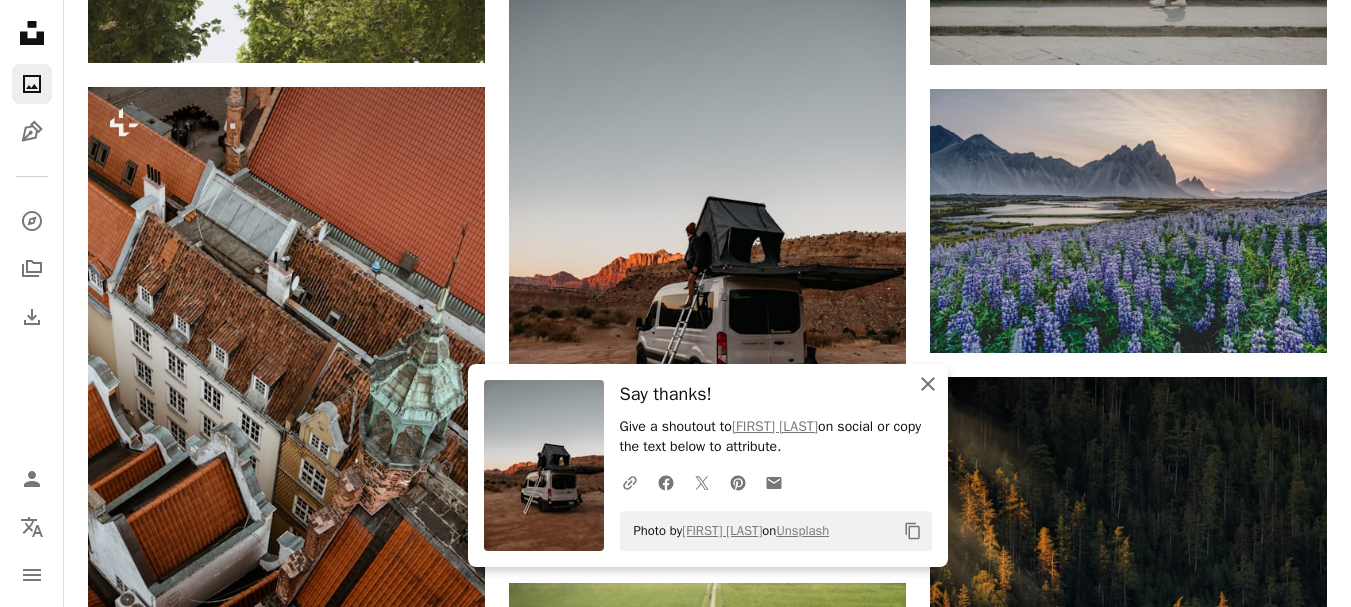 click on "An X shape" 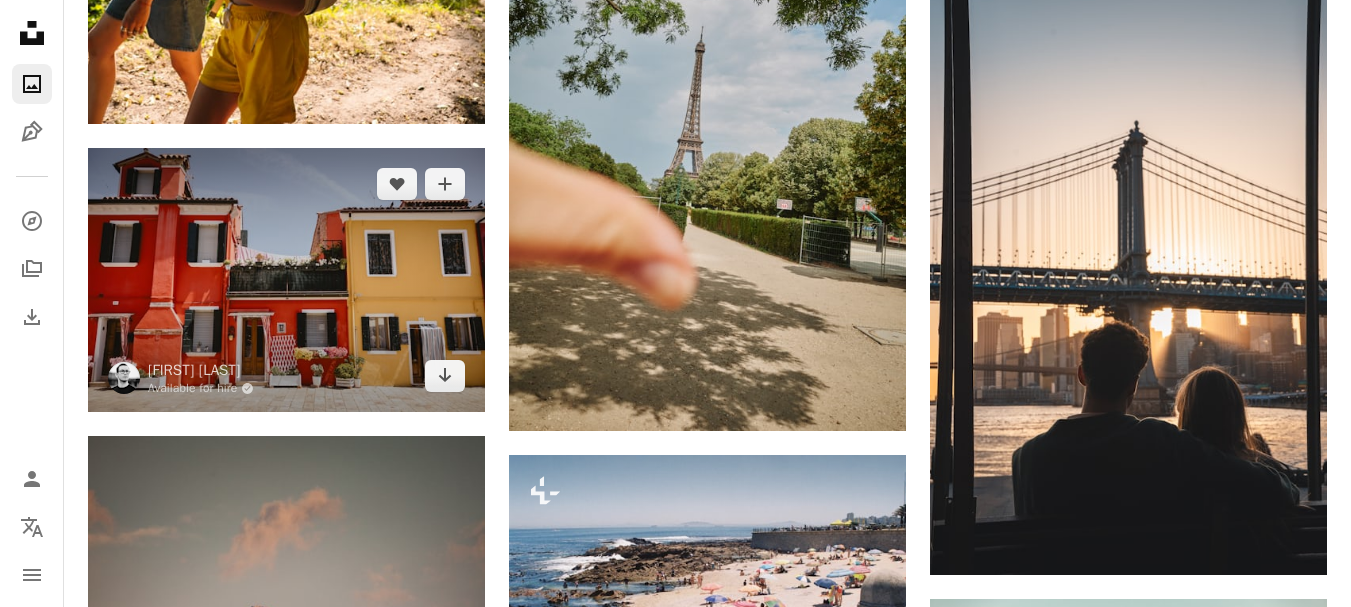 scroll, scrollTop: 16027, scrollLeft: 0, axis: vertical 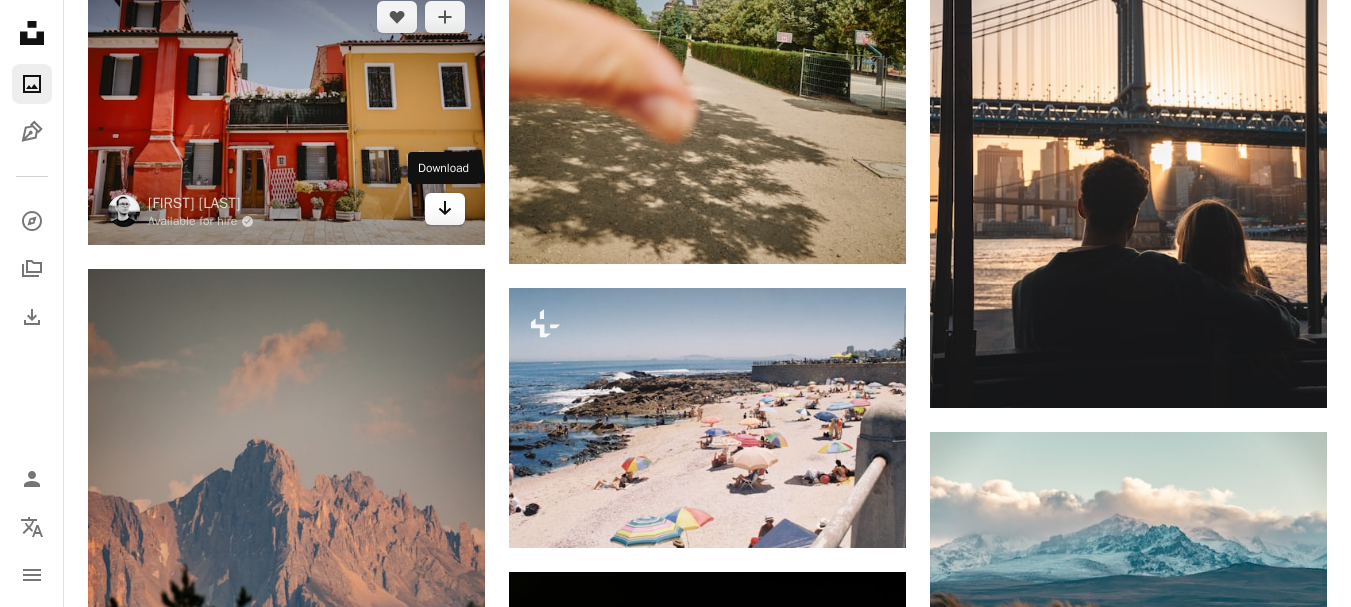 click 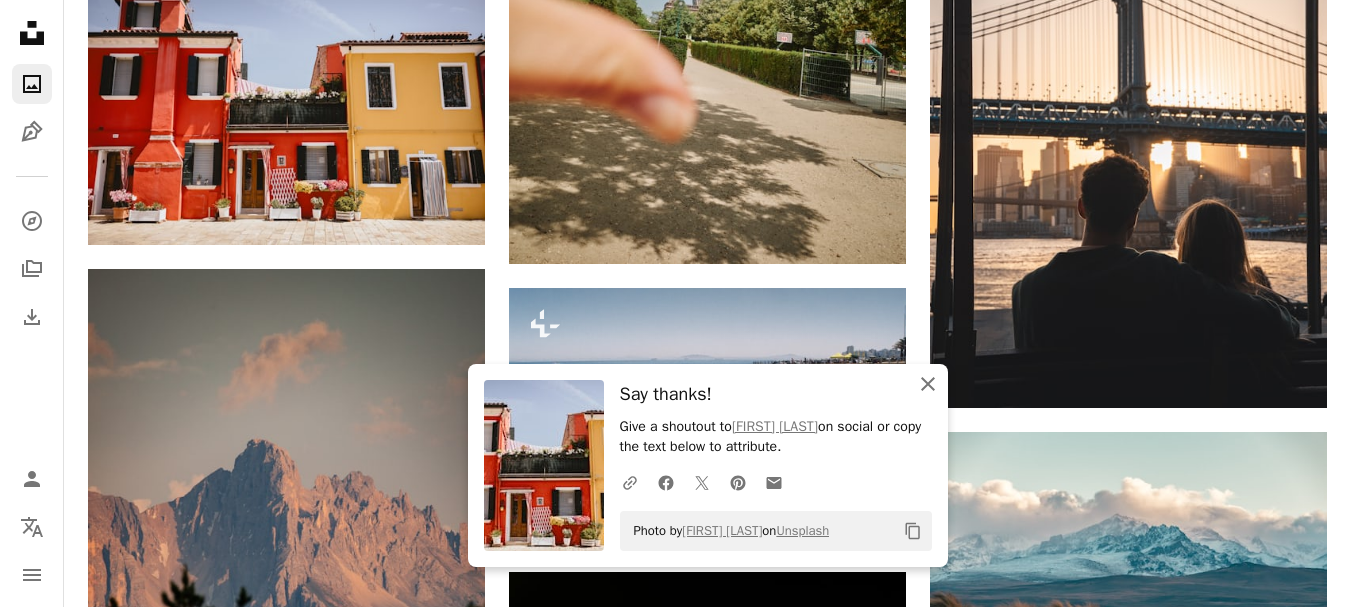 click 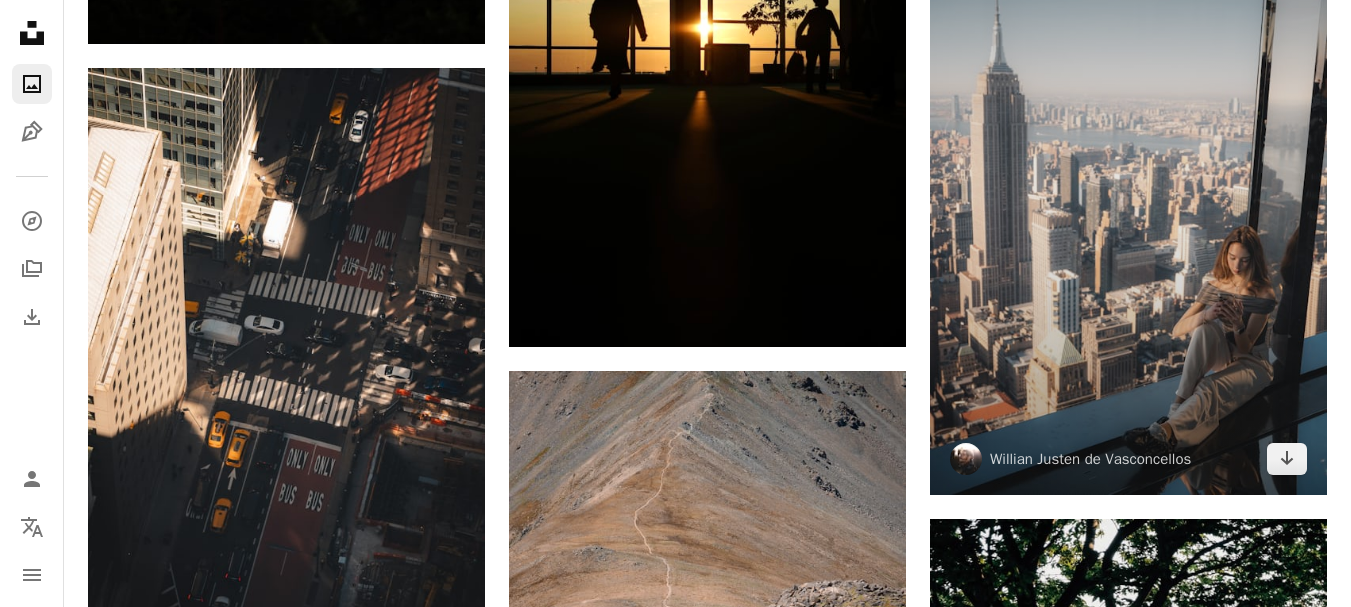 scroll, scrollTop: 16887, scrollLeft: 0, axis: vertical 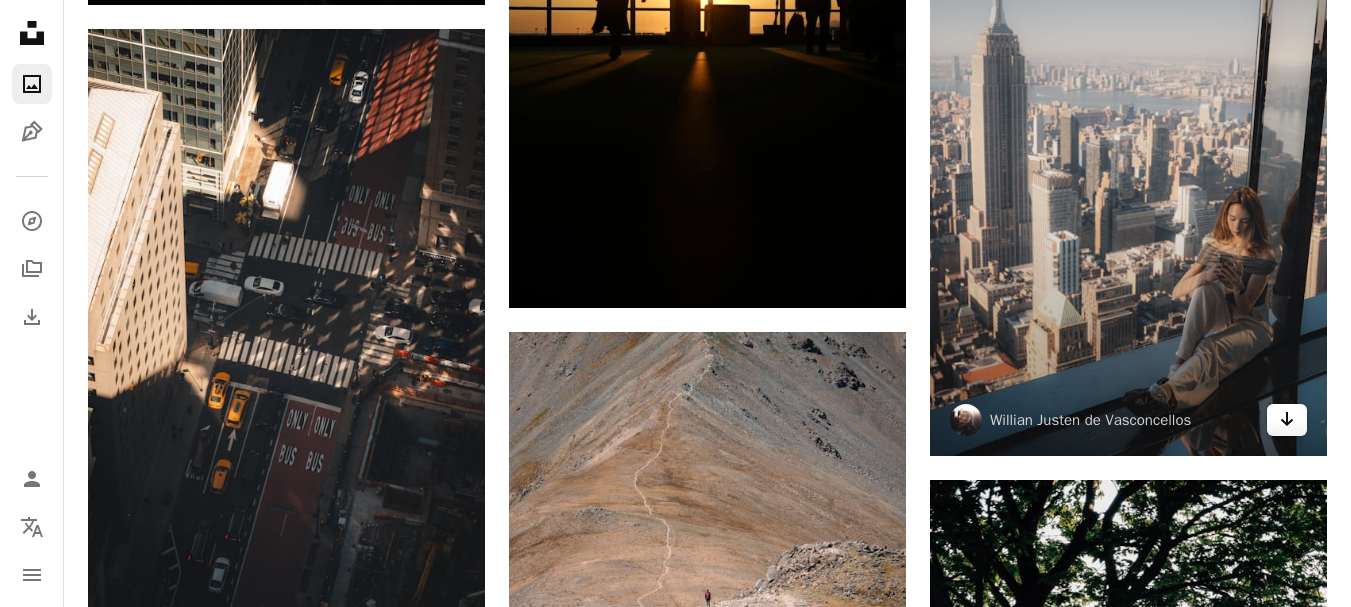 click on "Arrow pointing down" at bounding box center [1287, 420] 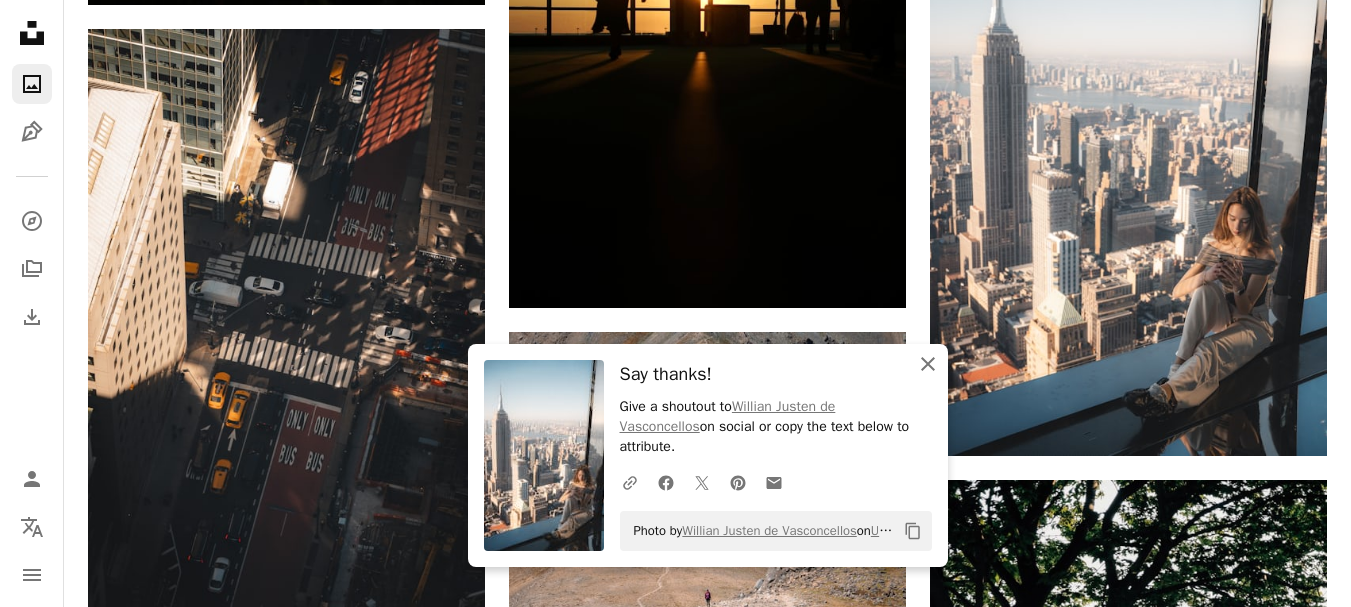 click 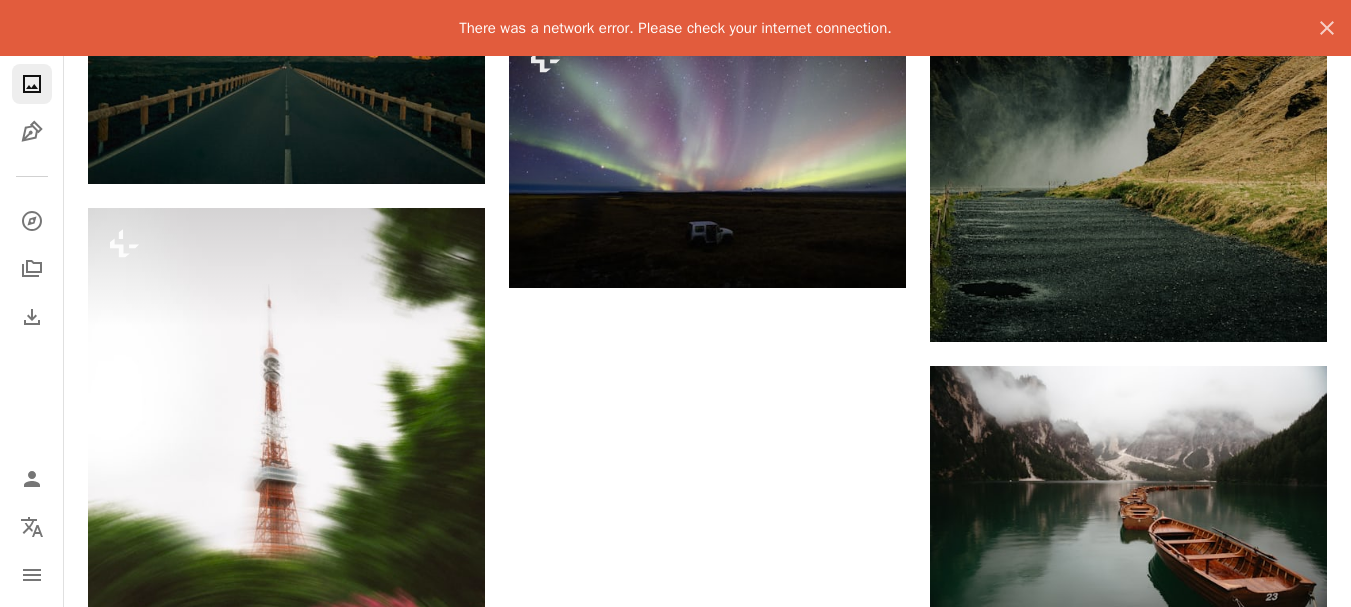 scroll, scrollTop: 0, scrollLeft: 0, axis: both 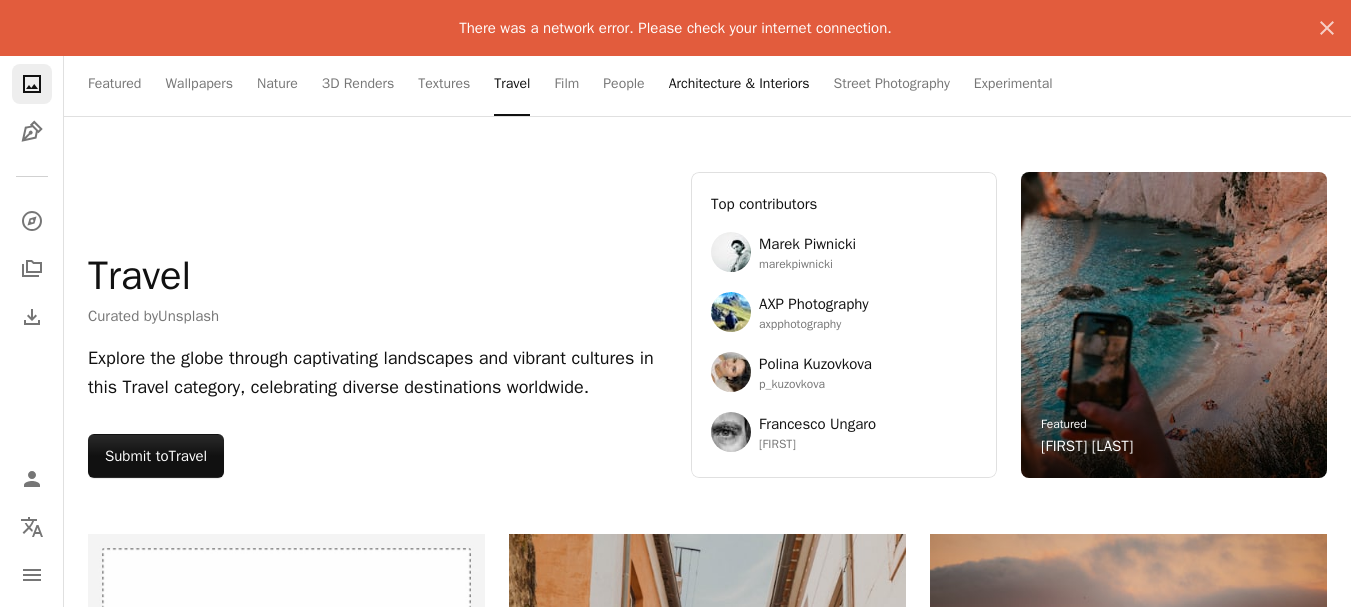 click on "Architecture & Interiors" at bounding box center [739, 84] 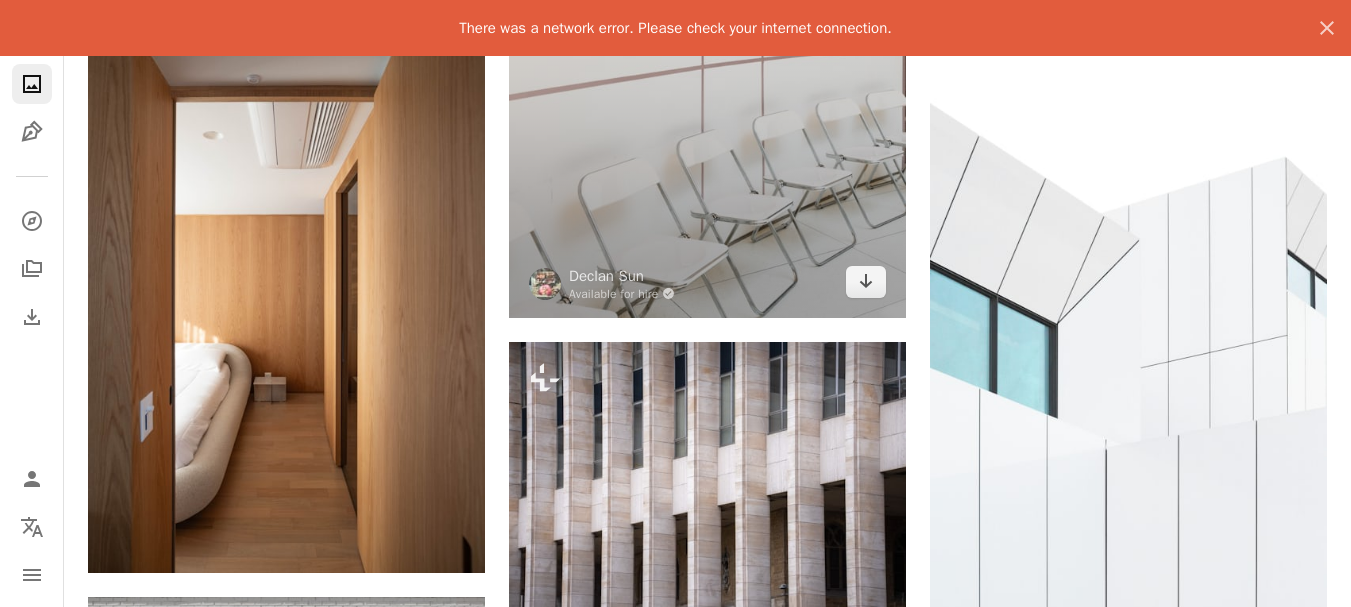 scroll, scrollTop: 1033, scrollLeft: 0, axis: vertical 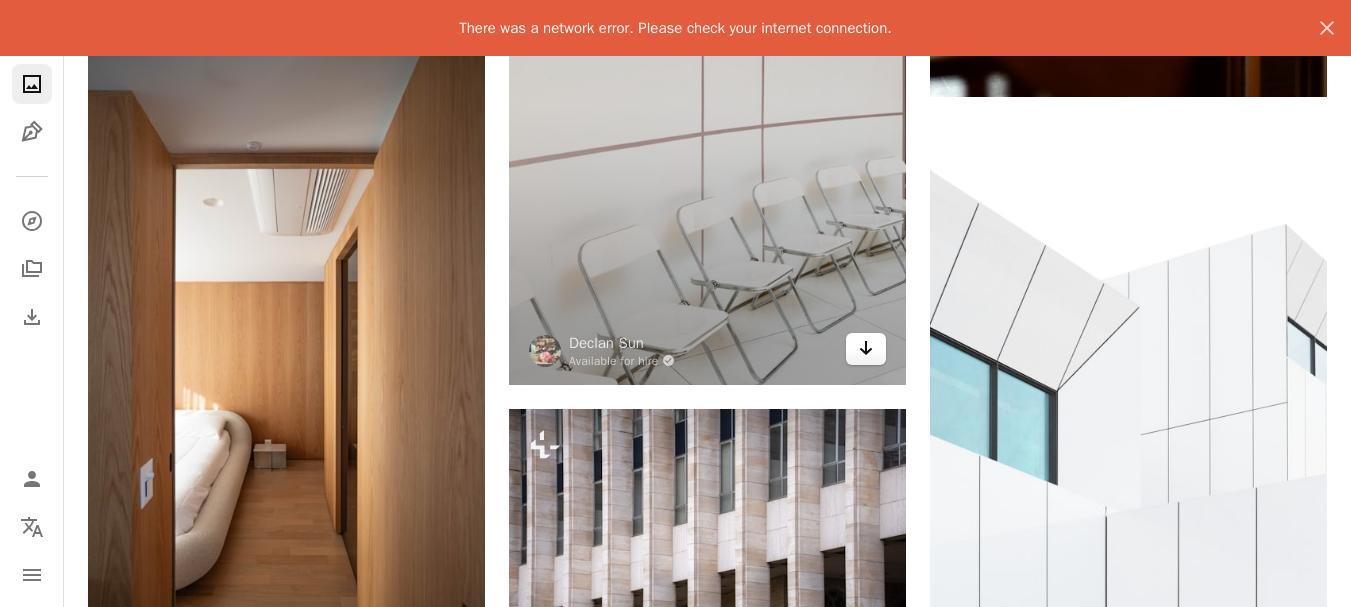 click on "Arrow pointing down" 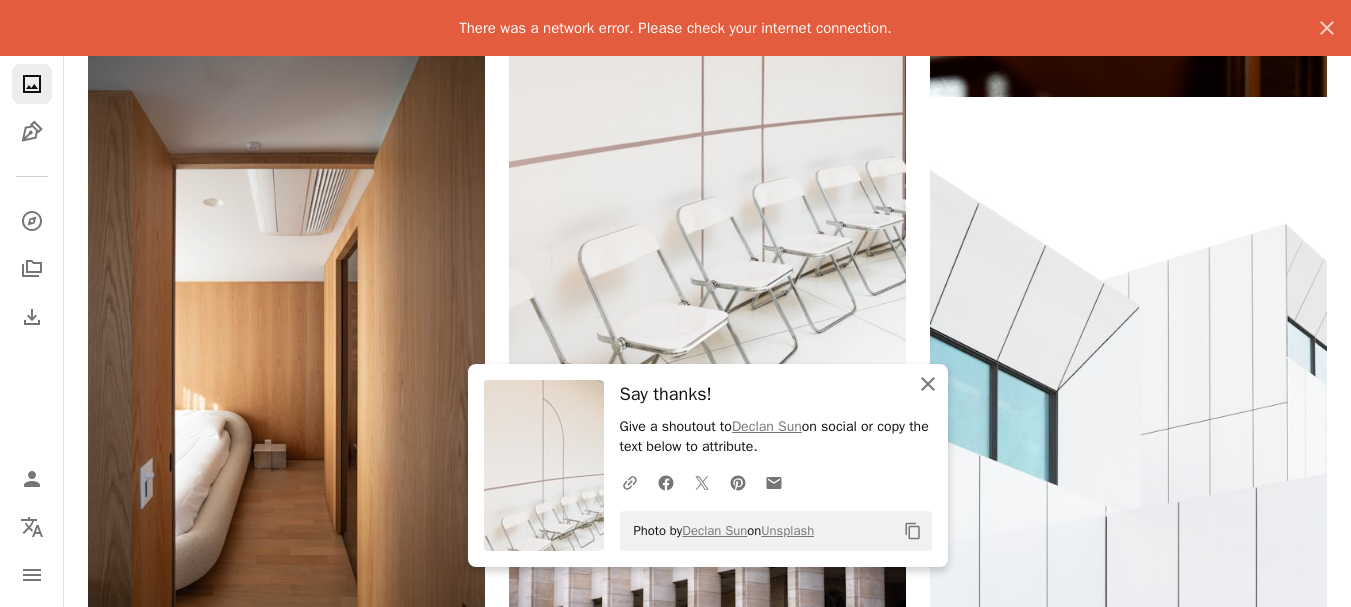 drag, startPoint x: 929, startPoint y: 382, endPoint x: 844, endPoint y: 488, distance: 135.87126 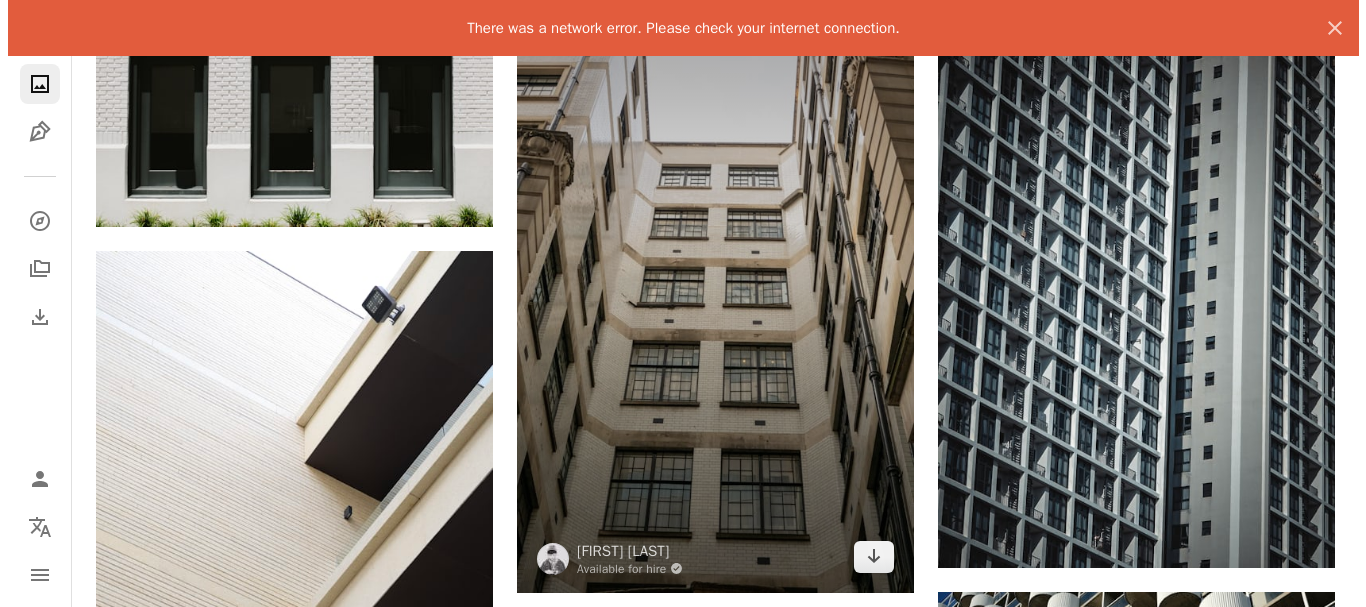 scroll, scrollTop: 1713, scrollLeft: 0, axis: vertical 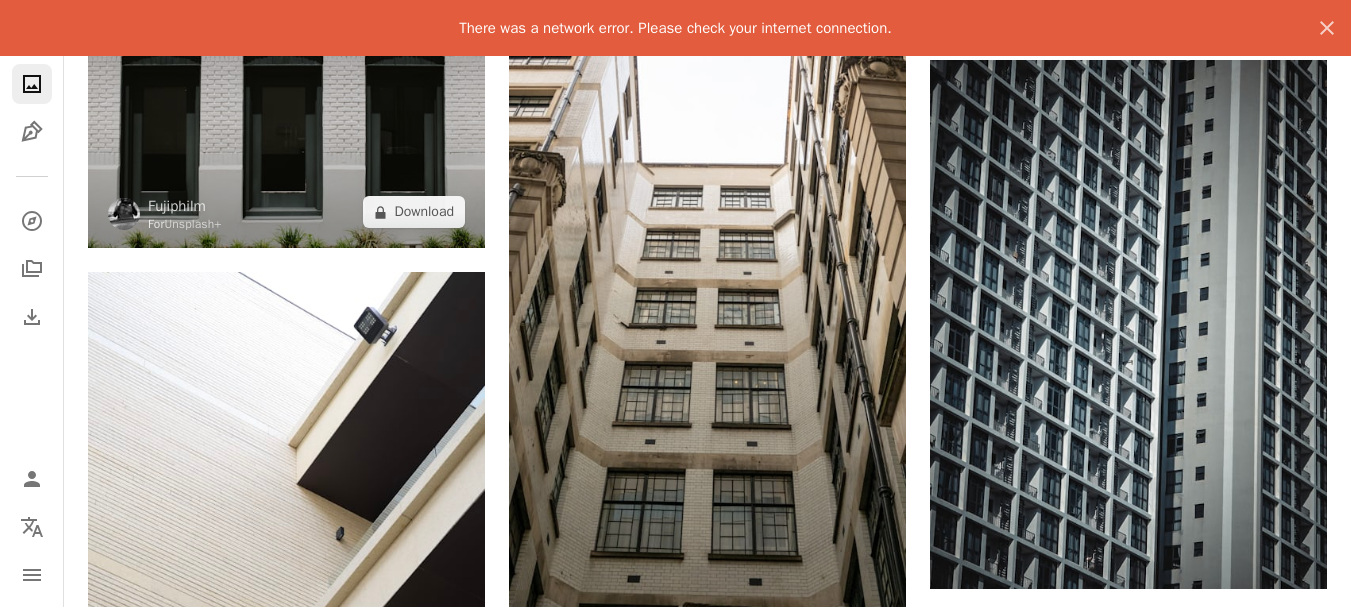 click at bounding box center (286, 116) 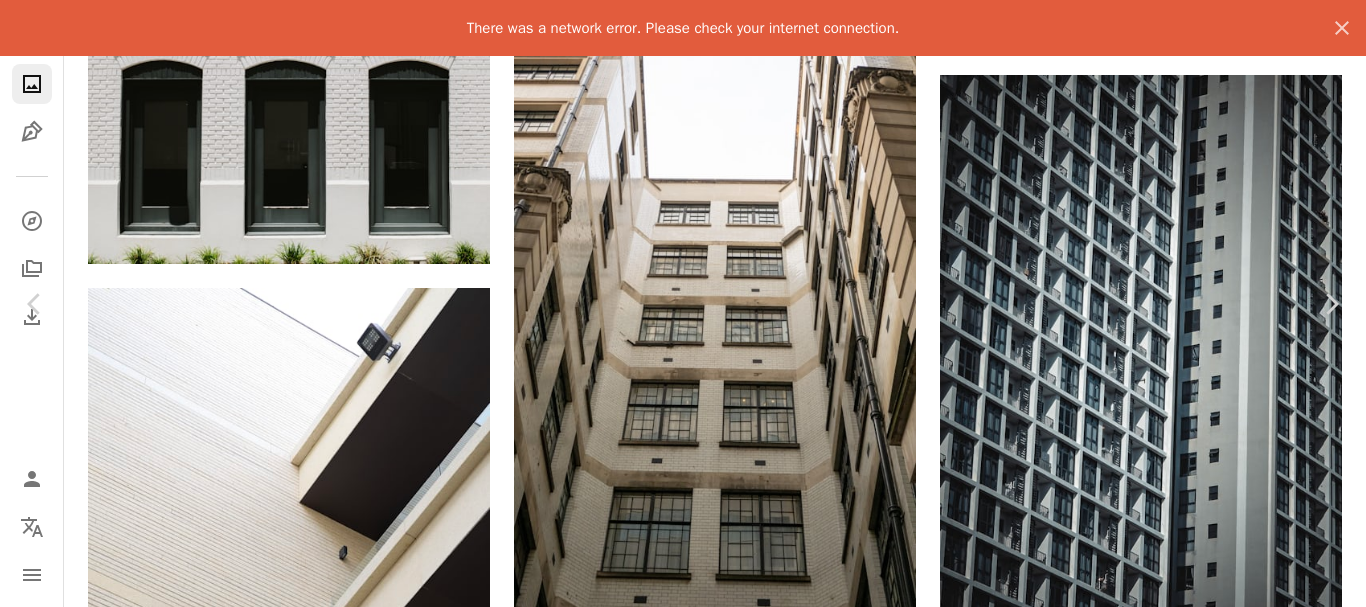 click on "An X shape" 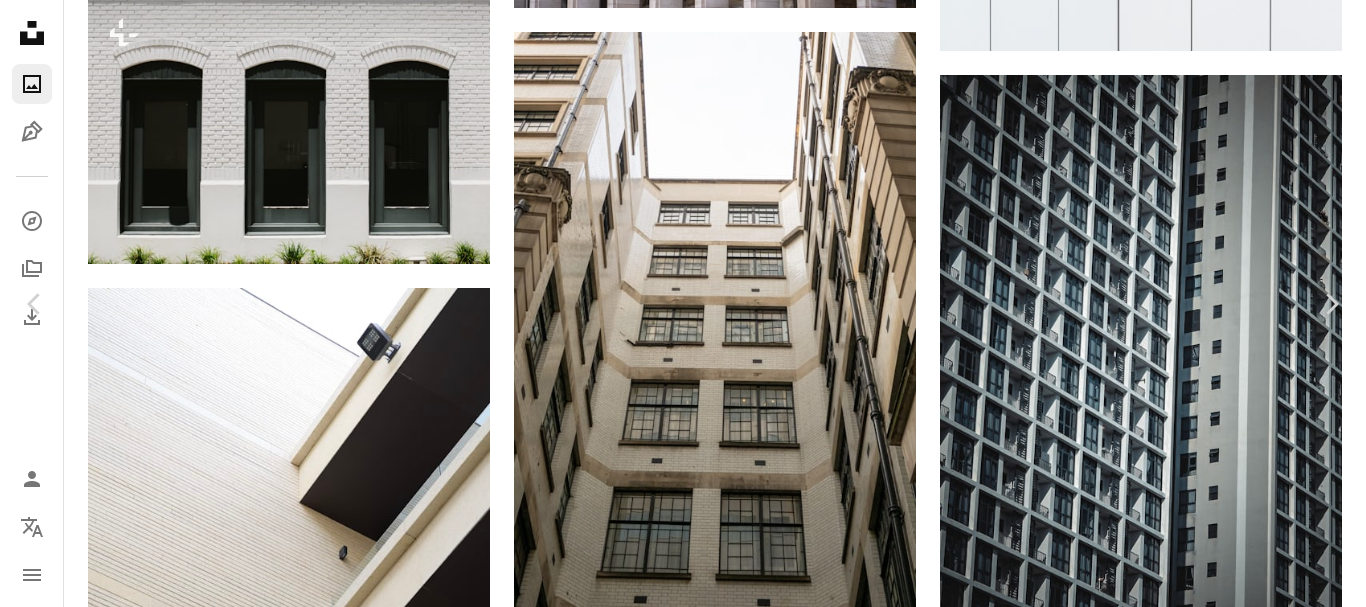click on "An X shape" at bounding box center (20, 20) 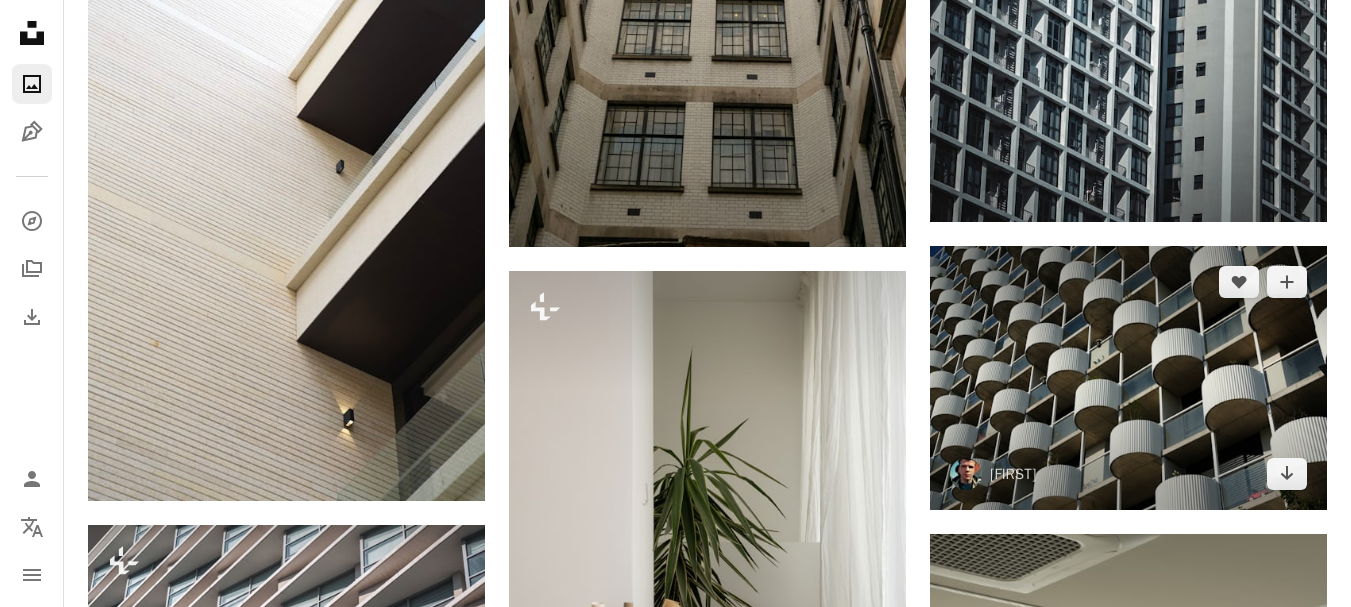 scroll, scrollTop: 2193, scrollLeft: 0, axis: vertical 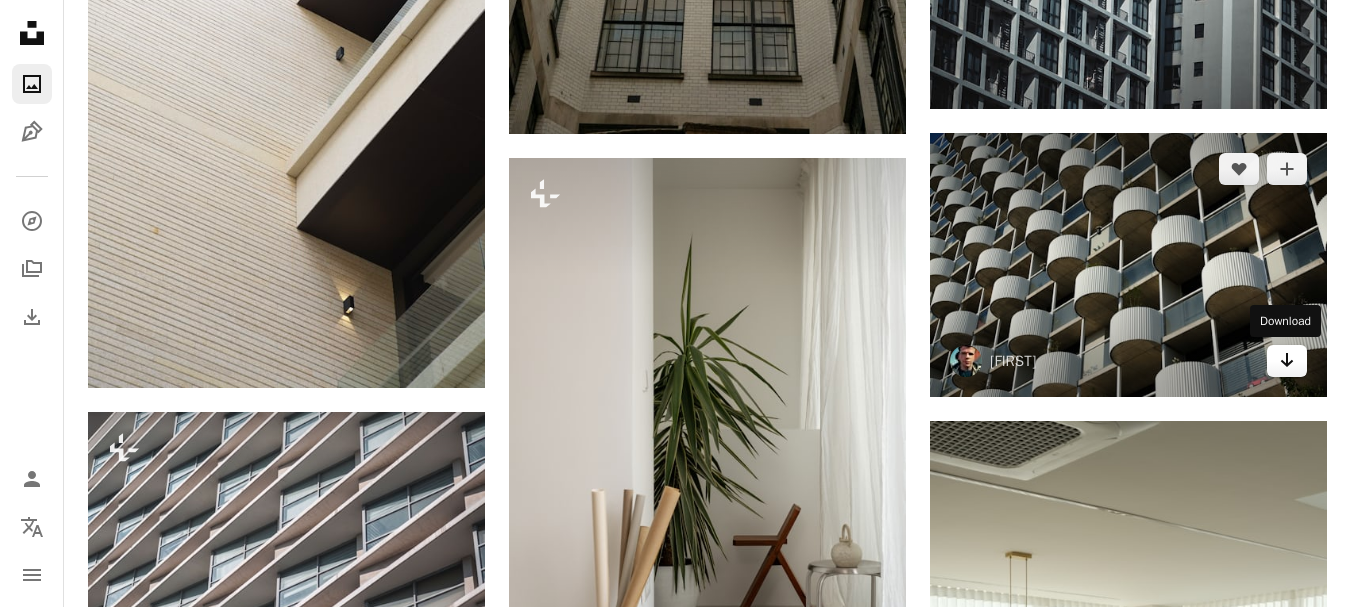 click 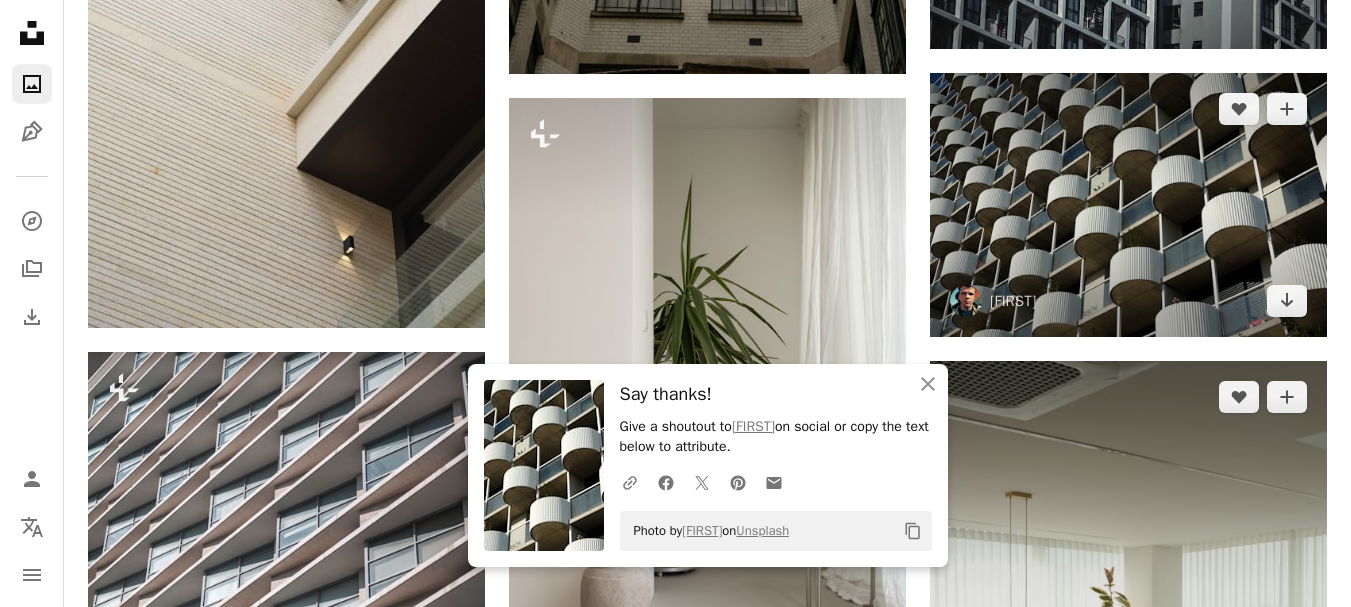 scroll, scrollTop: 2400, scrollLeft: 0, axis: vertical 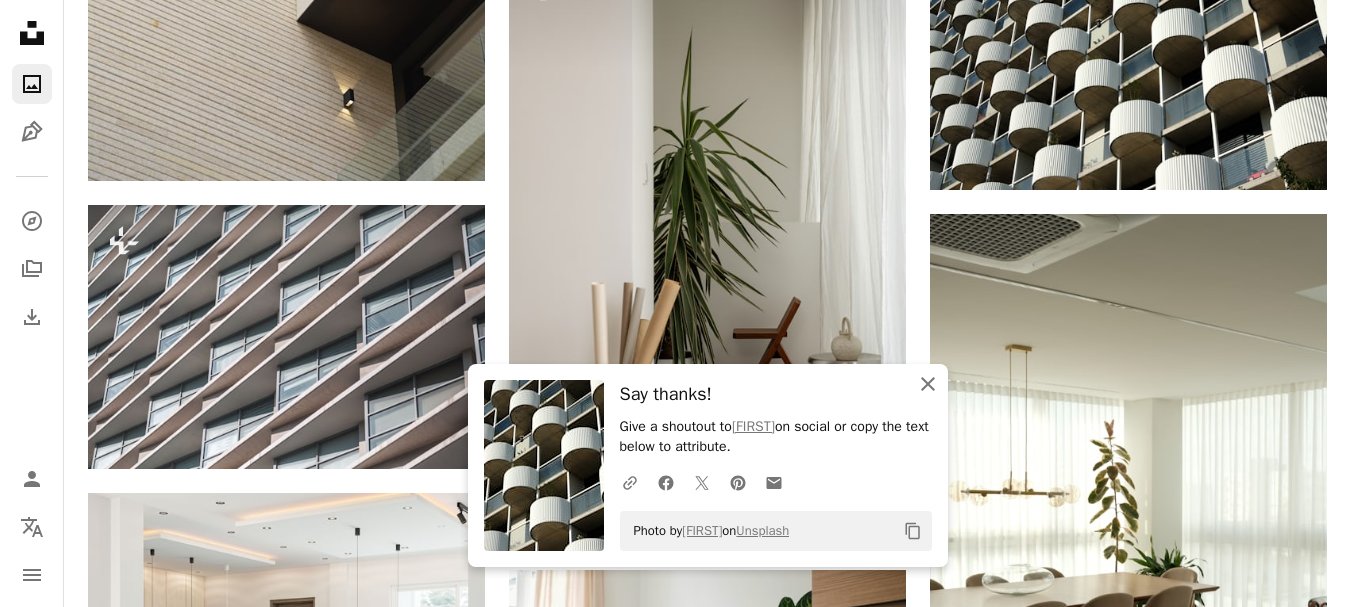 click on "An X shape" 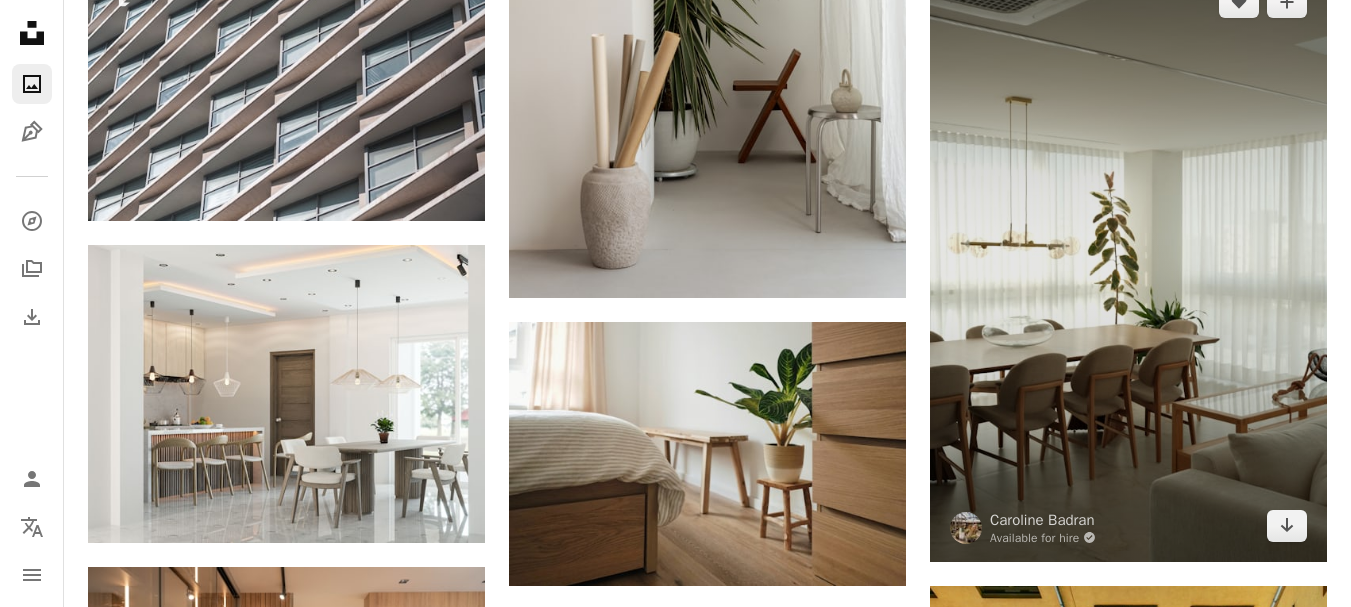 scroll, scrollTop: 2707, scrollLeft: 0, axis: vertical 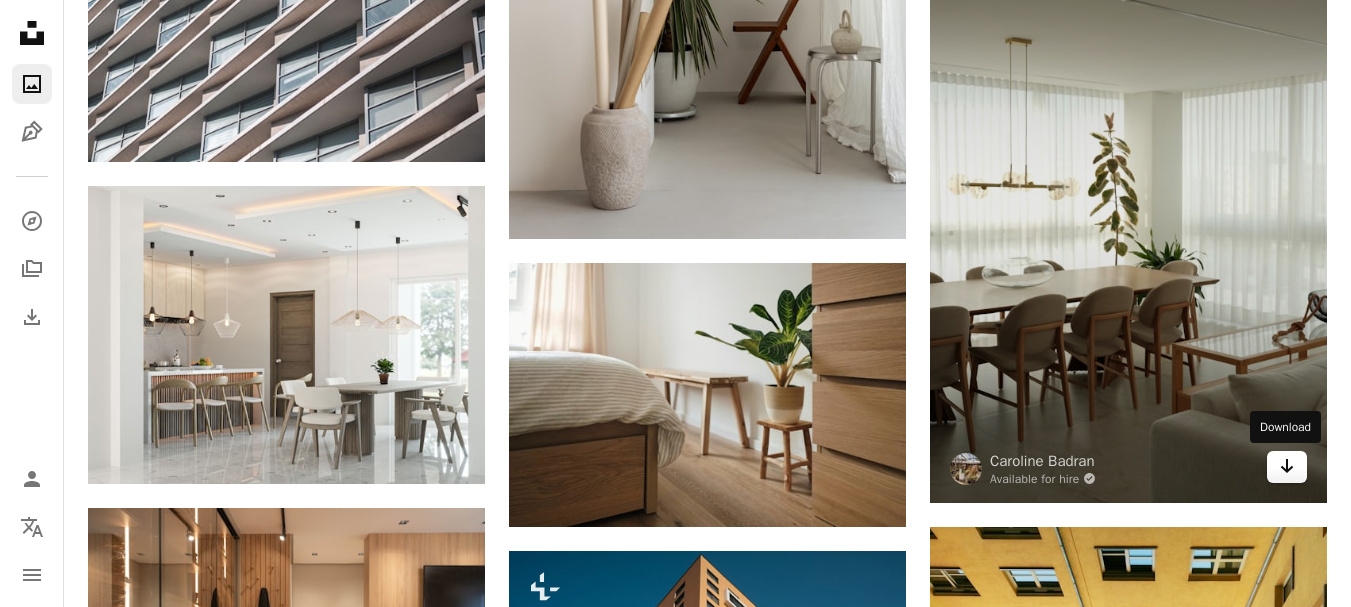 click 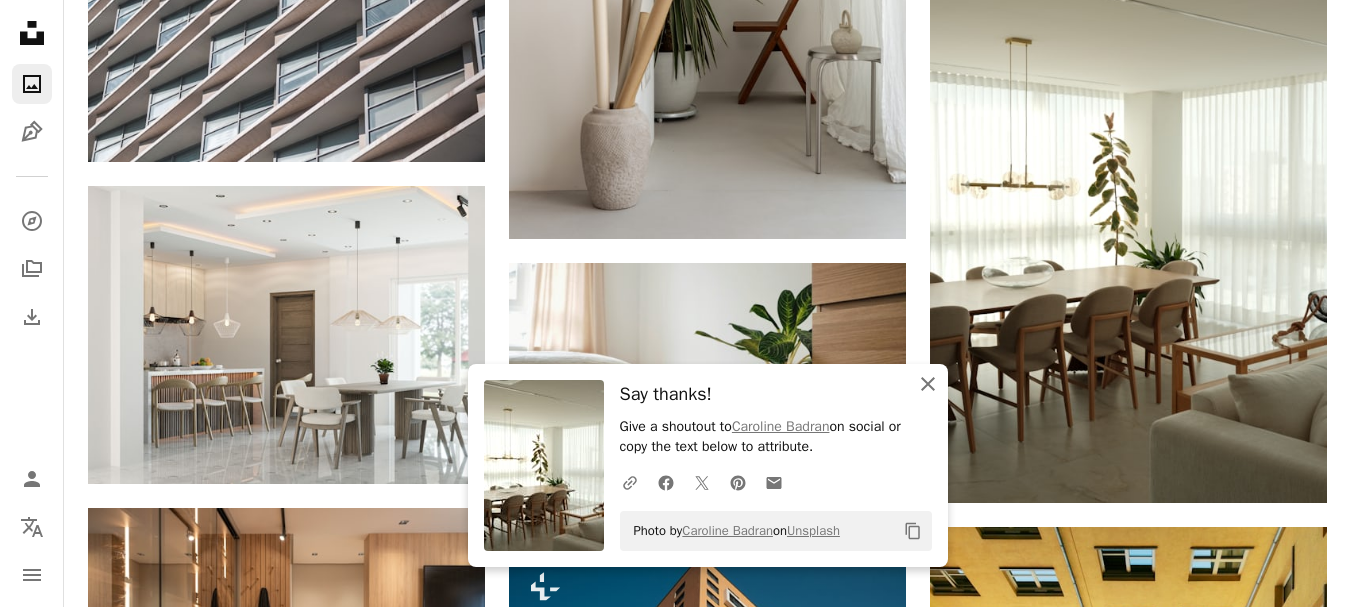 click on "An X shape" 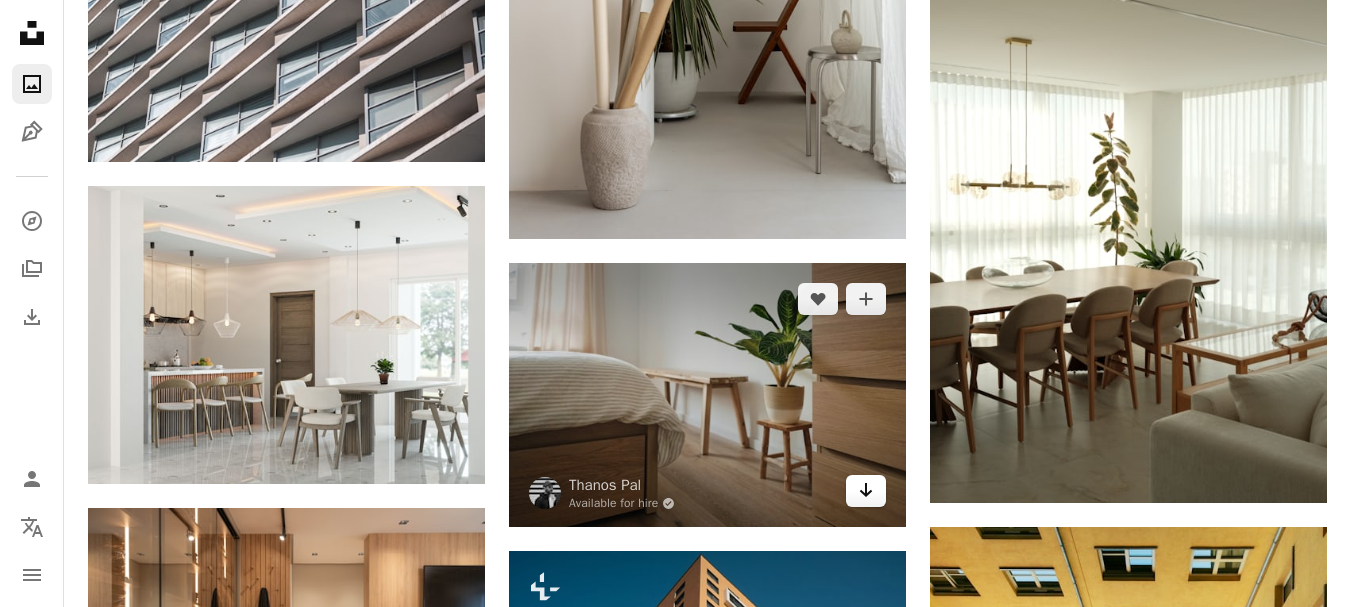 click on "Arrow pointing down" 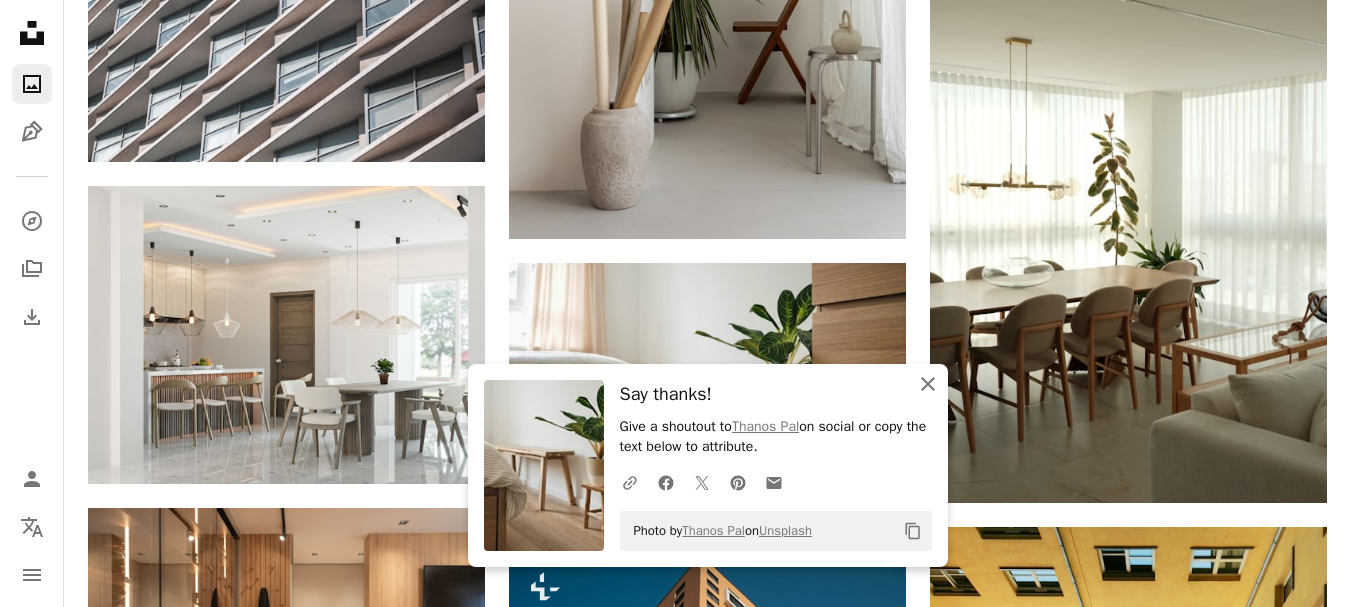 click on "An X shape" 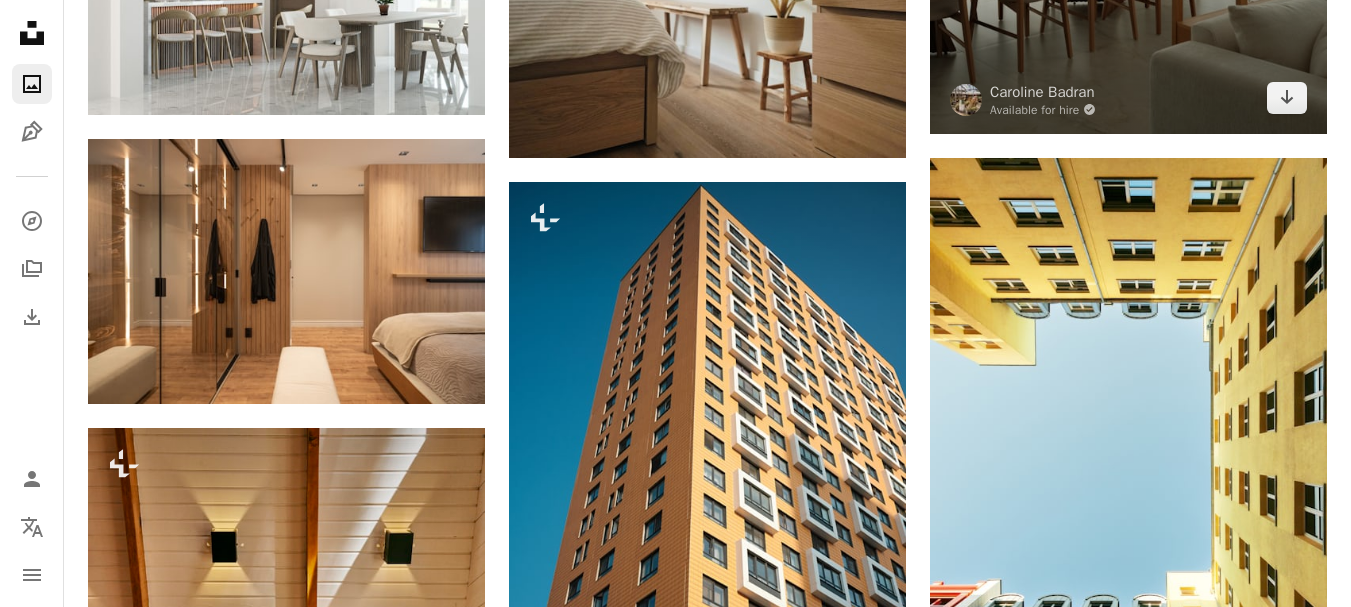 scroll, scrollTop: 3080, scrollLeft: 0, axis: vertical 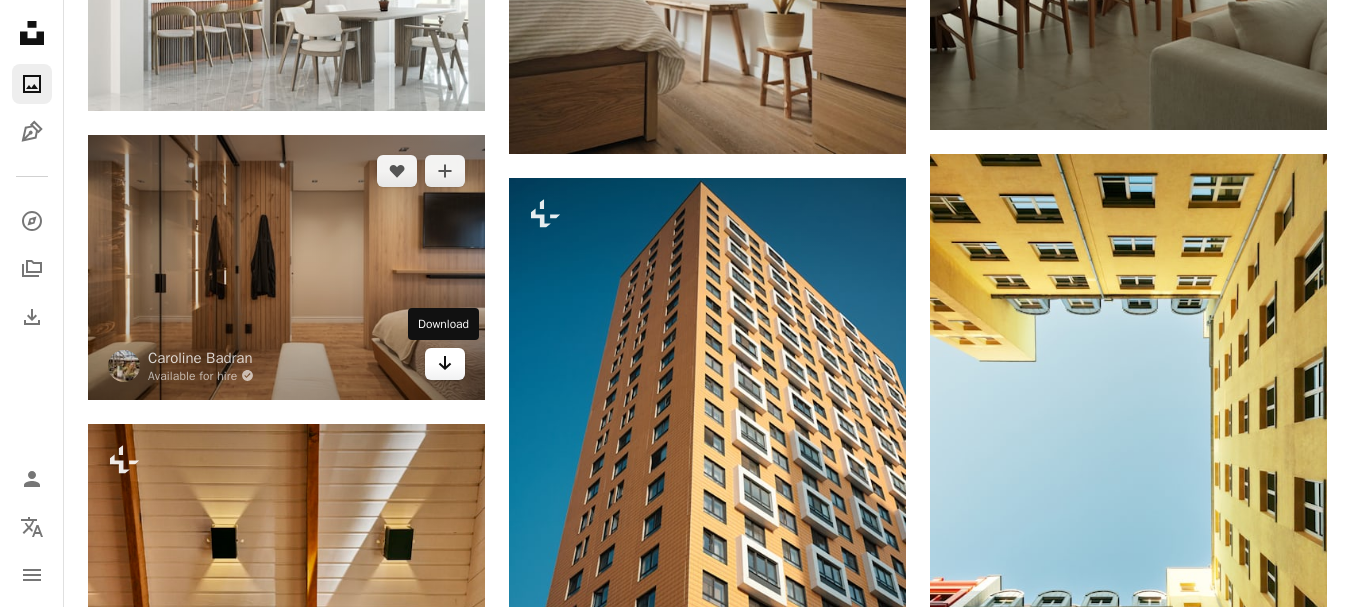 click on "Arrow pointing down" 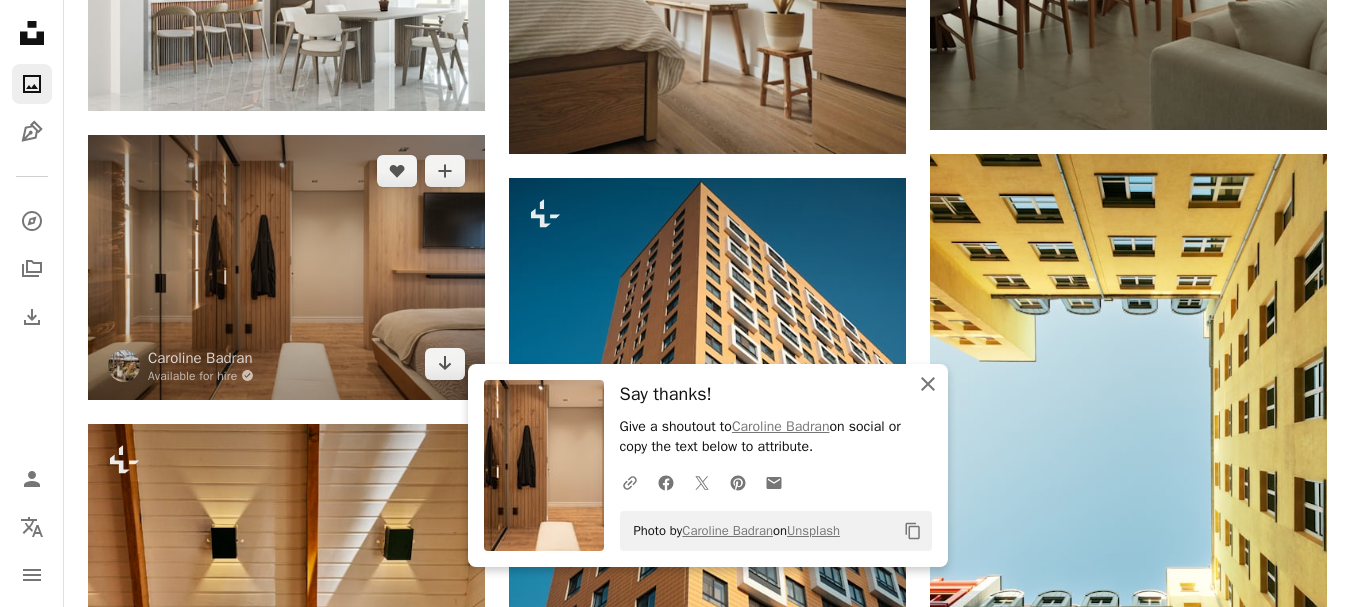 scroll, scrollTop: 3187, scrollLeft: 0, axis: vertical 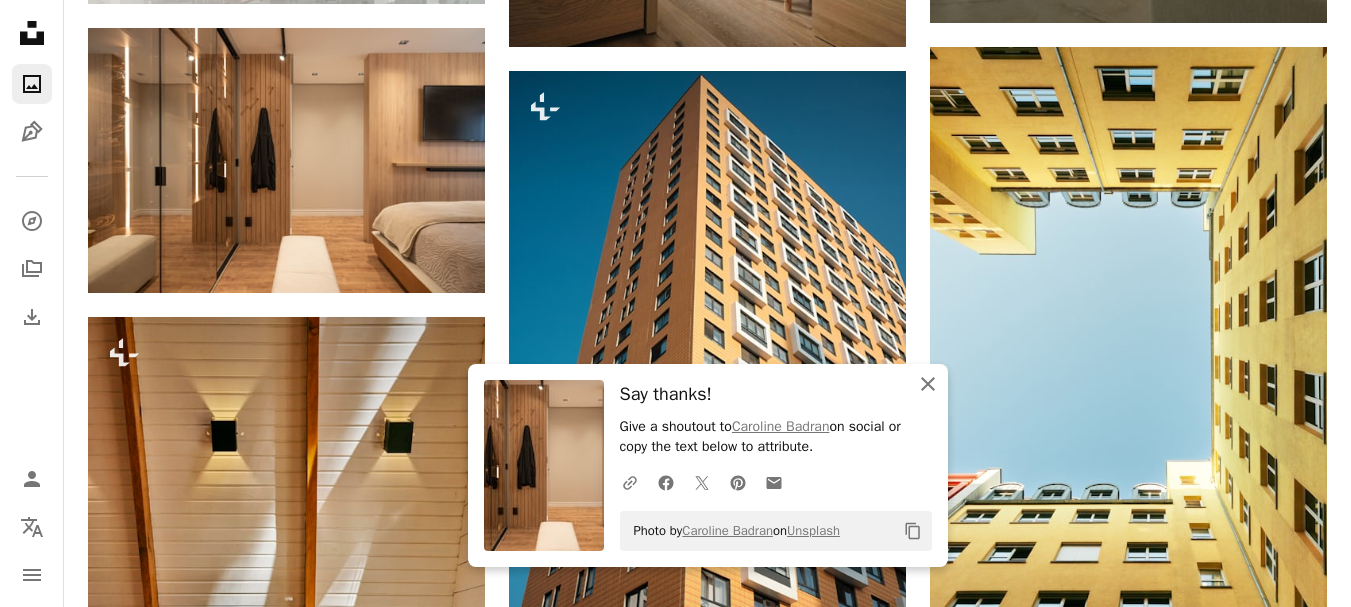 drag, startPoint x: 917, startPoint y: 378, endPoint x: 887, endPoint y: 383, distance: 30.413813 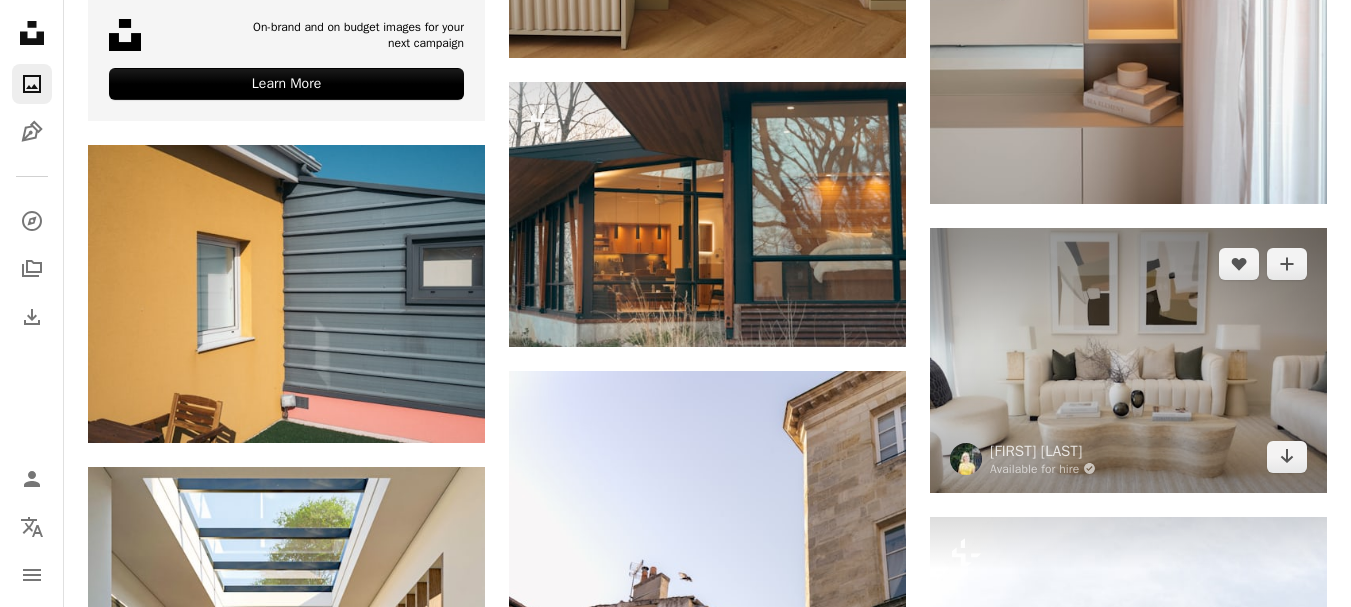 scroll, scrollTop: 6260, scrollLeft: 0, axis: vertical 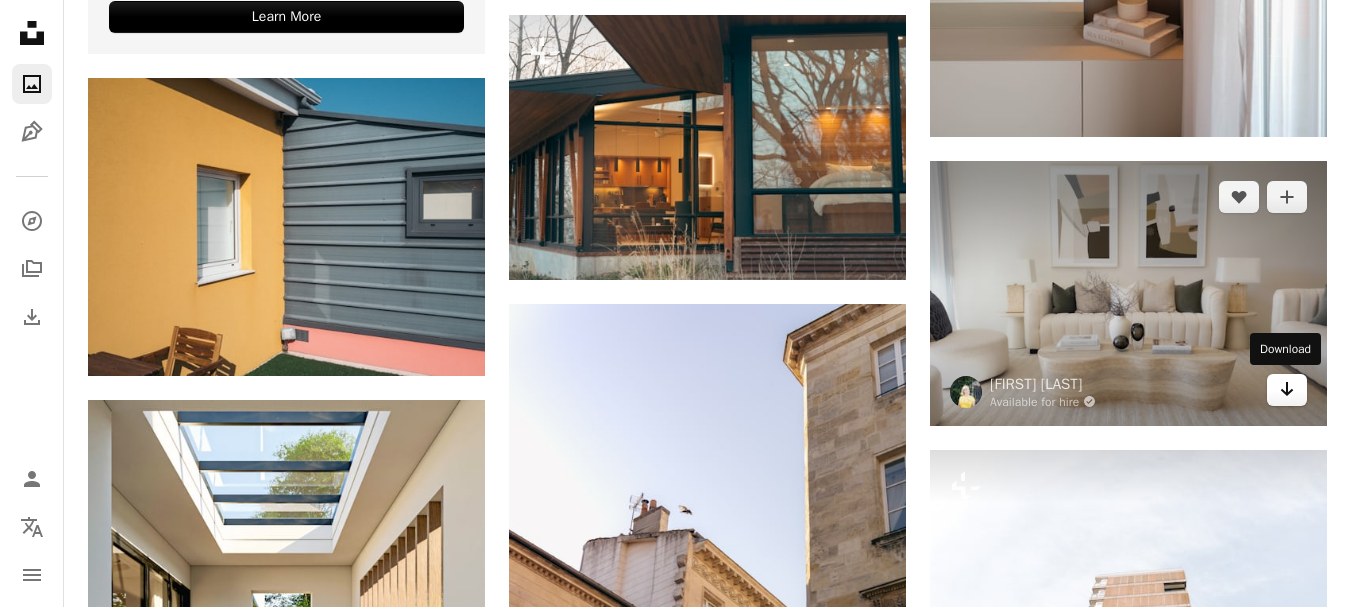 click 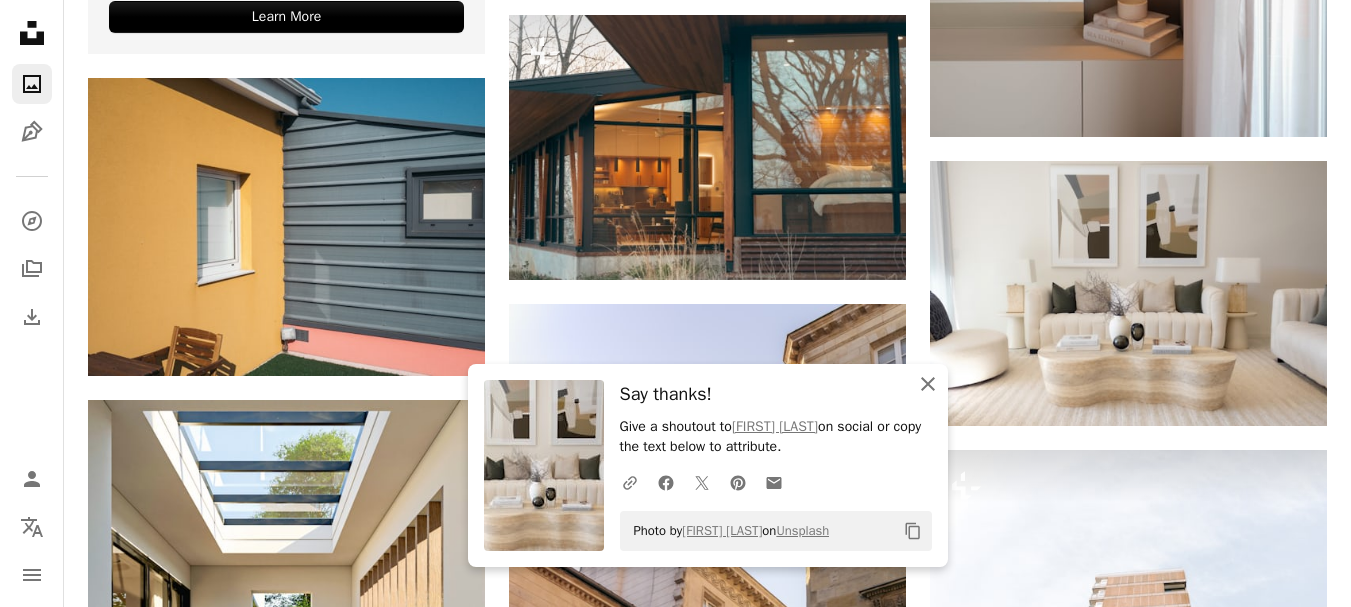 click on "An X shape" 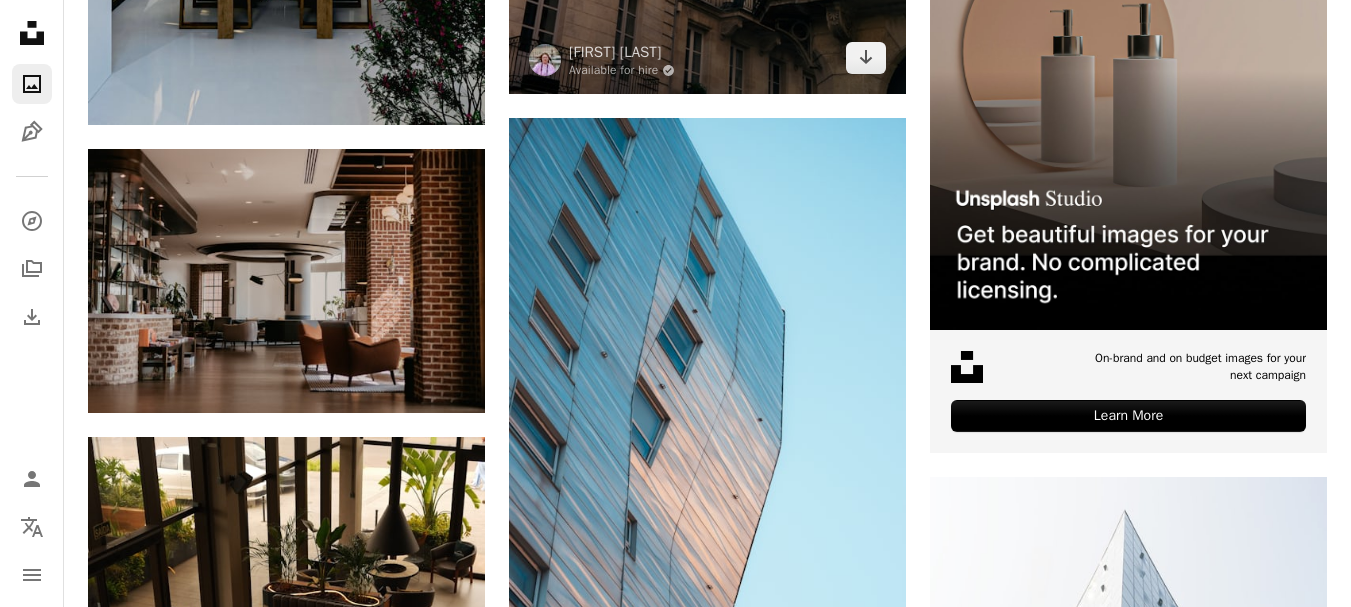 scroll, scrollTop: 7073, scrollLeft: 0, axis: vertical 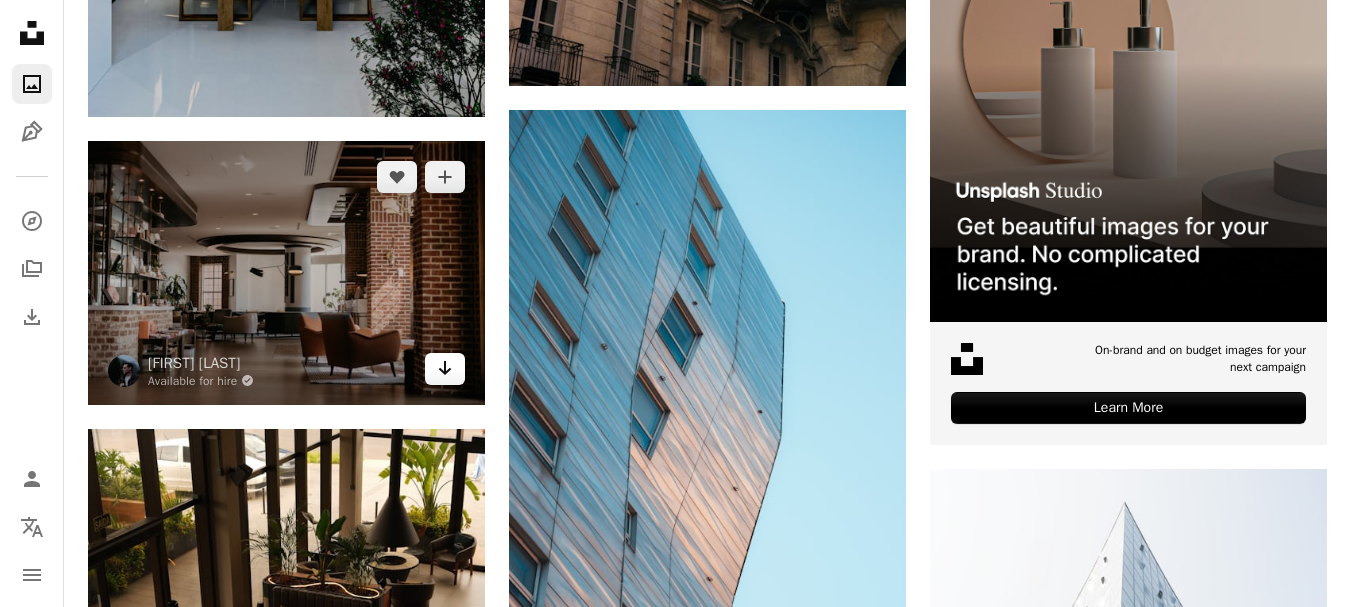 click 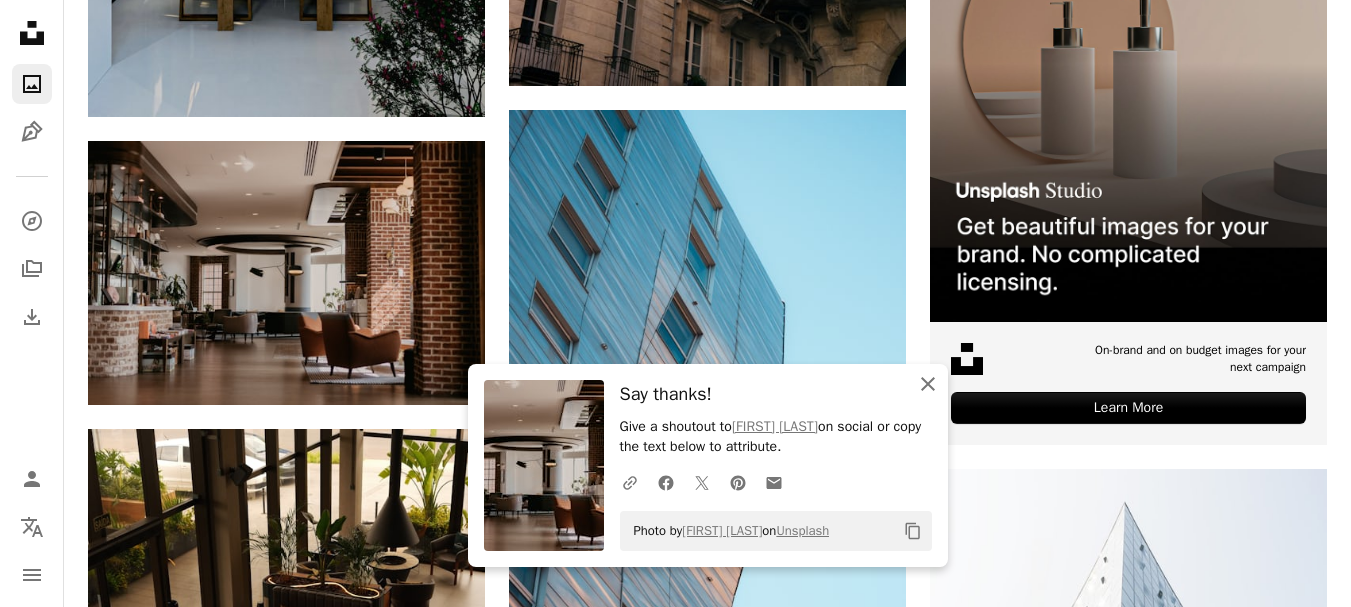 click 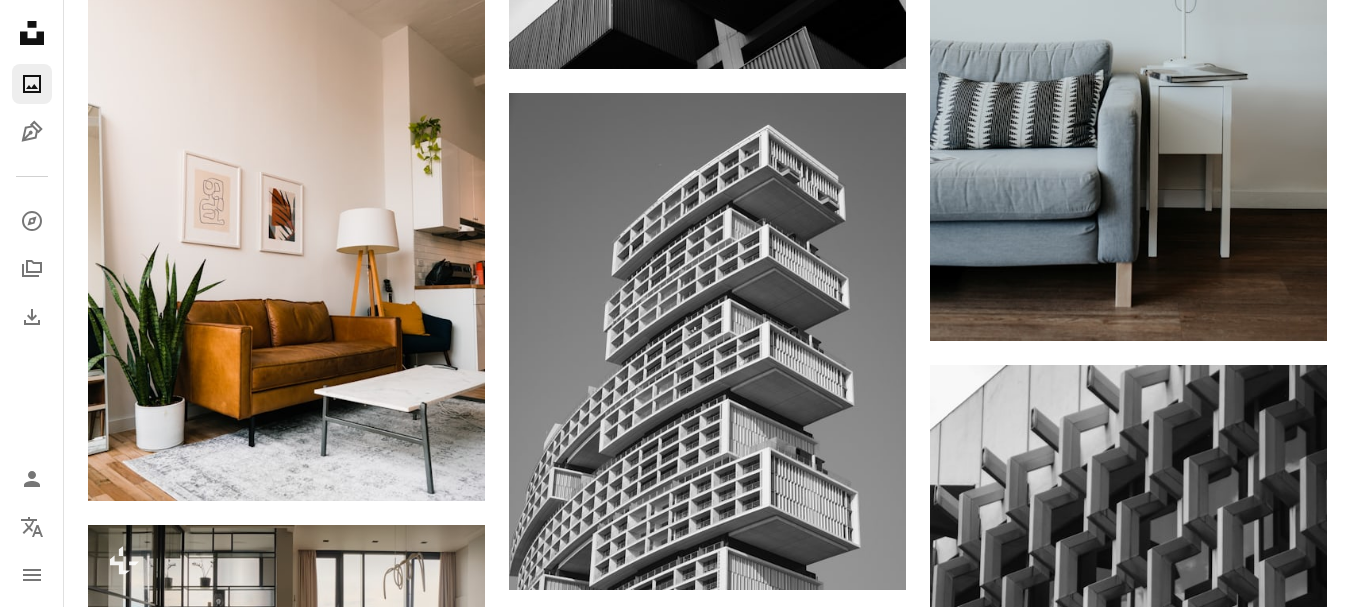 scroll, scrollTop: 10147, scrollLeft: 0, axis: vertical 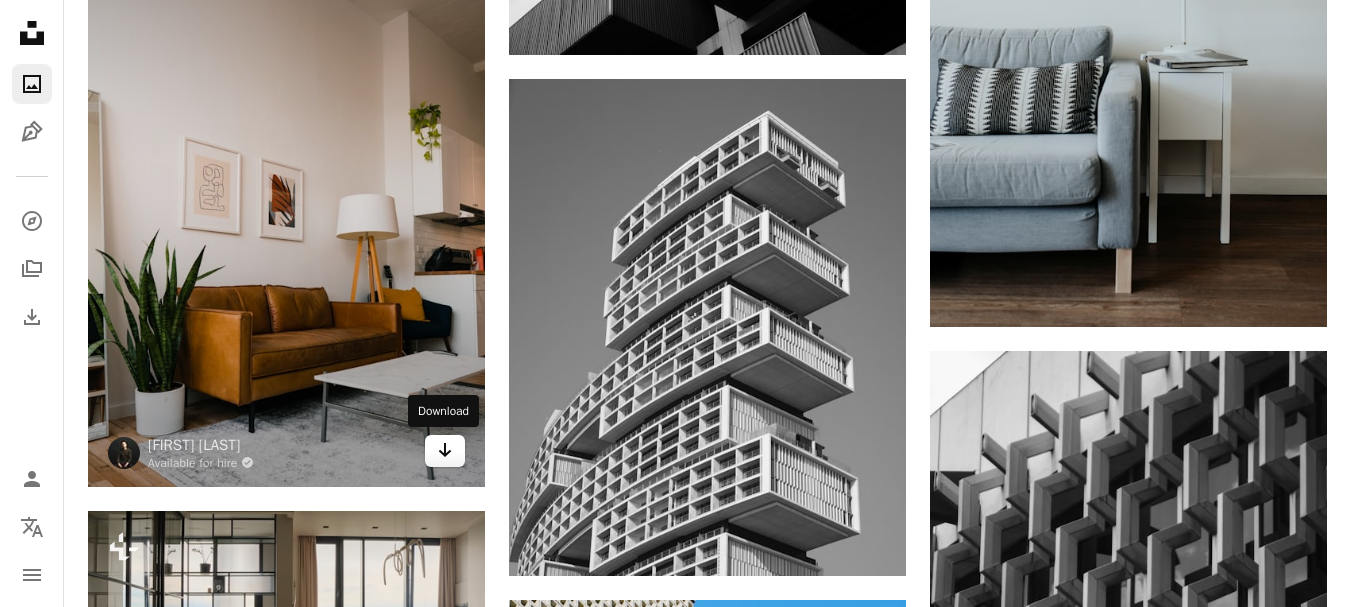click on "Arrow pointing down" at bounding box center [445, 451] 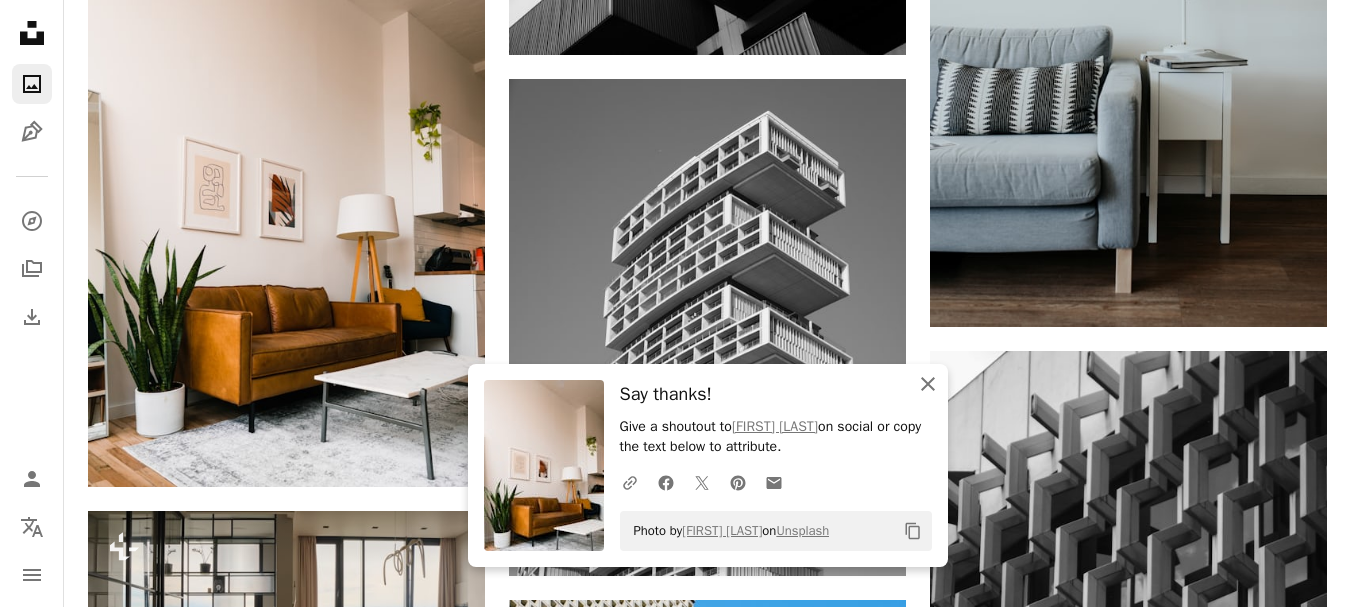 click 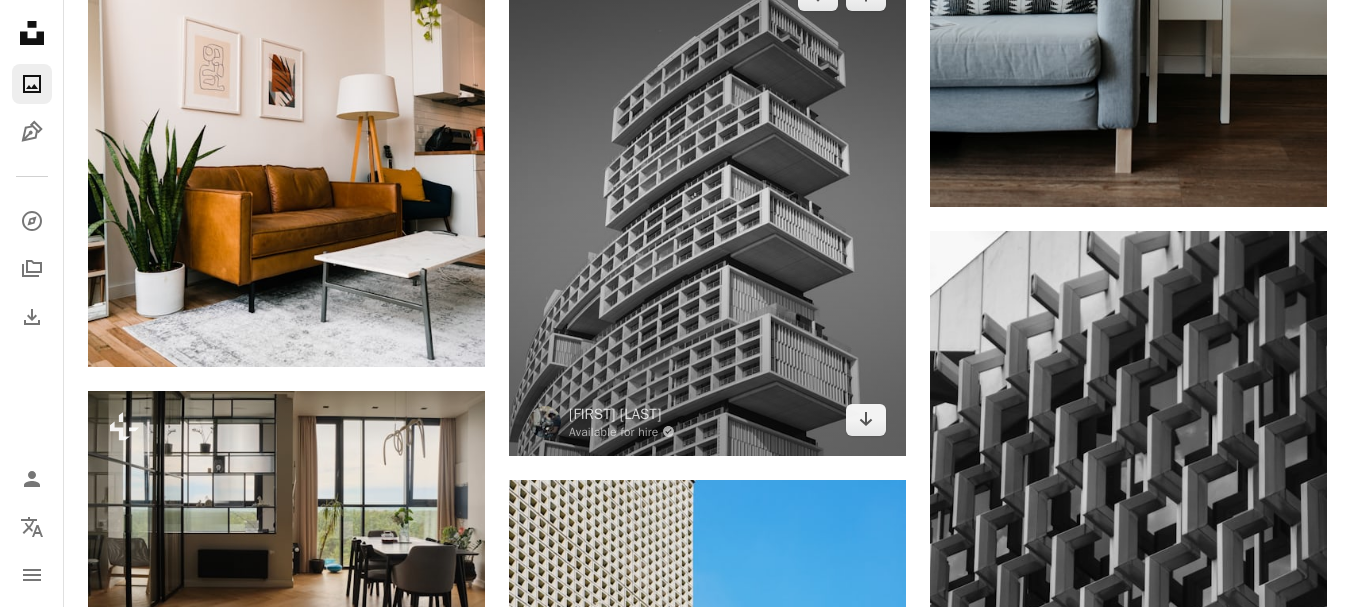 scroll, scrollTop: 10020, scrollLeft: 0, axis: vertical 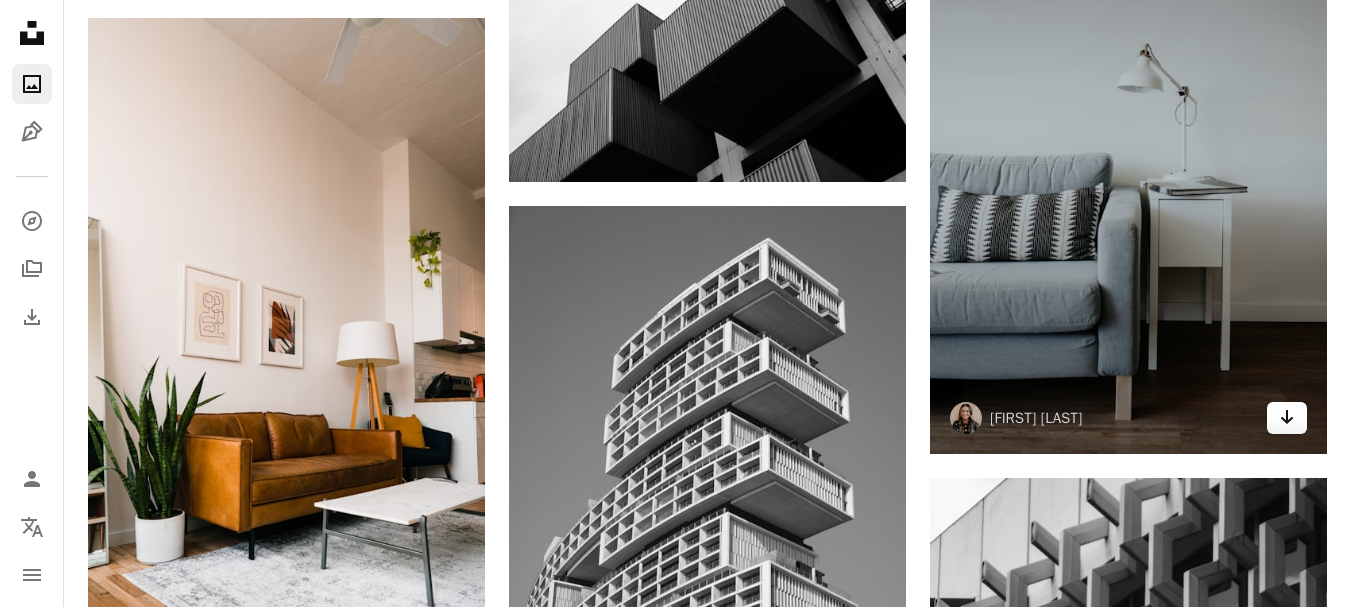 click on "Arrow pointing down" at bounding box center [1287, 418] 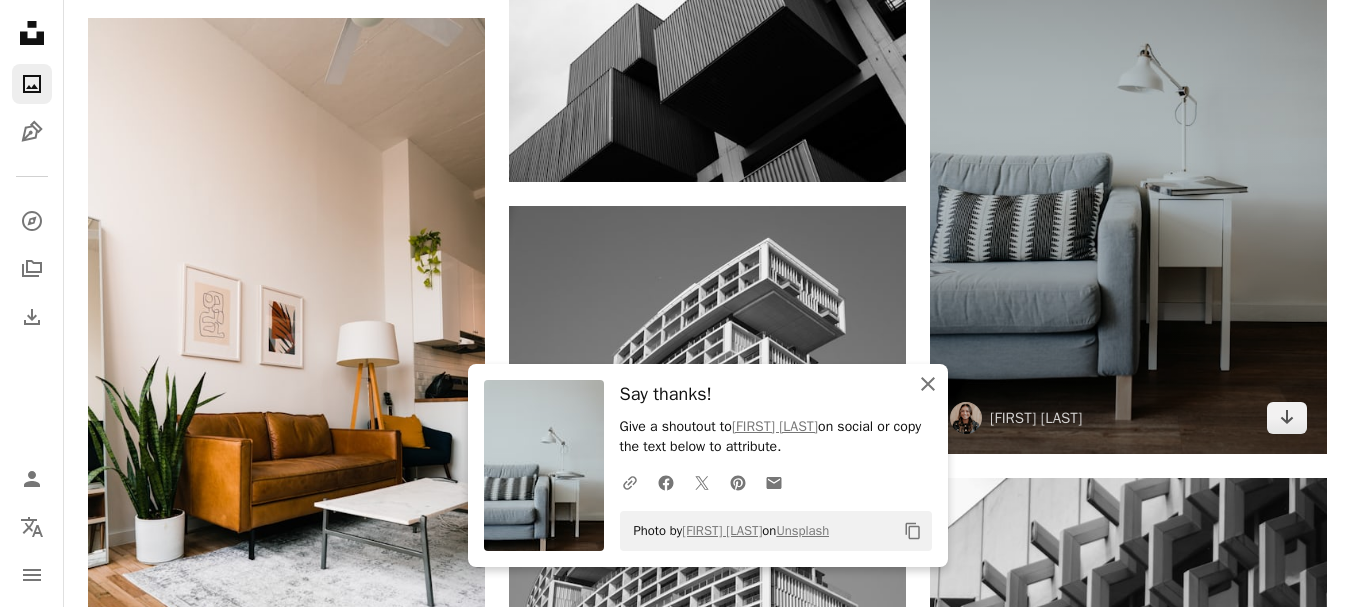 click 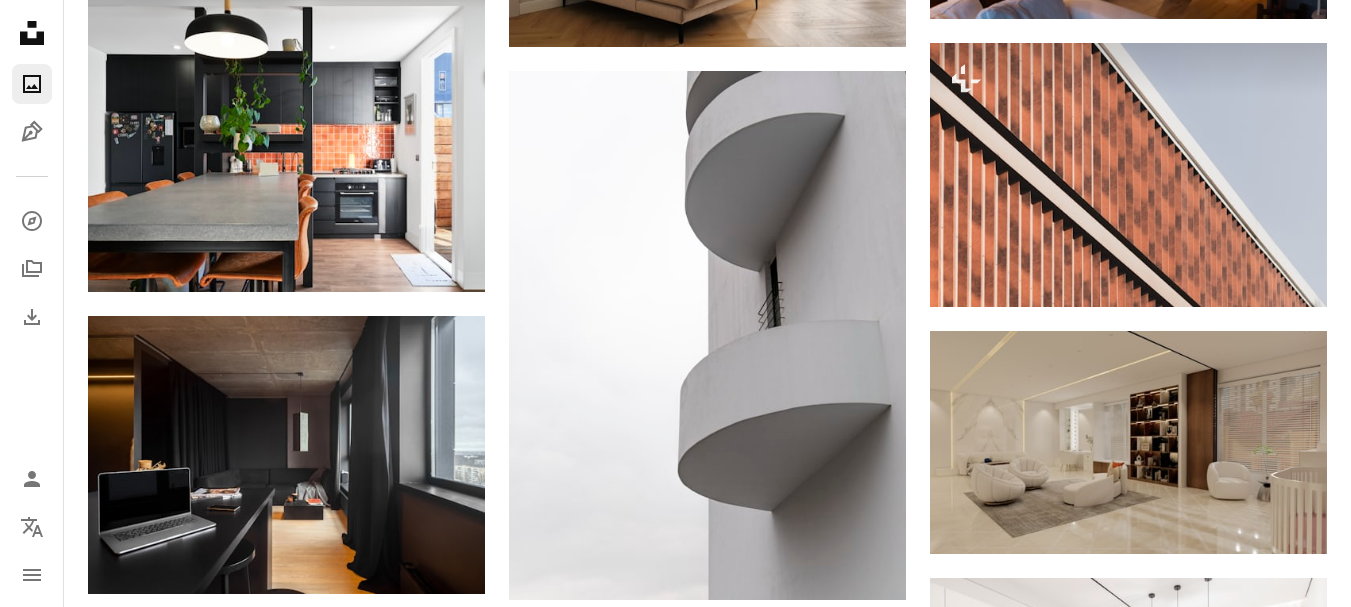 scroll, scrollTop: 0, scrollLeft: 0, axis: both 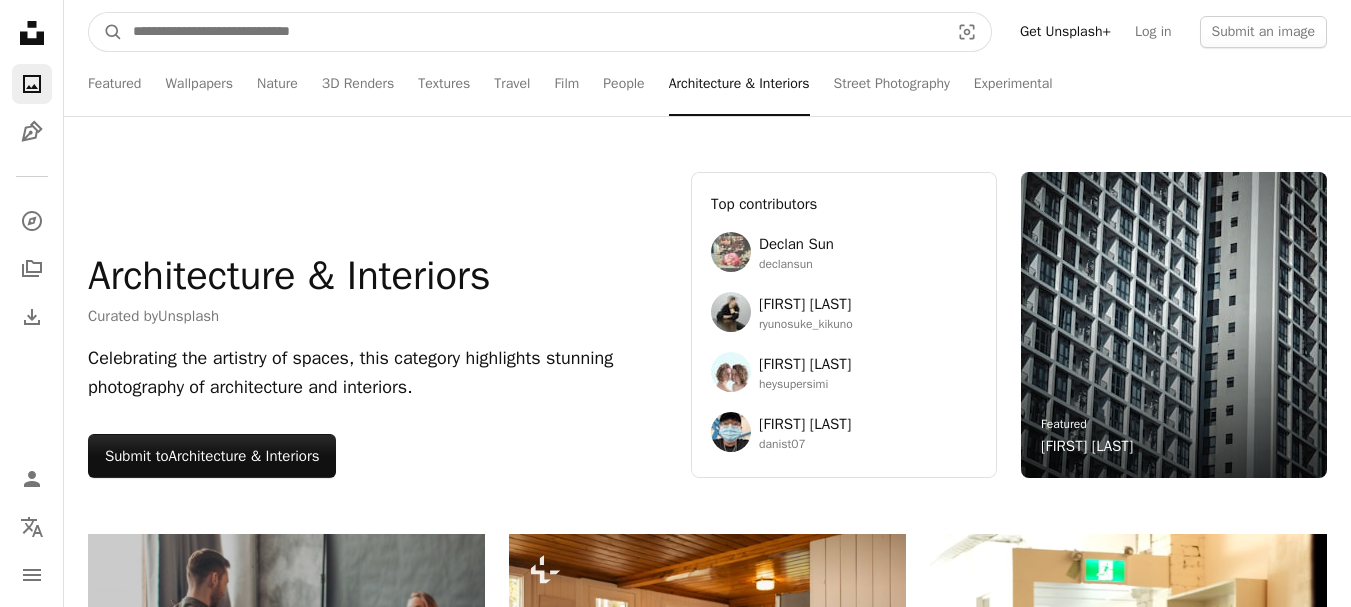 click at bounding box center (533, 32) 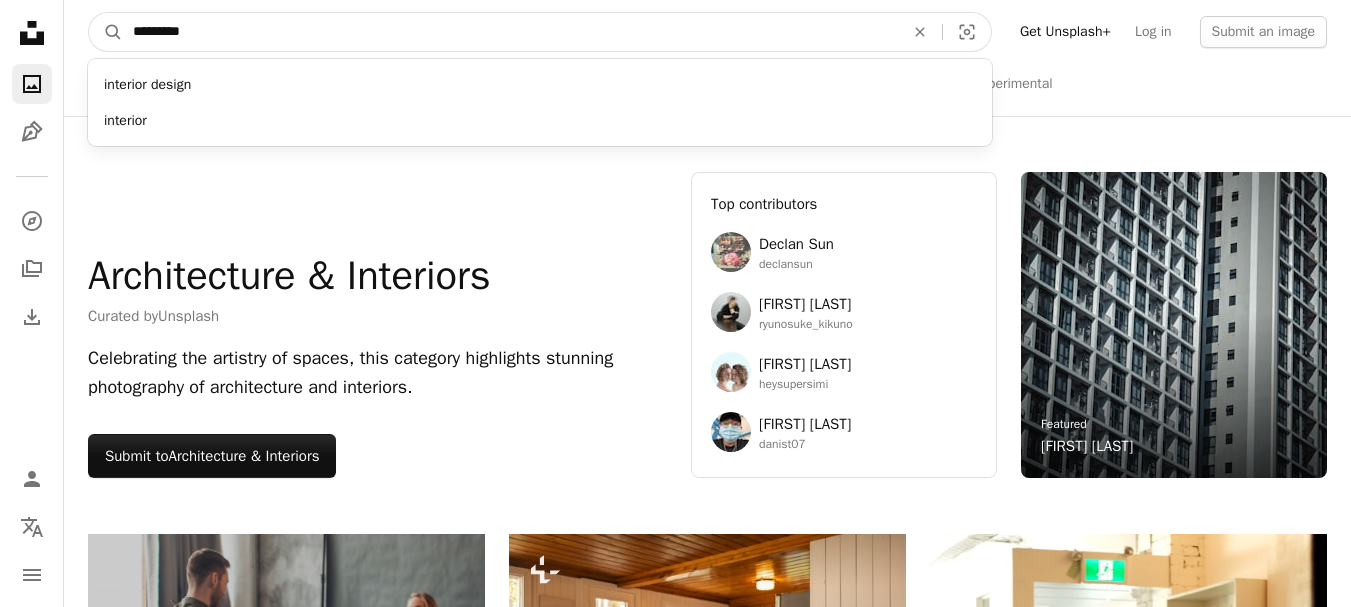 type on "*********" 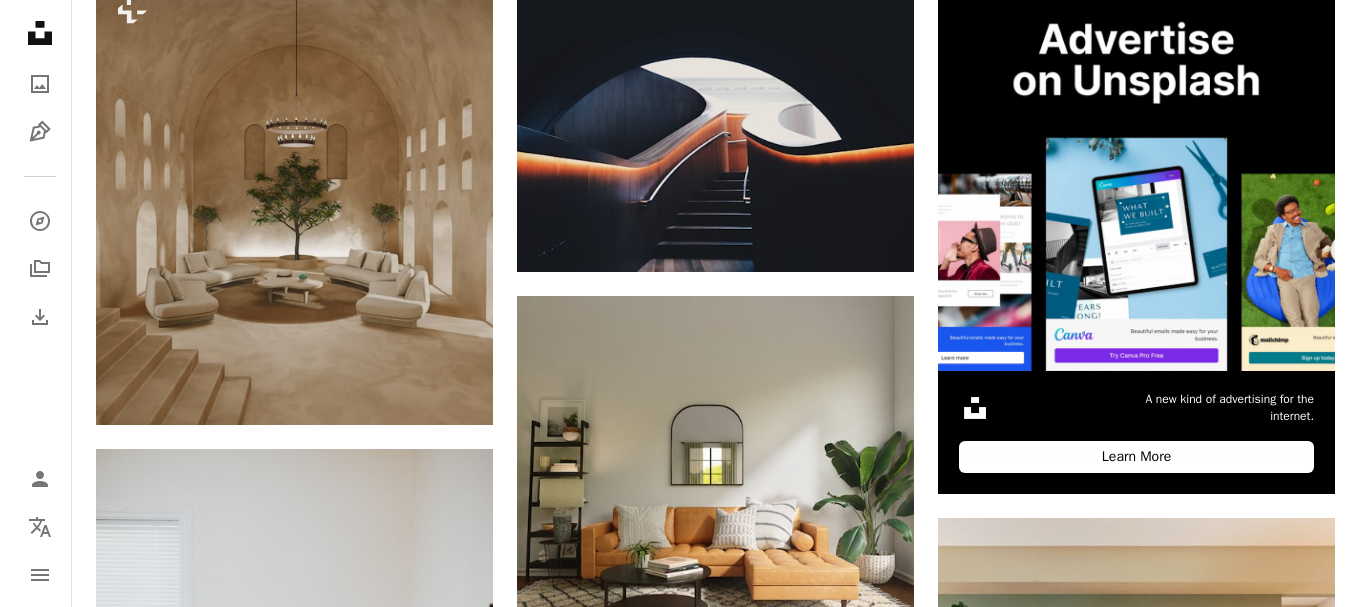 scroll, scrollTop: 533, scrollLeft: 0, axis: vertical 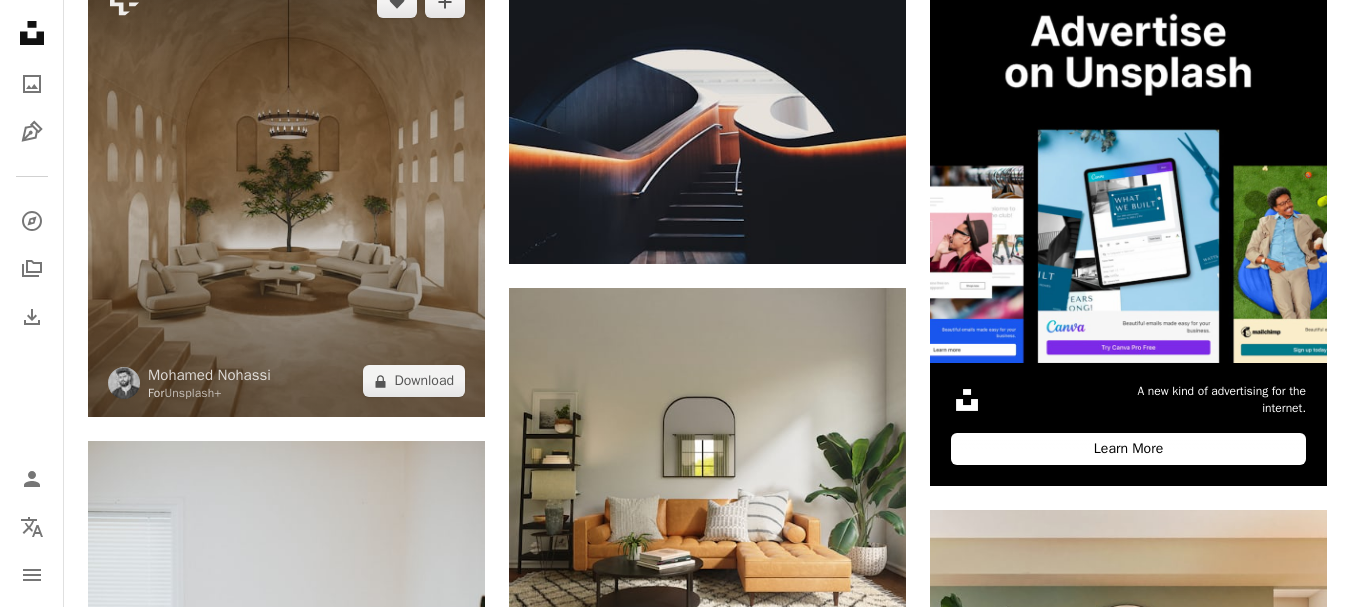 click at bounding box center [286, 191] 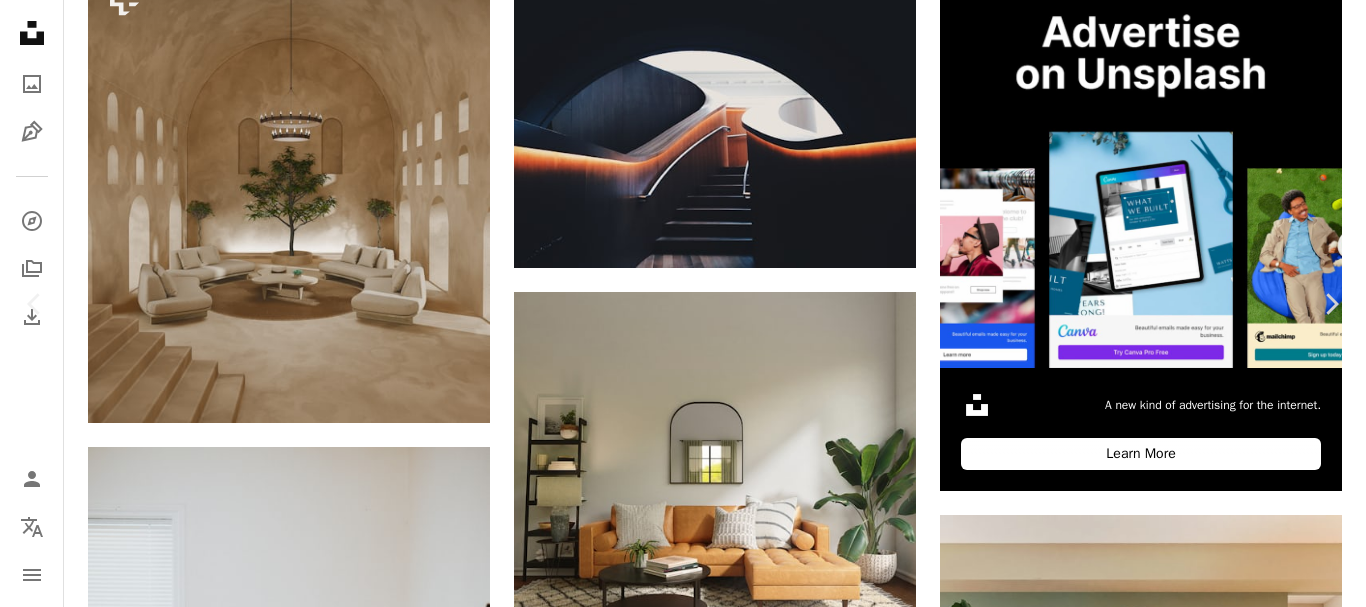 type 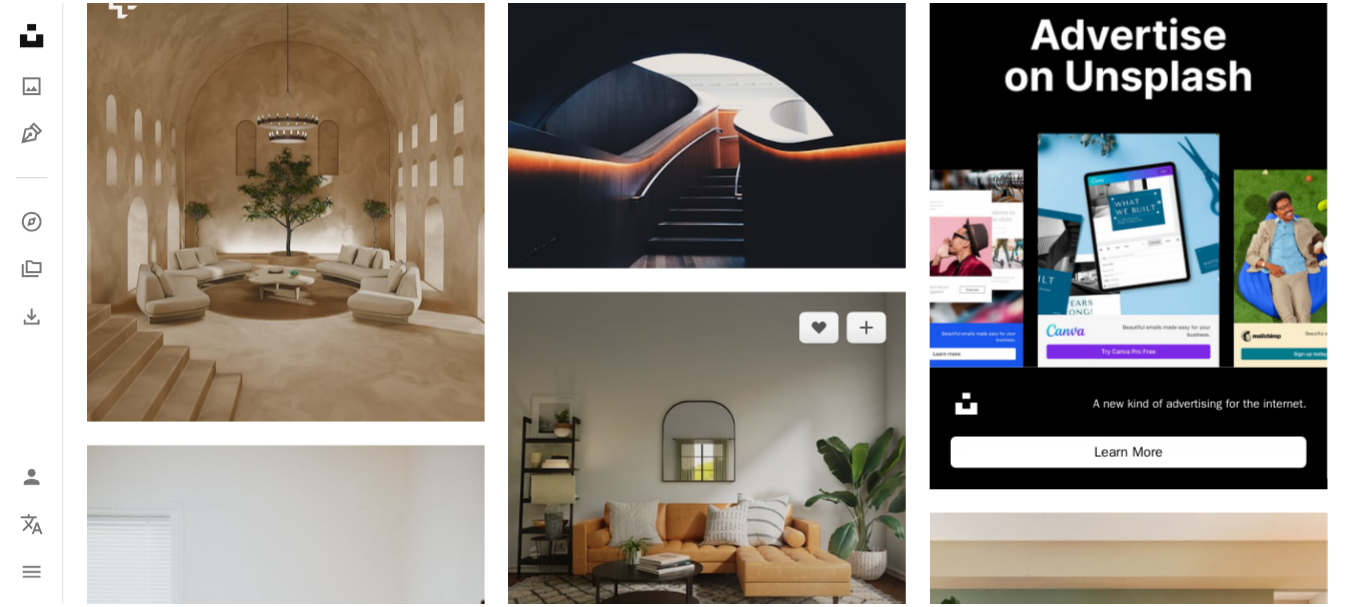 scroll, scrollTop: 1000, scrollLeft: 0, axis: vertical 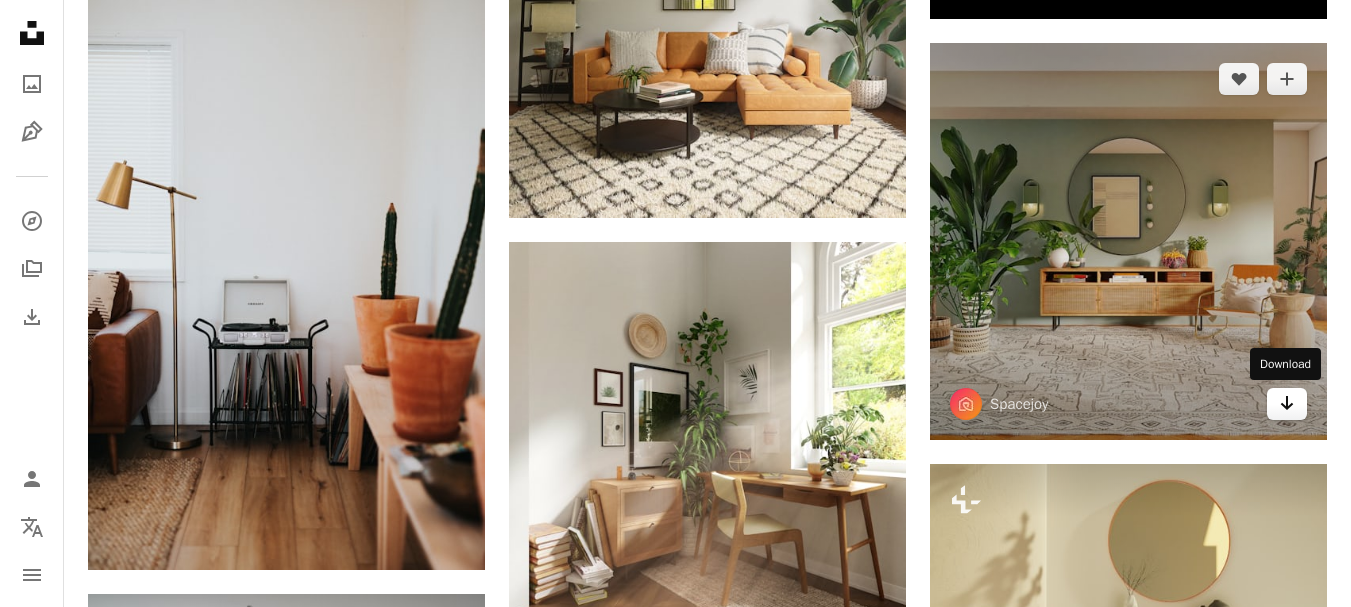 click on "Arrow pointing down" at bounding box center (1287, 404) 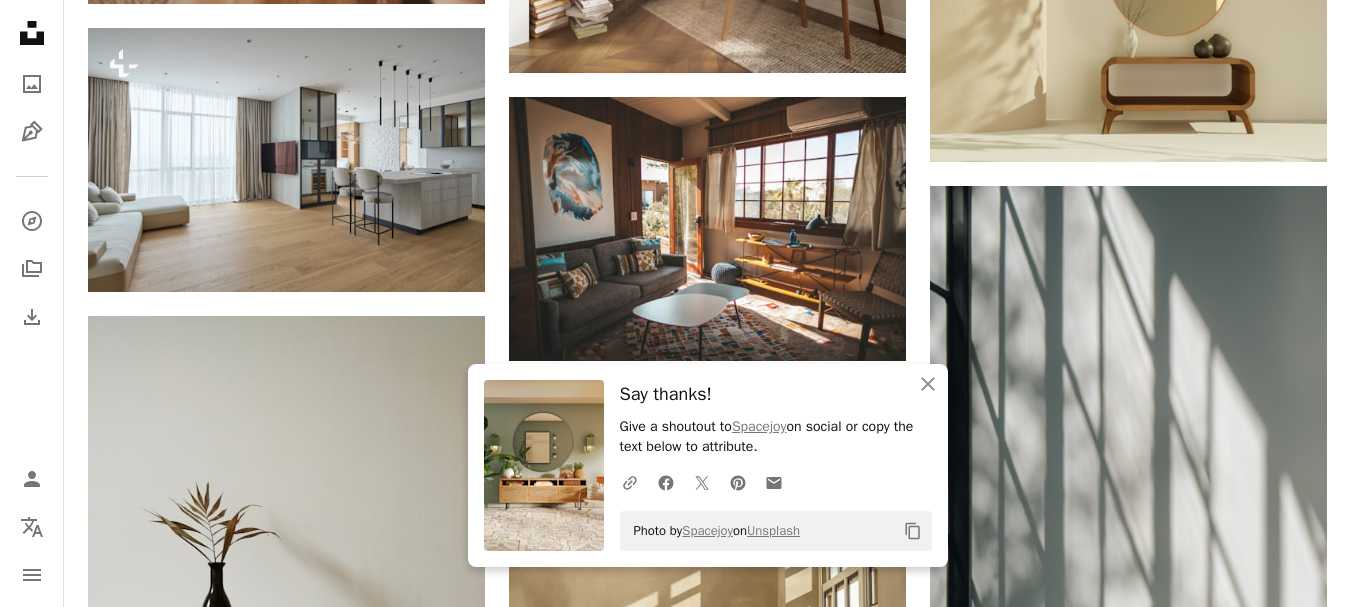 scroll, scrollTop: 1567, scrollLeft: 0, axis: vertical 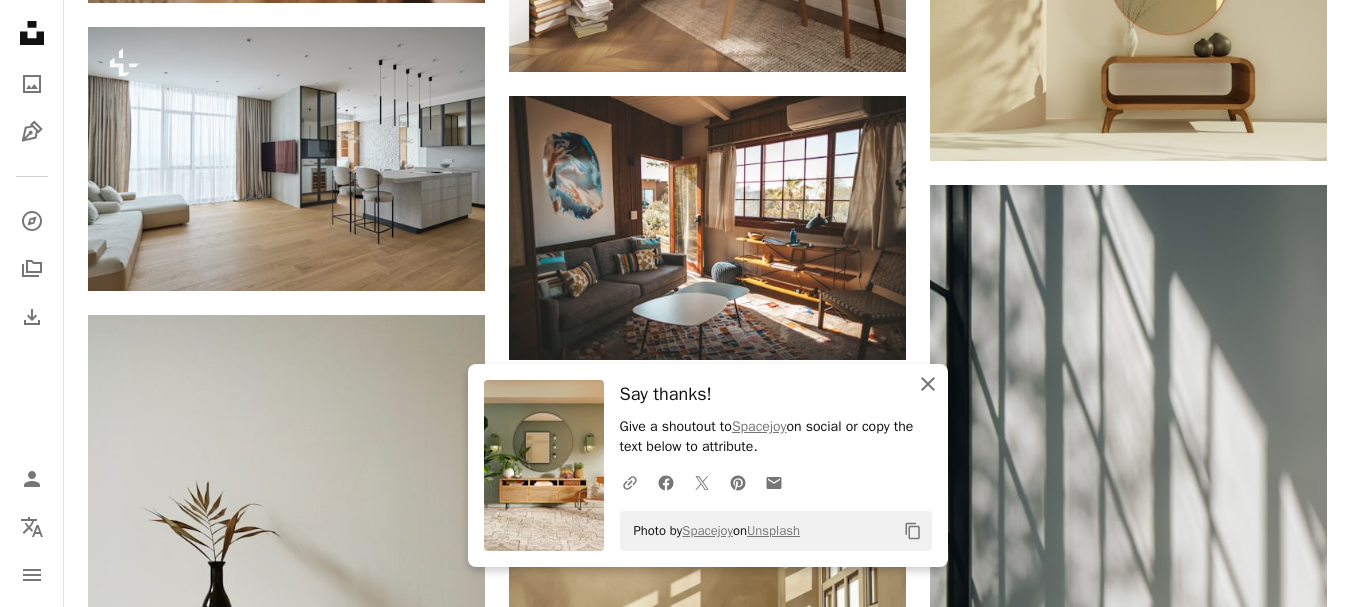 click on "An X shape" 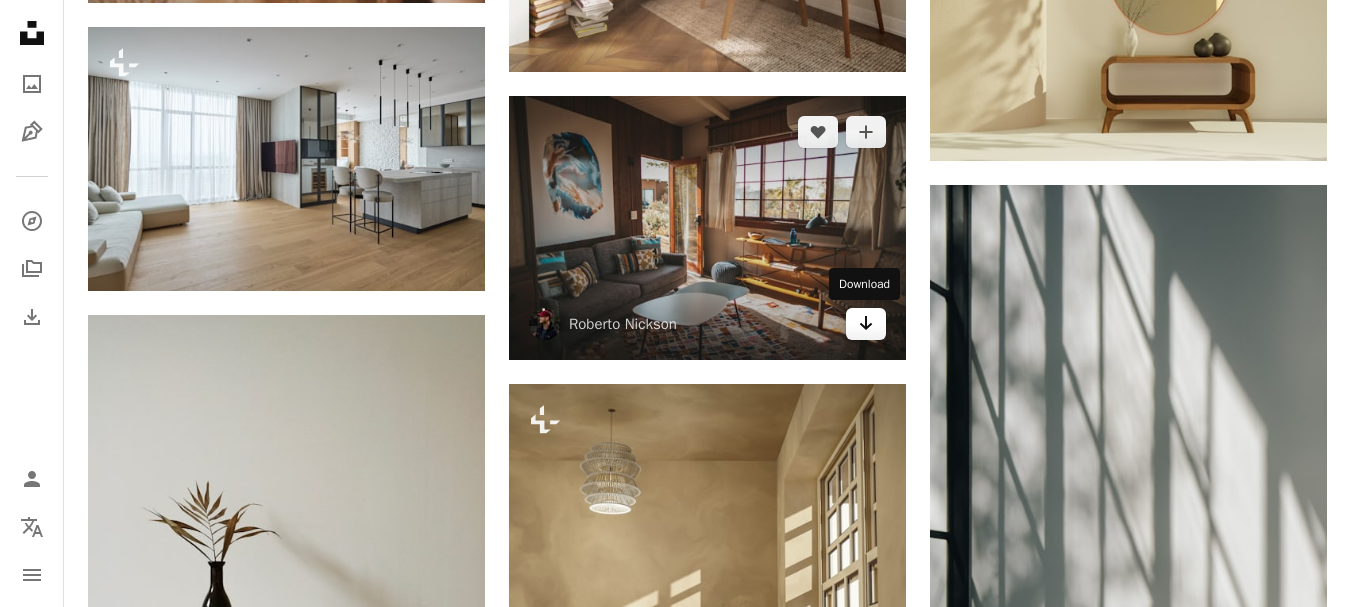 click 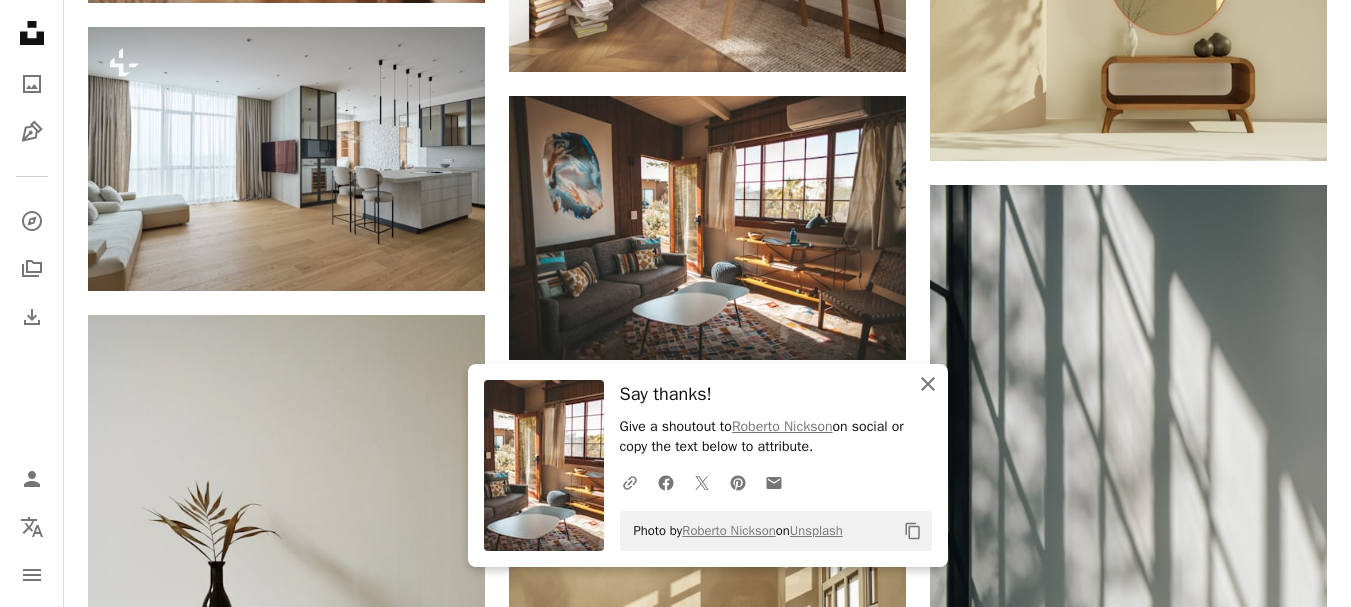 click 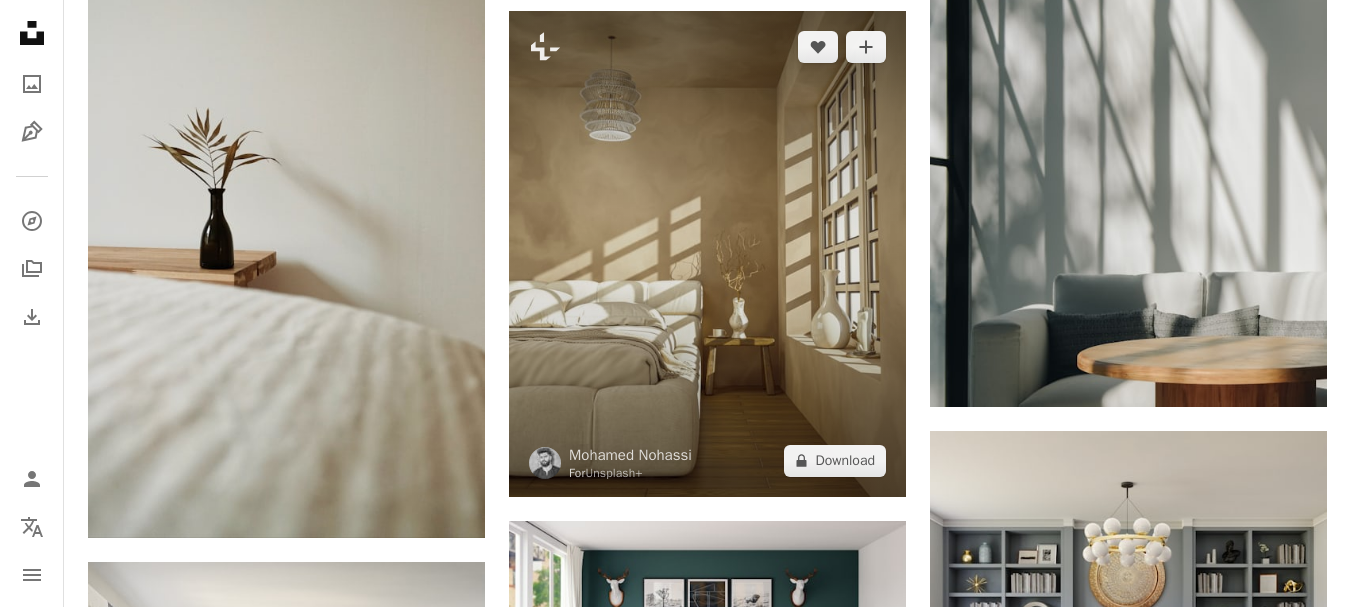 scroll, scrollTop: 1947, scrollLeft: 0, axis: vertical 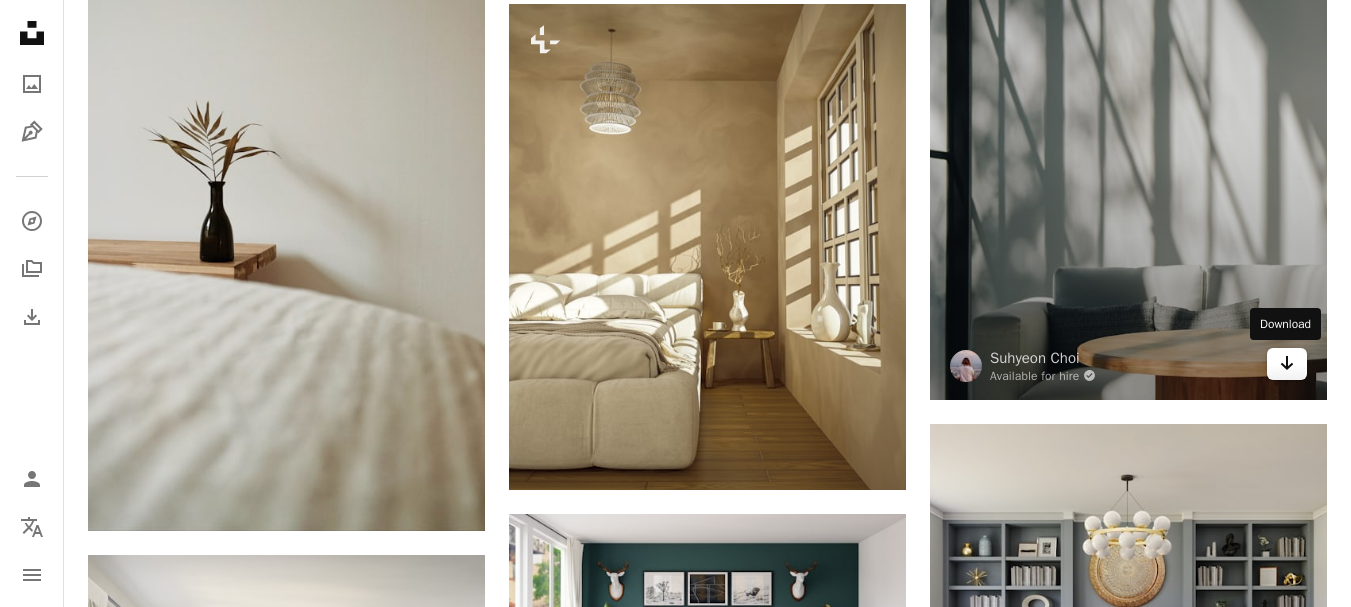 click on "Arrow pointing down" 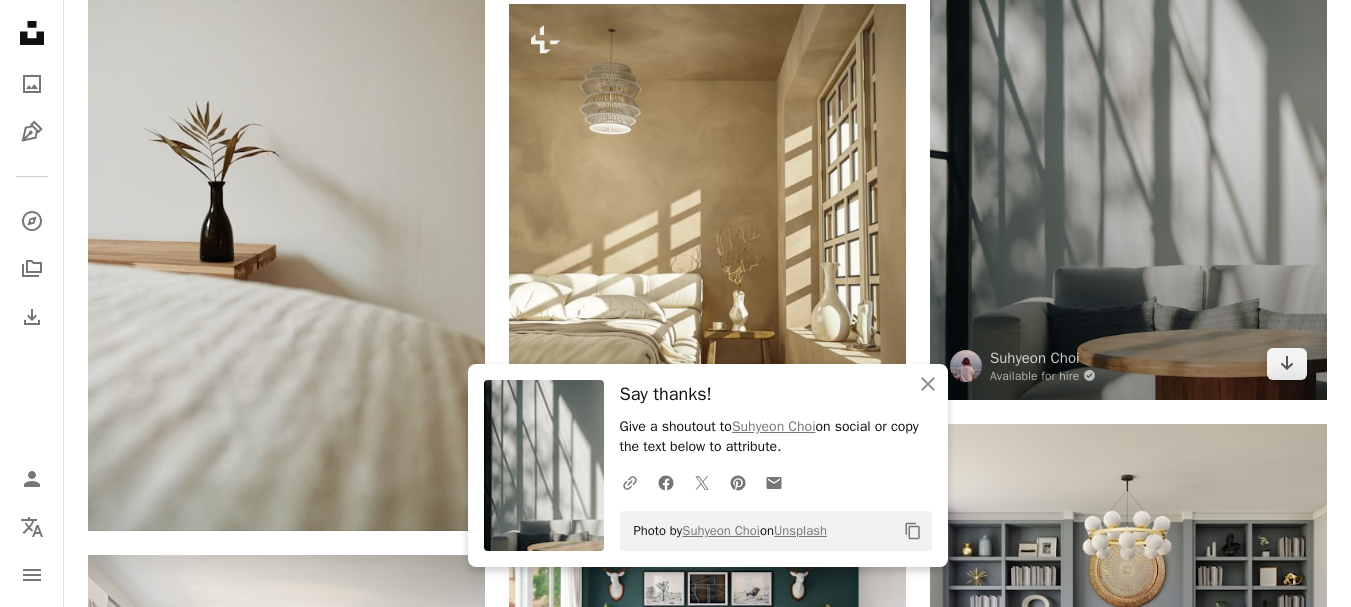 scroll, scrollTop: 2087, scrollLeft: 0, axis: vertical 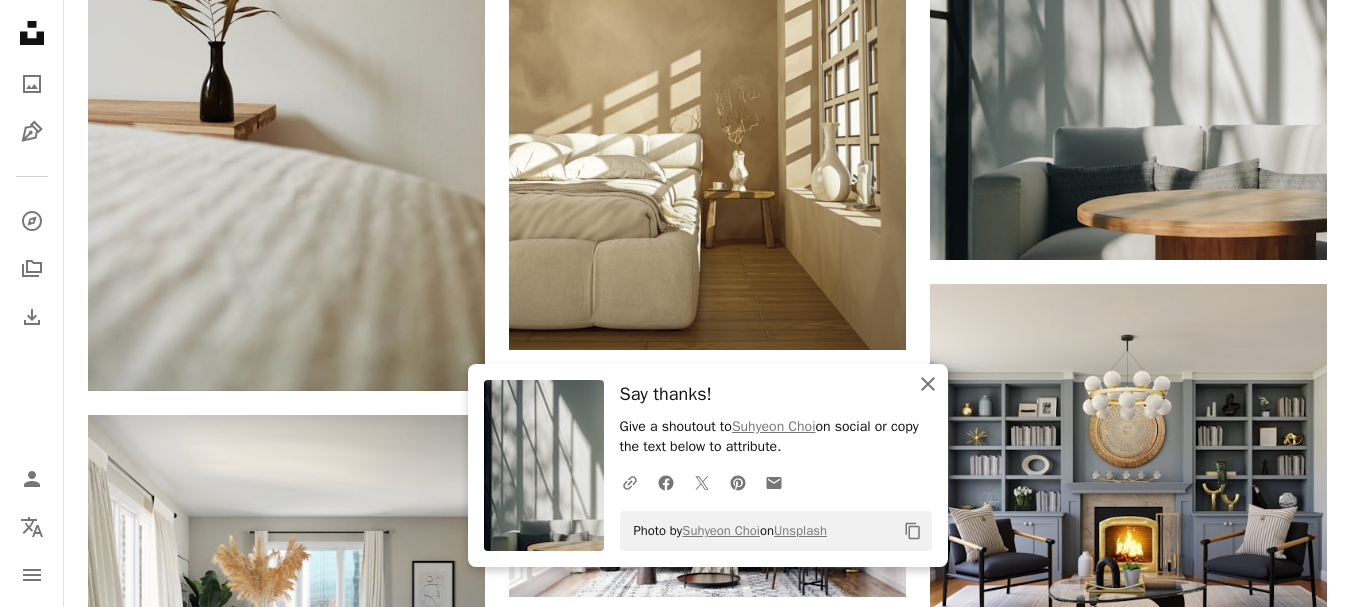 click 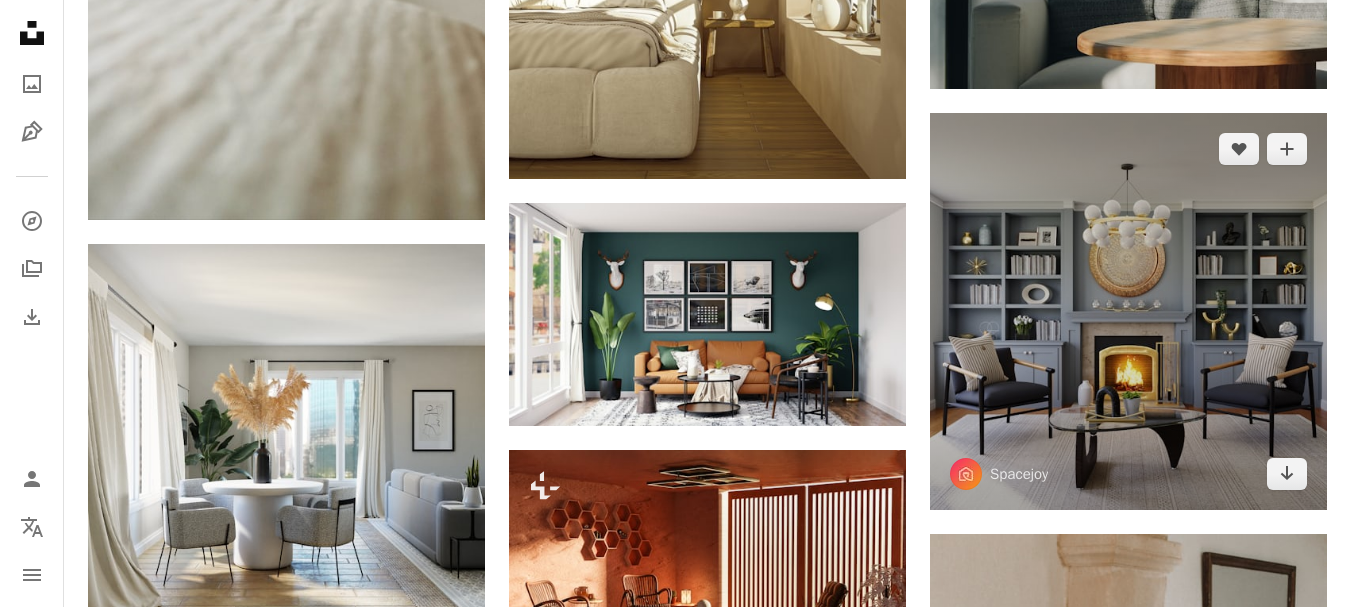 scroll, scrollTop: 2267, scrollLeft: 0, axis: vertical 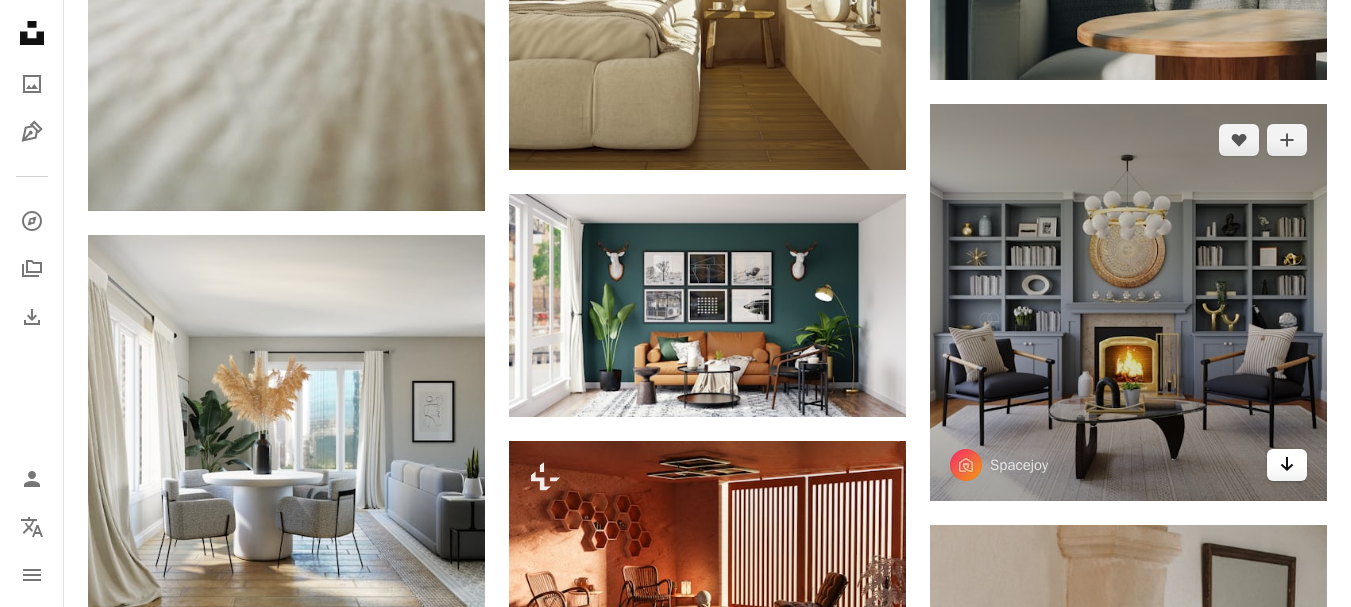 click 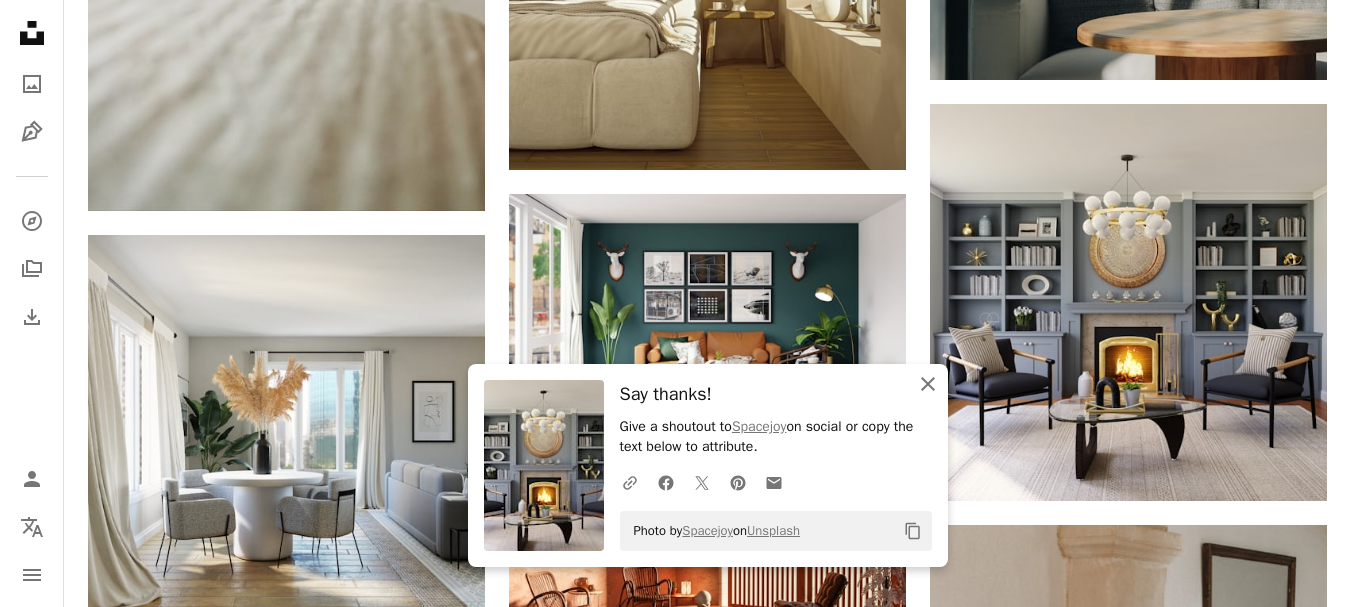 click 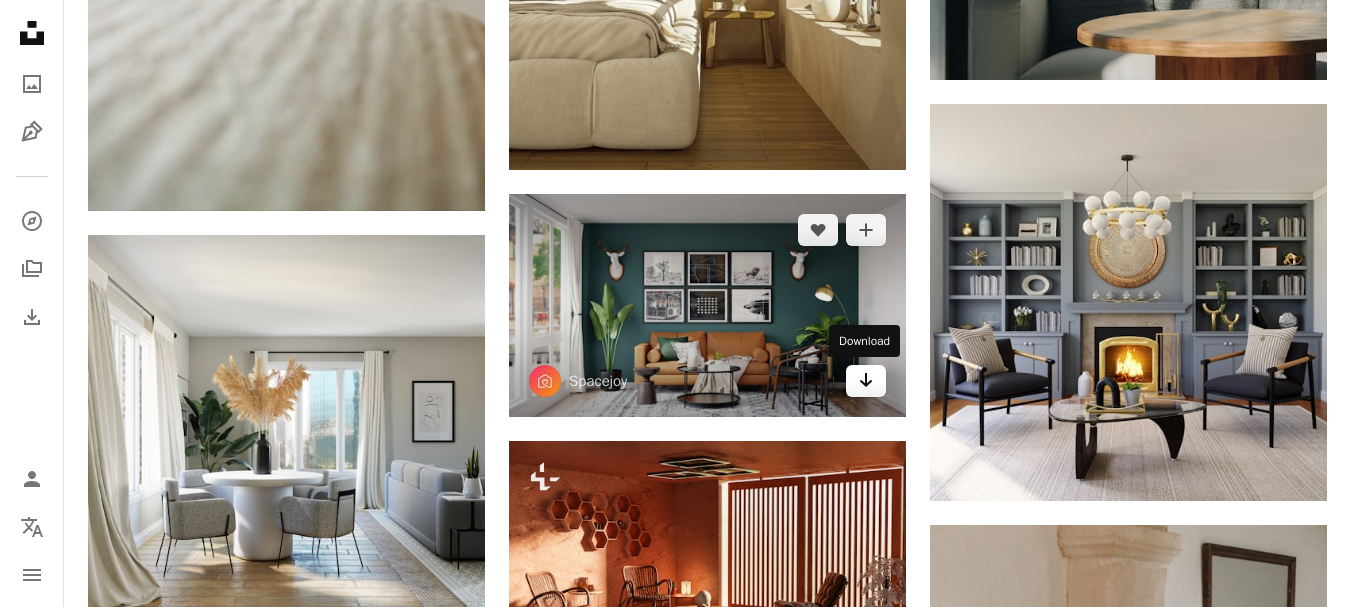 click 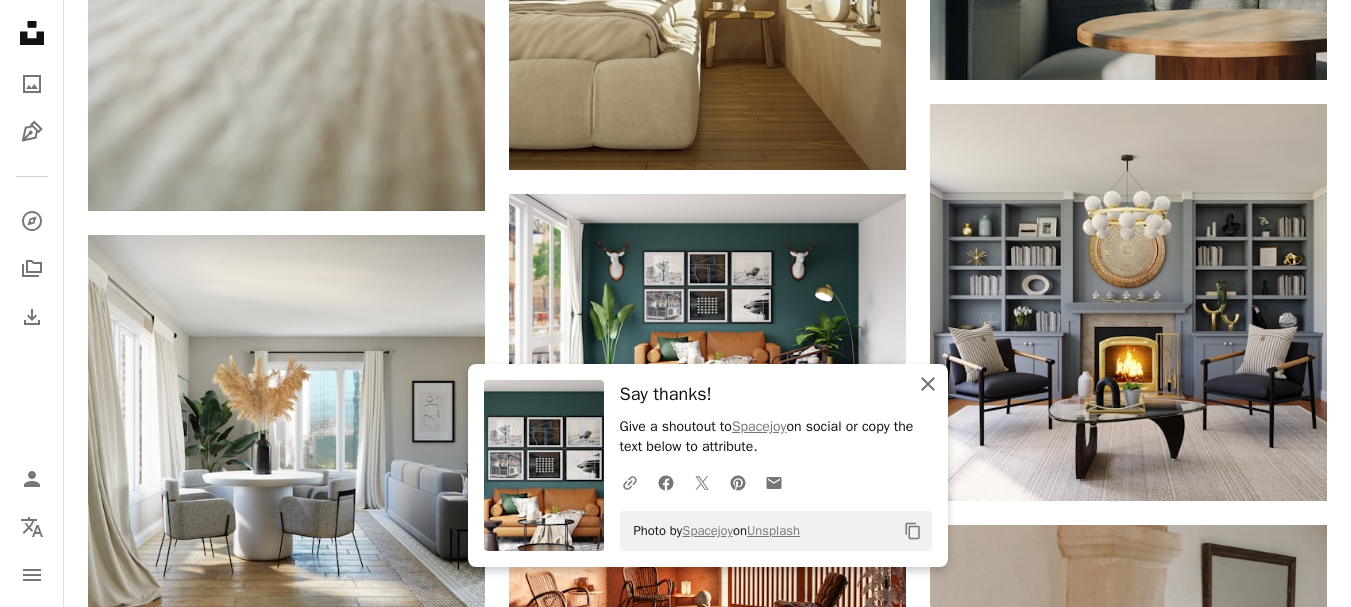 click on "An X shape" 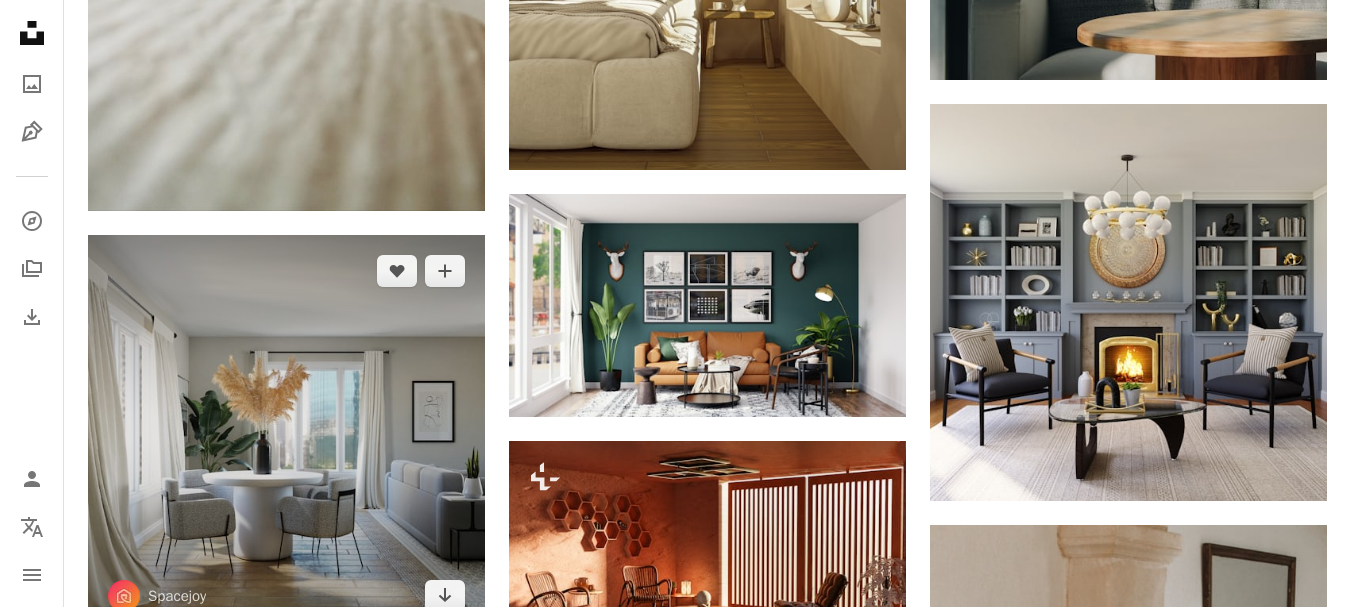 scroll, scrollTop: 2467, scrollLeft: 0, axis: vertical 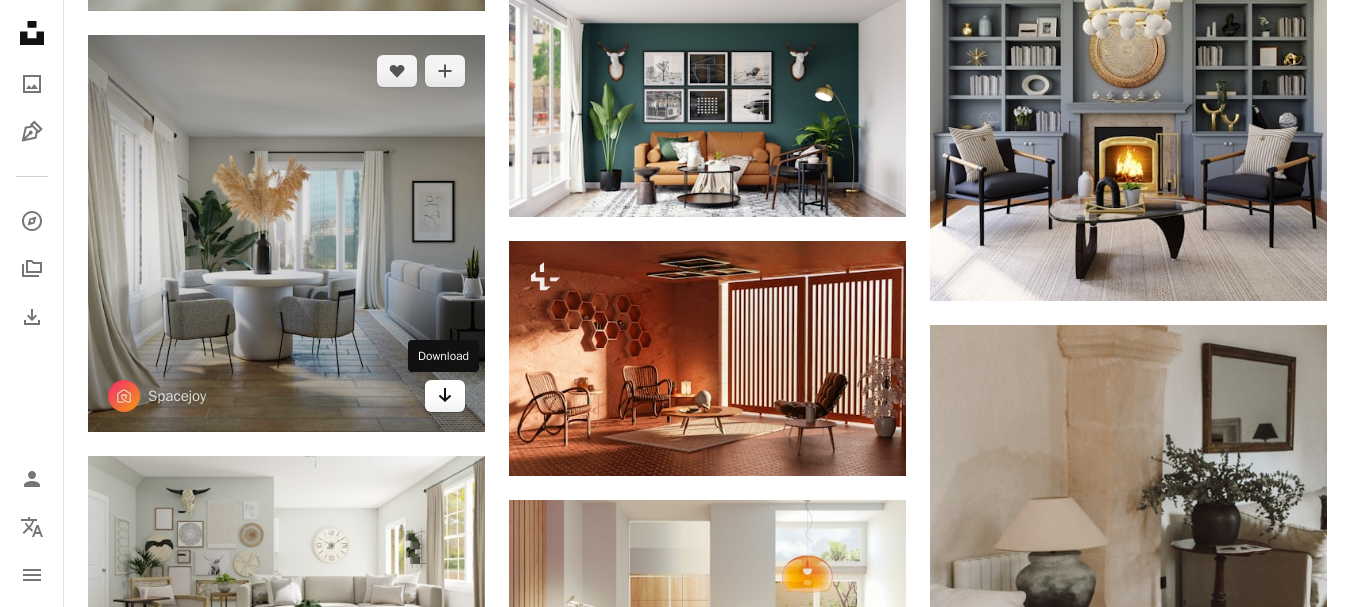 click on "Arrow pointing down" 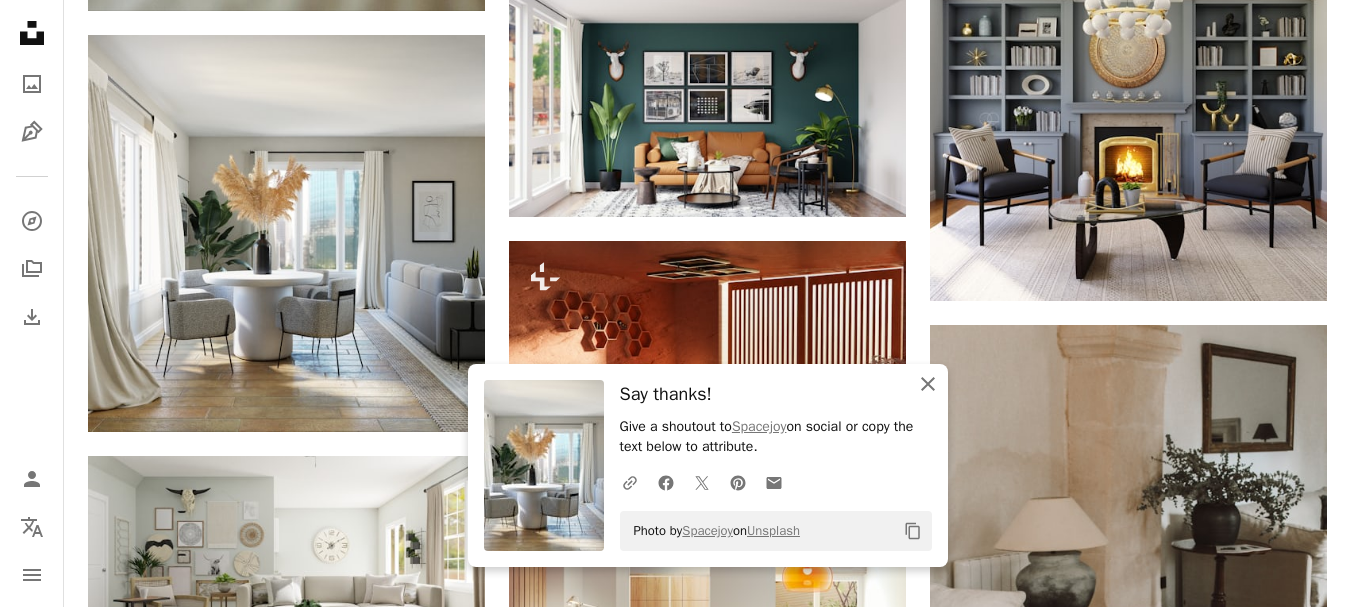 click 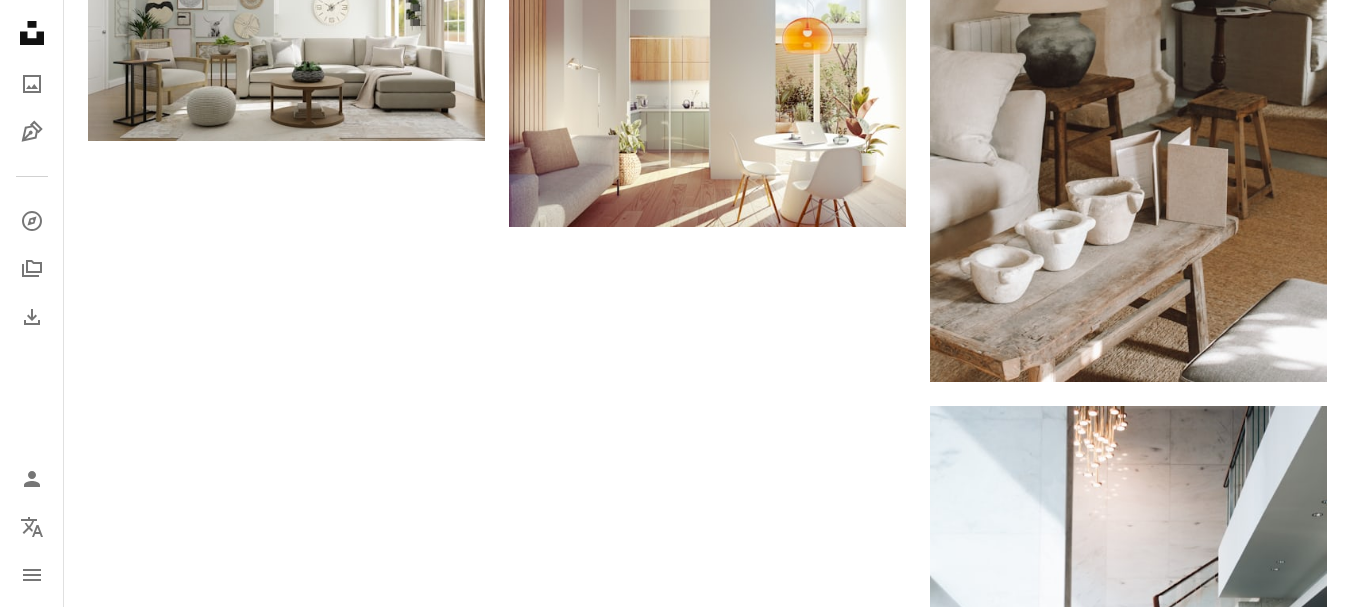 scroll, scrollTop: 2989, scrollLeft: 0, axis: vertical 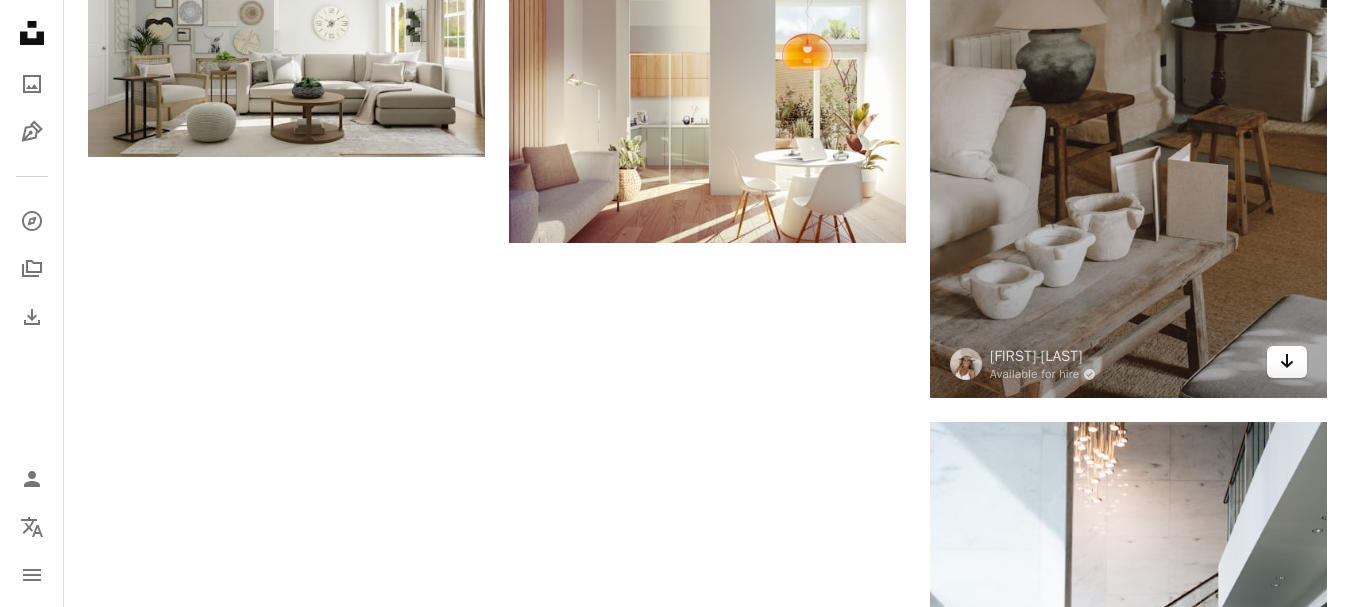 click on "Arrow pointing down" at bounding box center (1287, 362) 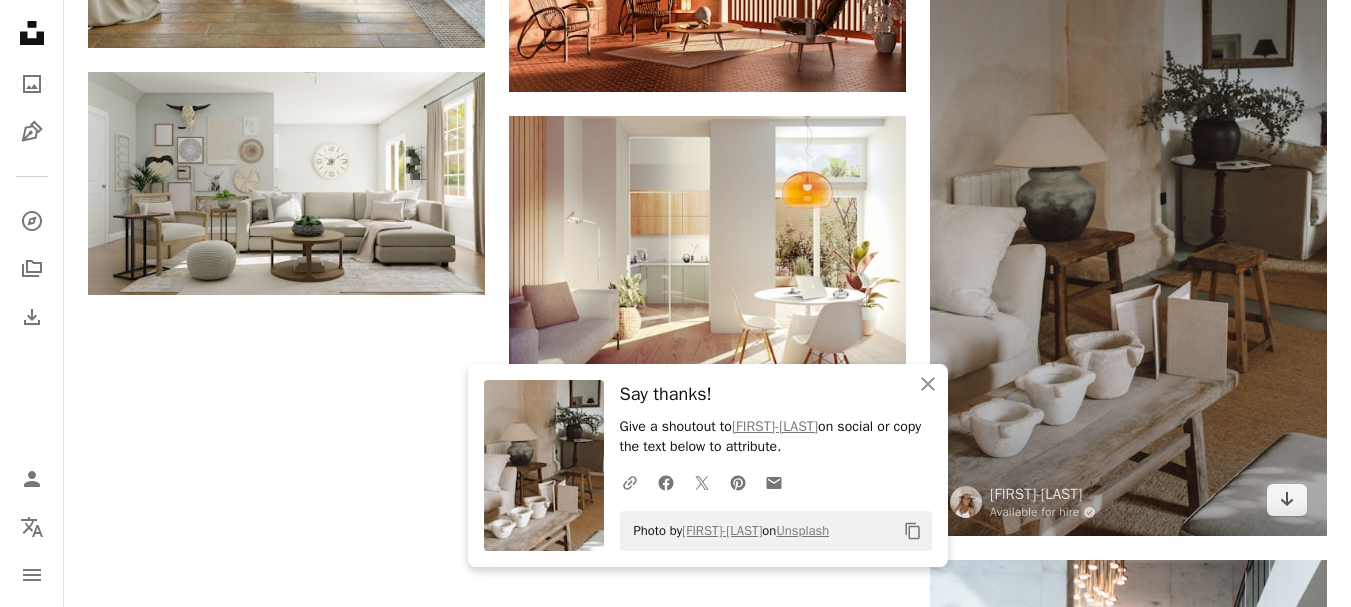 scroll, scrollTop: 2849, scrollLeft: 0, axis: vertical 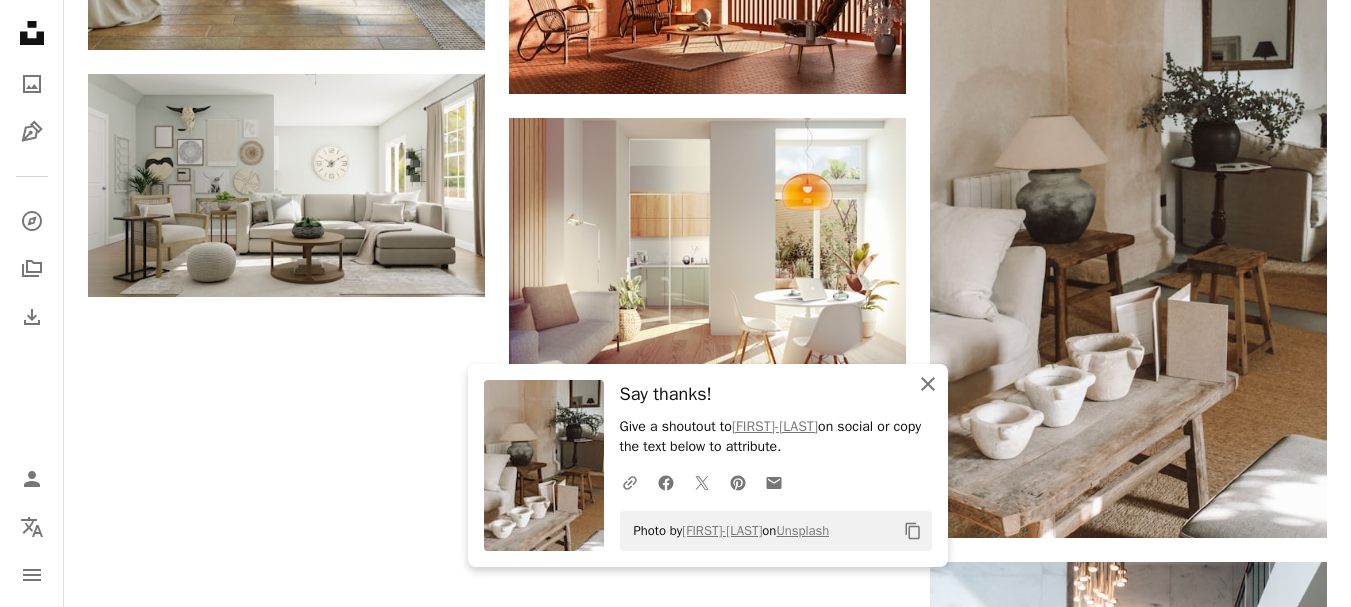 click 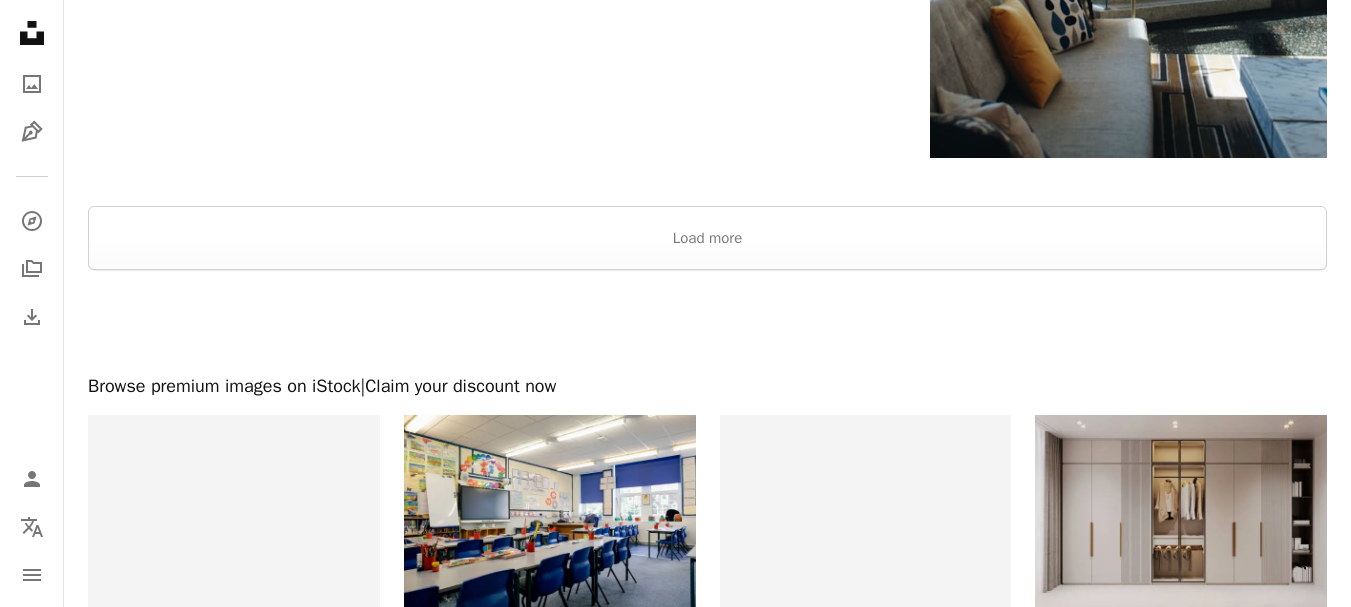 scroll, scrollTop: 3863, scrollLeft: 0, axis: vertical 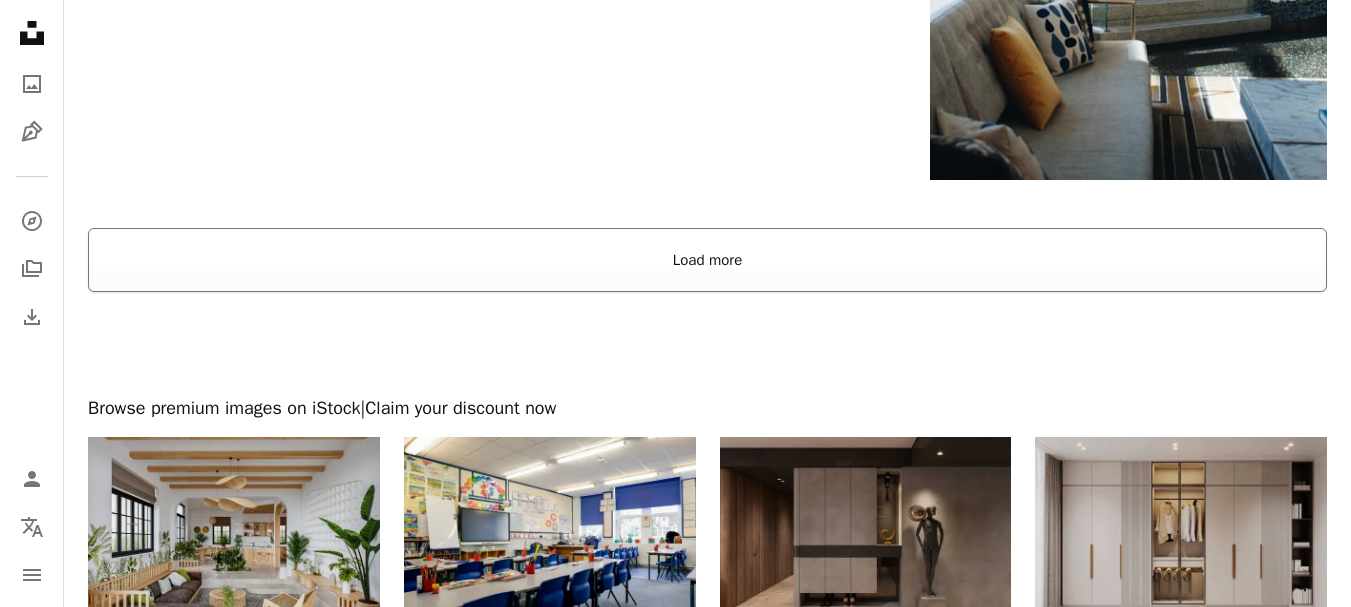 click on "Load more" at bounding box center [707, 260] 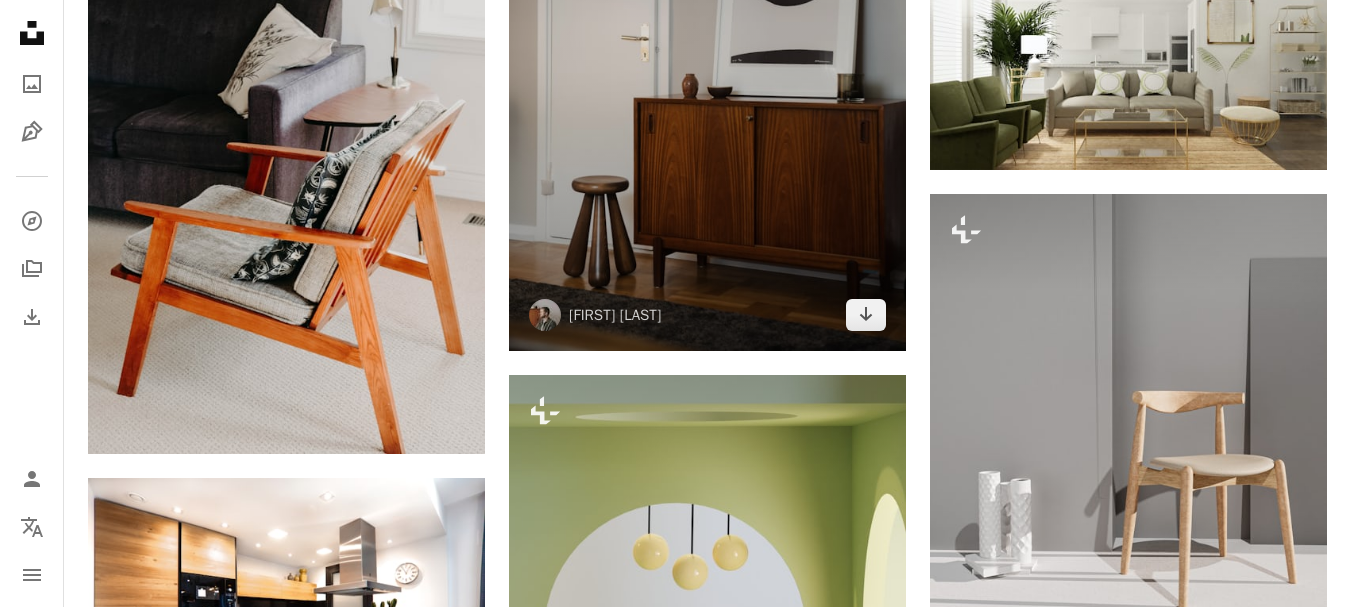 scroll, scrollTop: 4249, scrollLeft: 0, axis: vertical 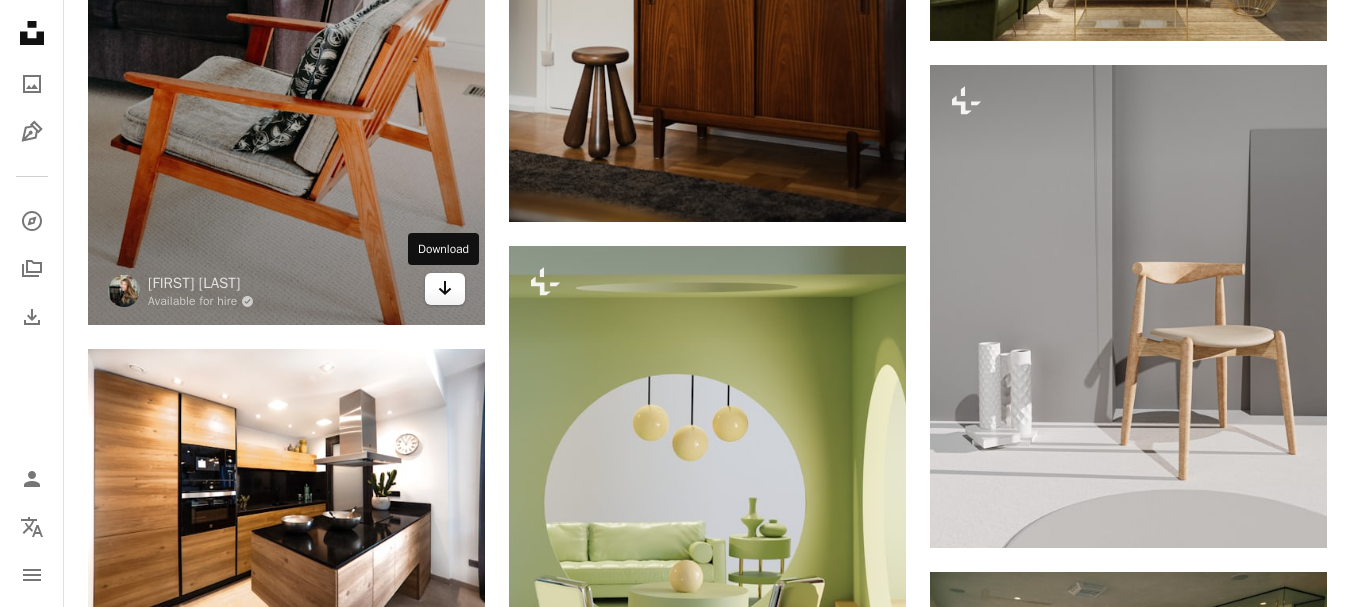 click on "Arrow pointing down" 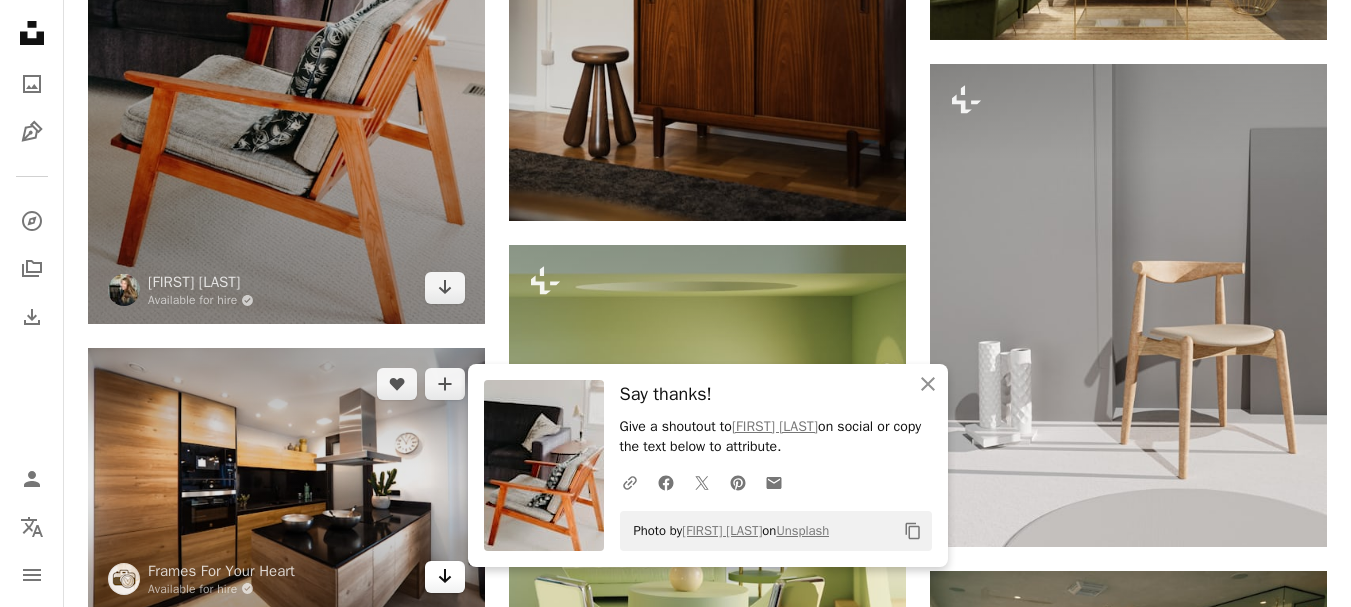 scroll, scrollTop: 4523, scrollLeft: 0, axis: vertical 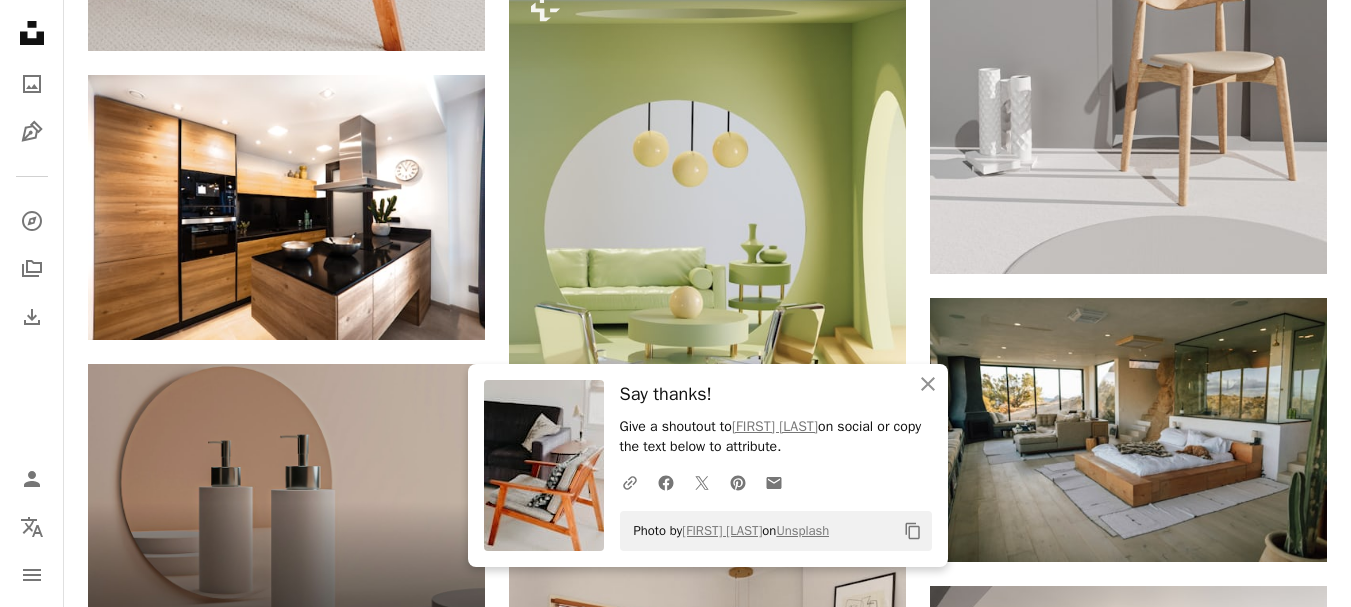 click on "Plus sign for Unsplash+ A heart A plus sign [FIRST] [LAST] For Unsplash+ A lock Download A heart A plus sign [FIRST] [LAST] Available for hire A checkmark inside of a circle Arrow pointing down Plus sign for Unsplash+ A heart A plus sign [FIRST] [LAST] For Unsplash+ A lock Download A heart A plus sign [FIRST] [LAST] Available for hire A checkmark inside of a circle Arrow pointing down A heart A plus sign [FIRST] [LAST] Arrow pointing down A heart A plus sign [FIRST] [LAST] Arrow pointing down Plus sign for Unsplash+ A heart A plus sign [FIRST] [LAST] For Unsplash+ A lock Download A heart A plus sign [FIRST] [LAST] Available for hire A checkmark inside of a circle Arrow pointing down A heart A plus sign [FIRST] [LAST] Available for hire A checkmark inside of a circle Arrow pointing down A heart A plus sign [FIRST] [LAST] Available for hire A checkmark inside of a circle Learn More" at bounding box center (707, -592) 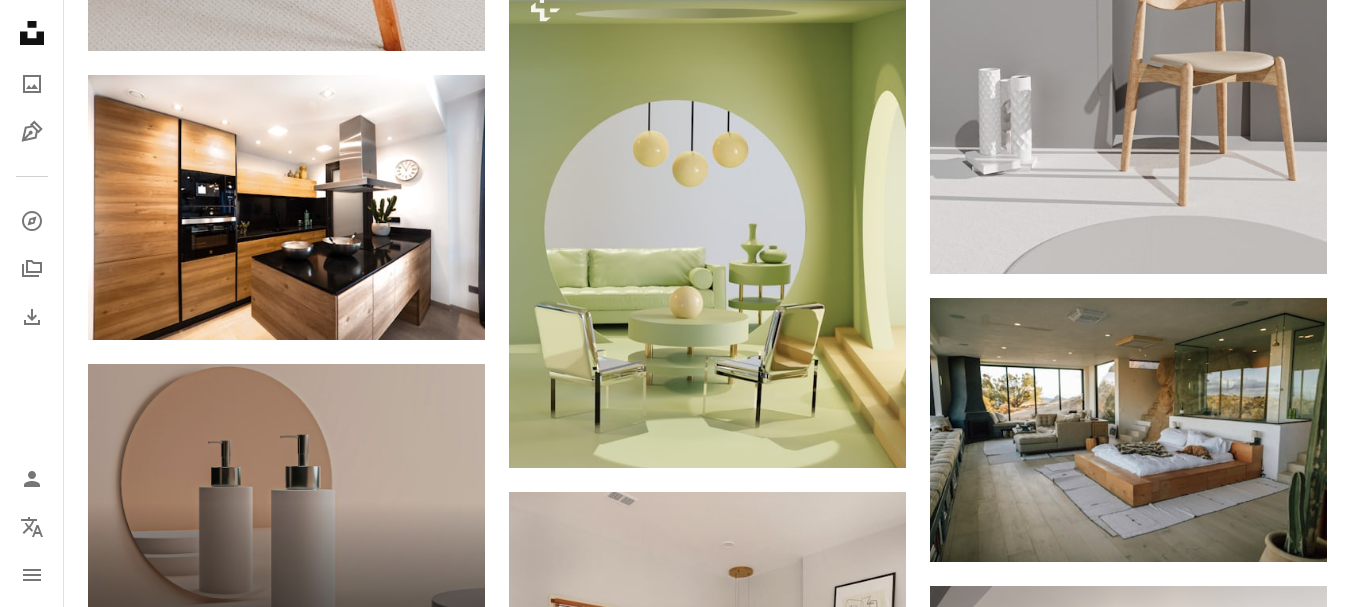 scroll, scrollTop: 0, scrollLeft: 0, axis: both 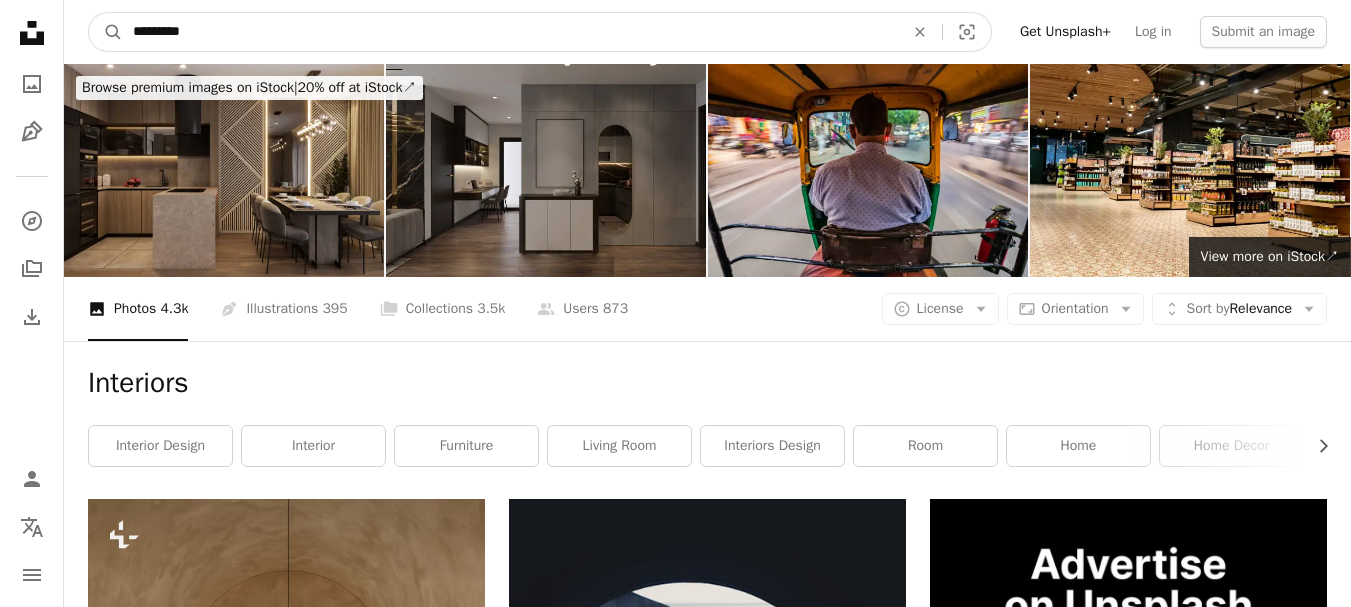 click on "*********" at bounding box center [510, 32] 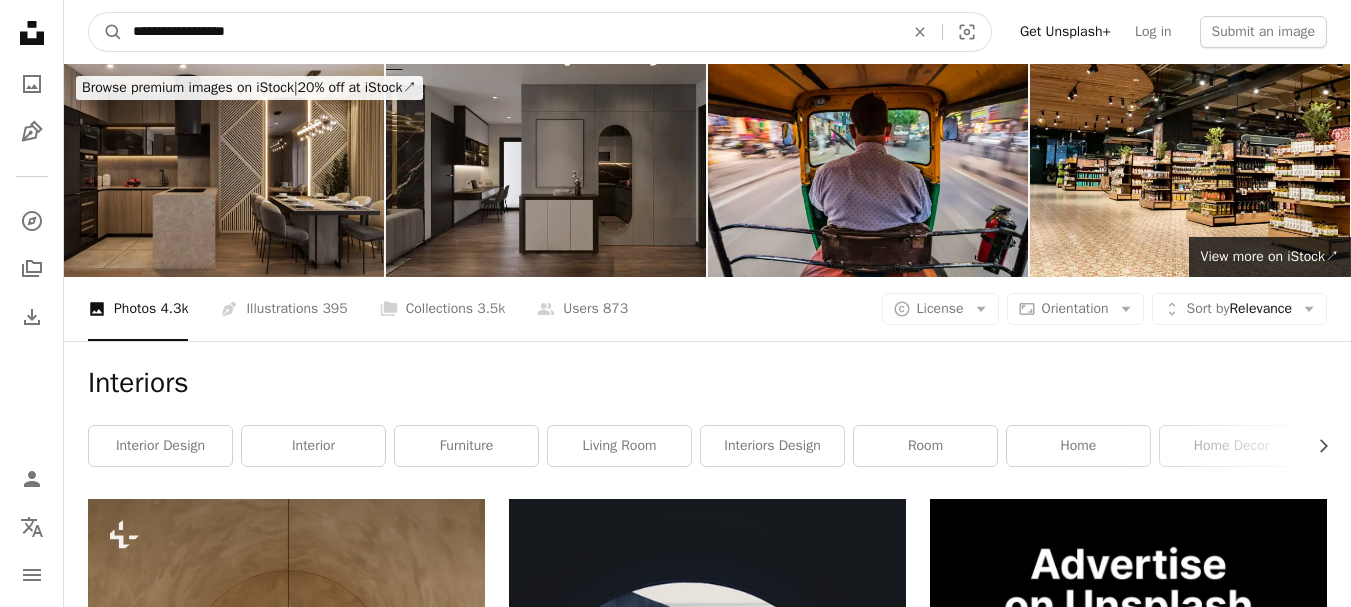 type on "**********" 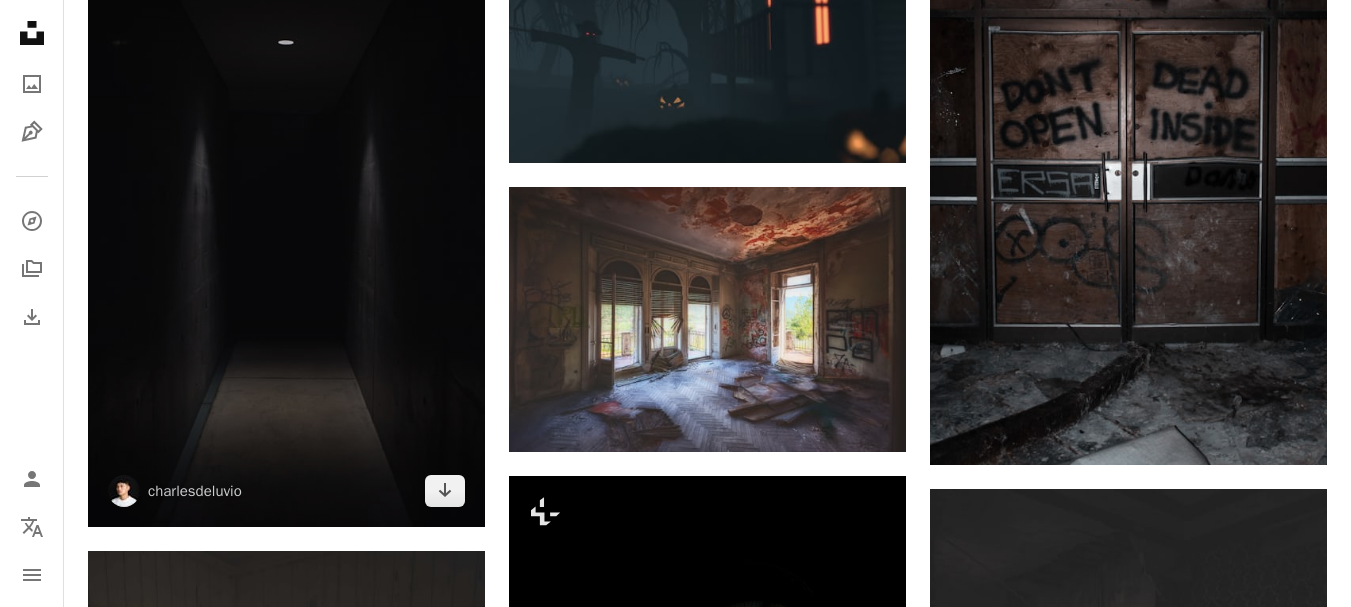 scroll, scrollTop: 0, scrollLeft: 0, axis: both 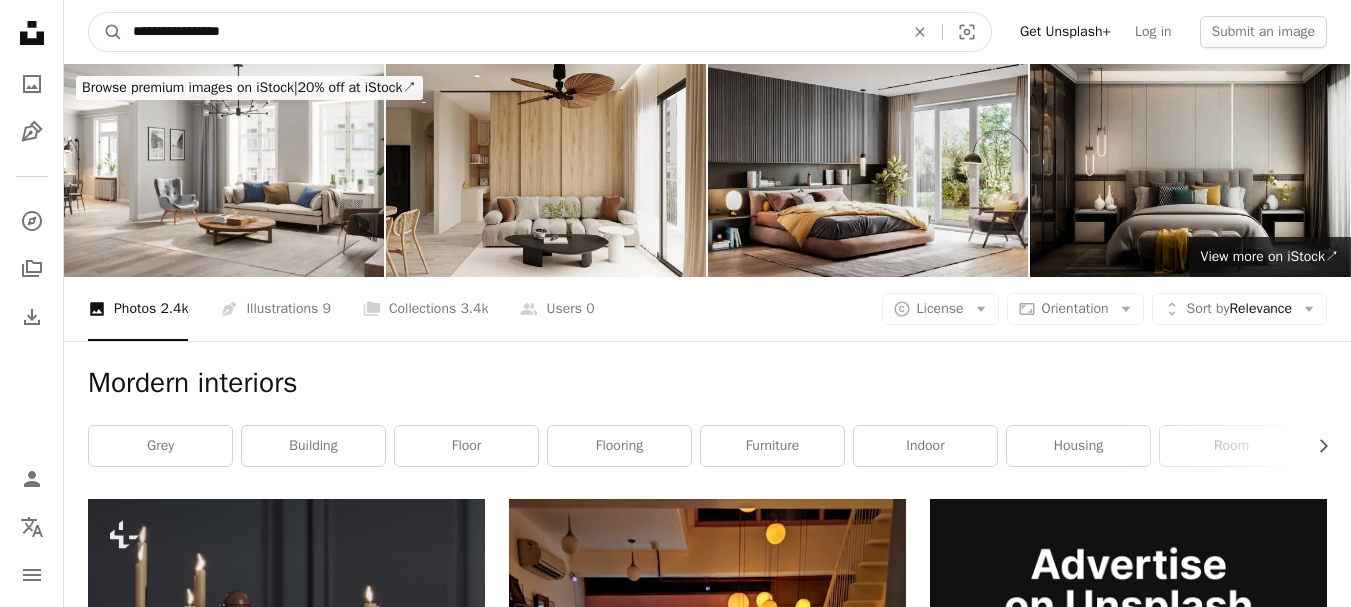 click on "**********" at bounding box center (510, 32) 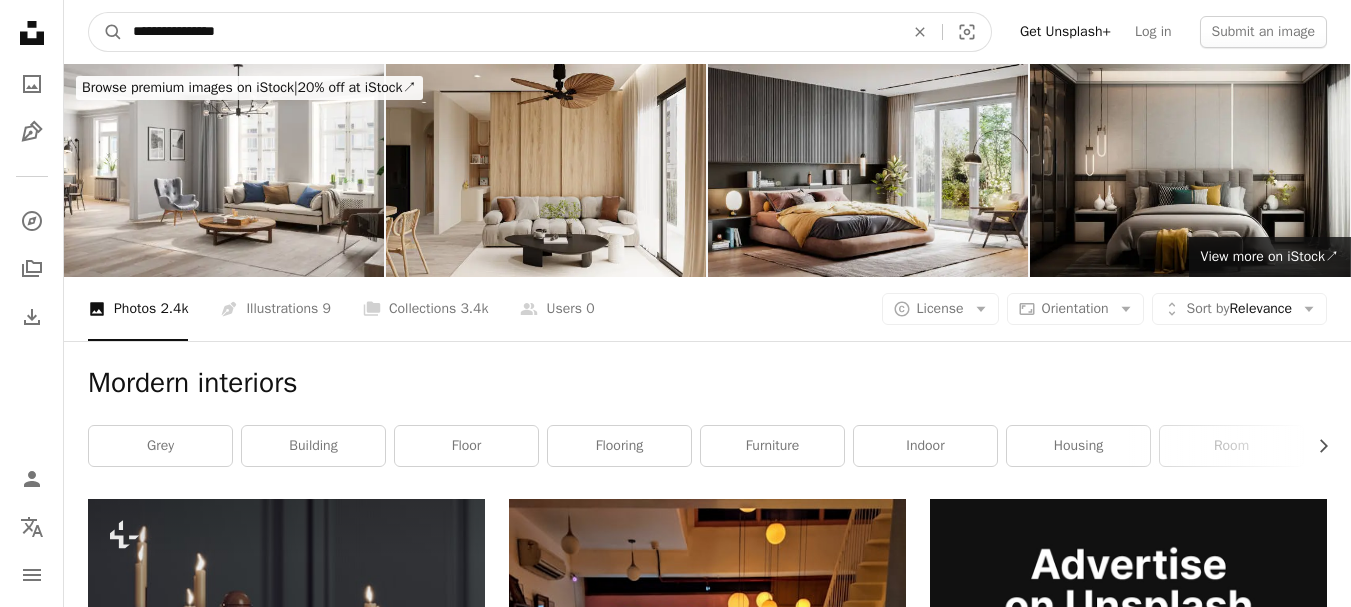 type on "**********" 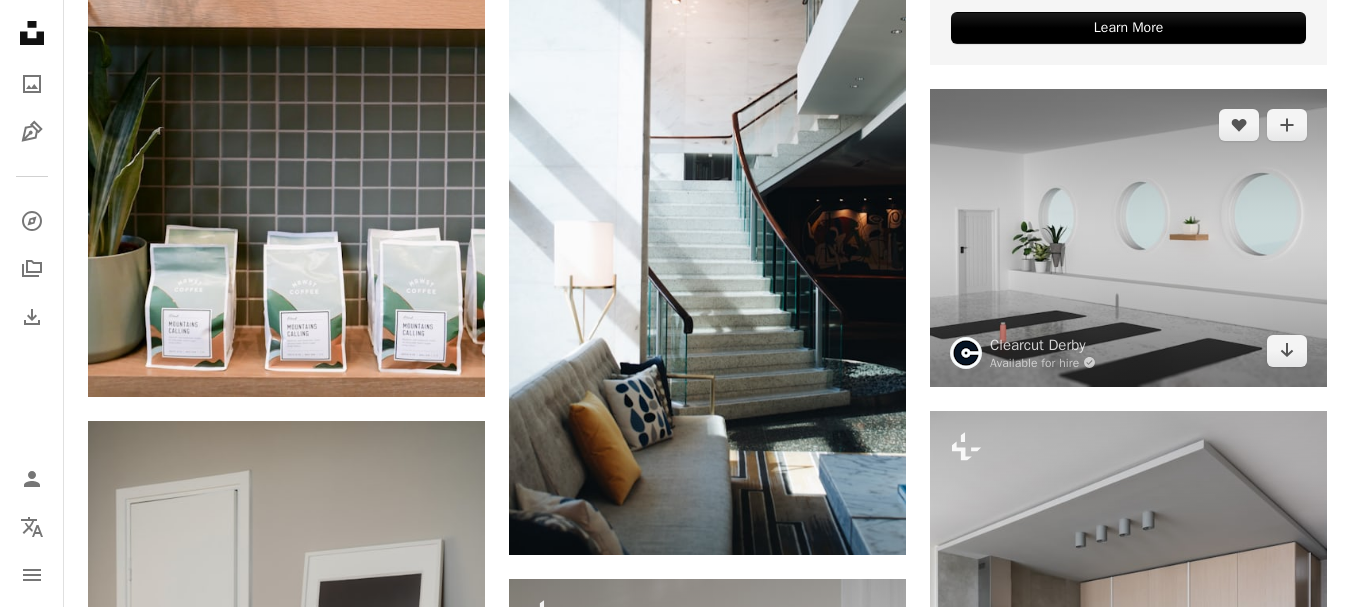 scroll, scrollTop: 1007, scrollLeft: 0, axis: vertical 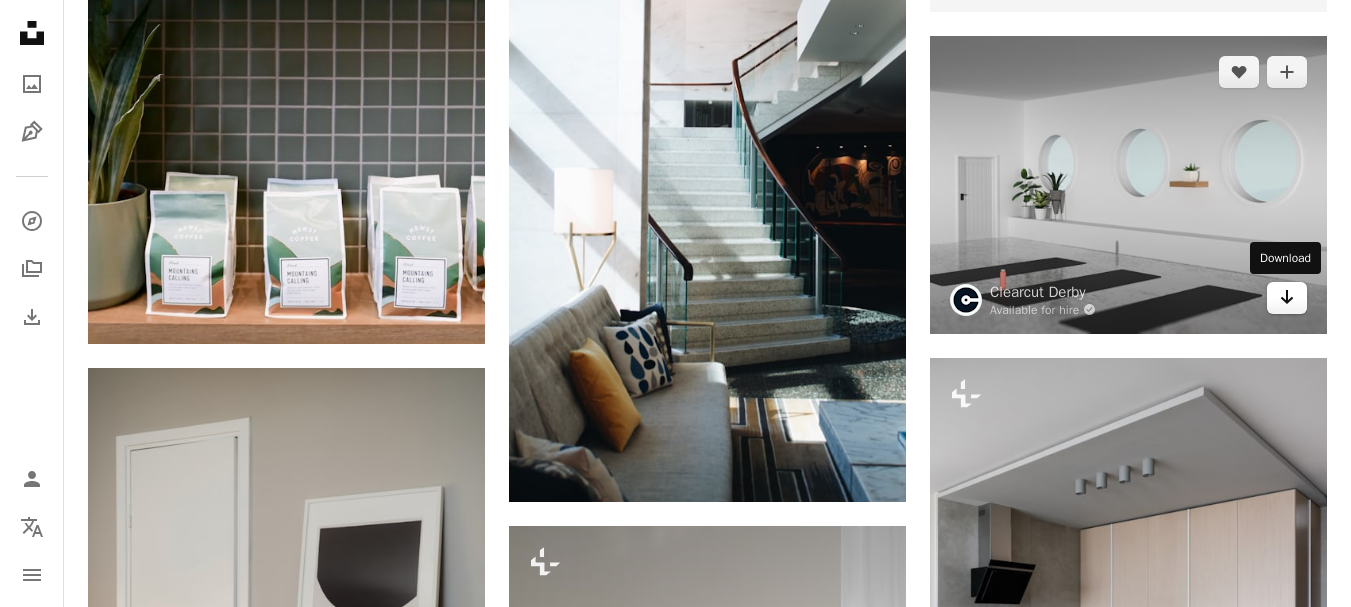click on "Arrow pointing down" at bounding box center [1287, 298] 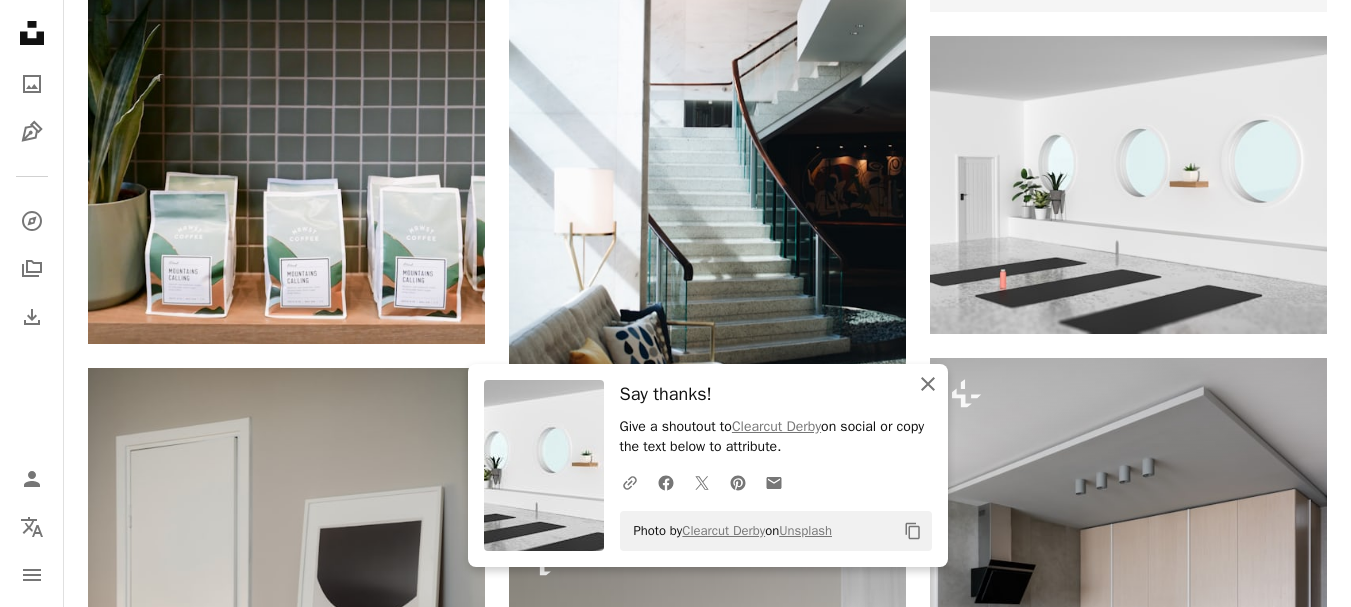click 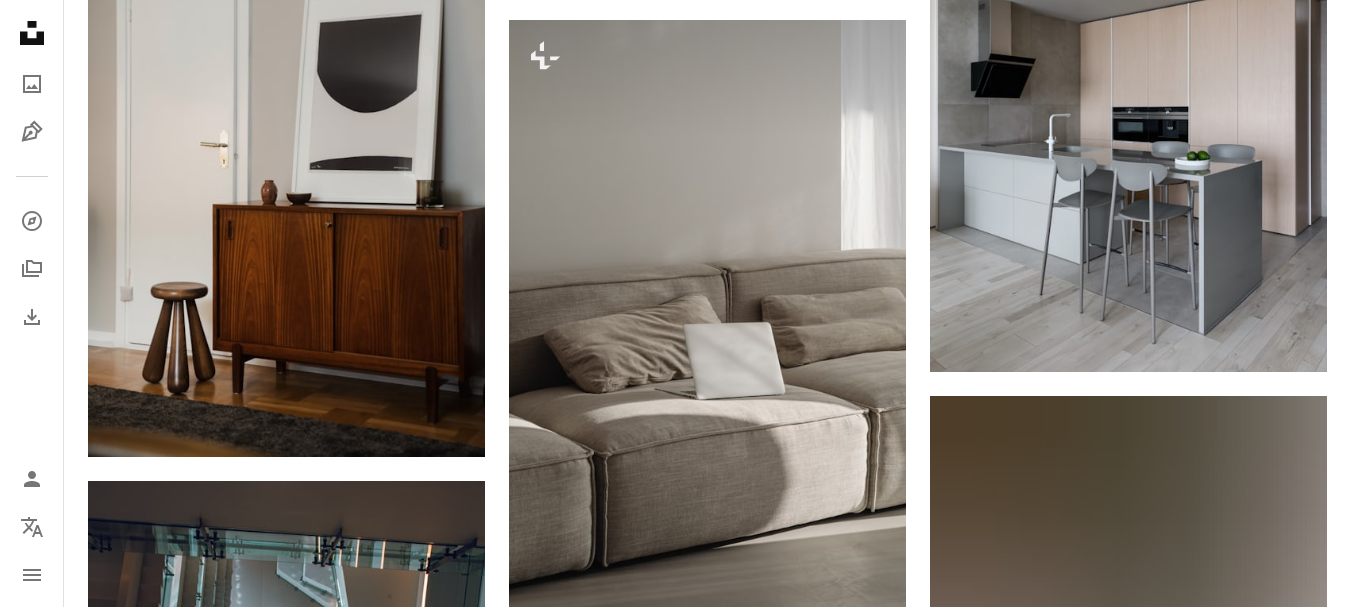 scroll, scrollTop: 1547, scrollLeft: 0, axis: vertical 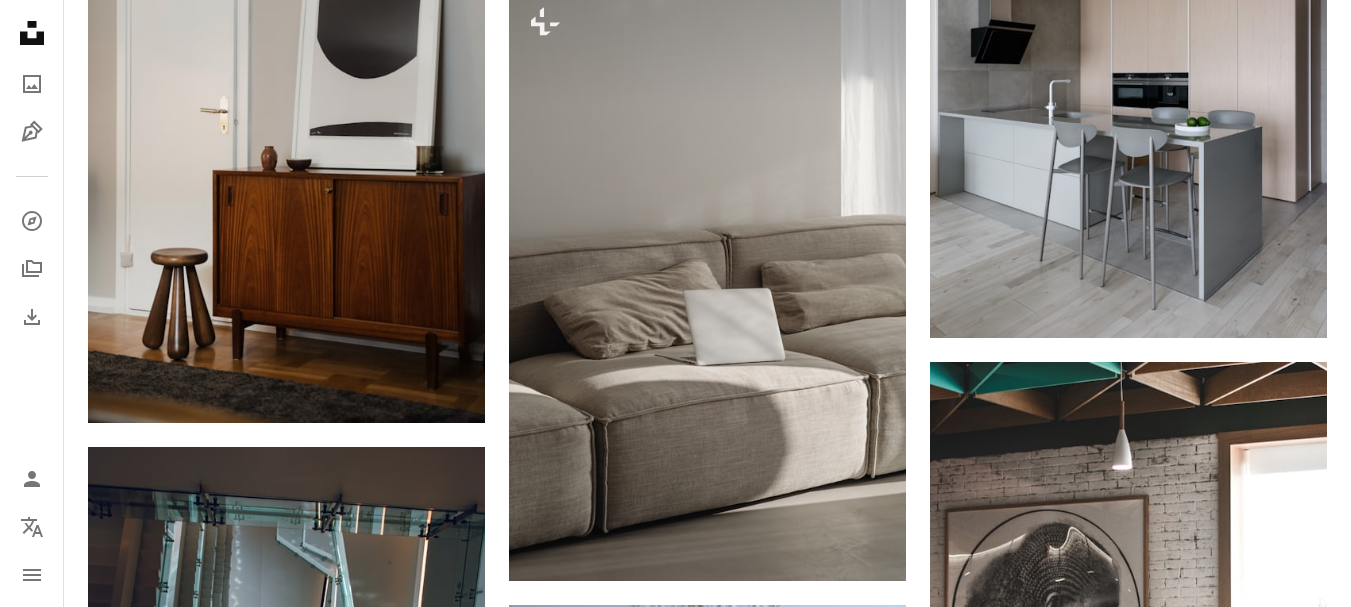 click on "Plus sign for Unsplash+ A heart A plus sign Getty Images For Unsplash+ A lock Download A heart A plus sign [FIRST] [LAST] Available for hire A checkmark inside of a circle Arrow pointing down A heart A plus sign [FIRST] [LAST] Arrow pointing down A heart A plus sign [FIRST] [LAST] Available for hire A checkmark inside of a circle Arrow pointing down Plus sign for Unsplash+ A heart A plus sign [FIRST] [LAST] For Unsplash+ A lock Download A heart A plus sign [FIRST] [LAST] Arrow pointing down A heart A plus sign [FIRST] [LAST] Arrow pointing down A heart A plus sign [FIRST] [LAST] Arrow pointing down Plus sign for Unsplash+ A heart A plus sign [FIRST] [LAST] For Unsplash+ A lock Download A heart A plus sign [FIRST] [LAST] Available for hire A checkmark inside of a circle Arrow pointing down A heart A plus sign [FIRST] [LAST] Arrow pointing down A heart A plus sign [FIRST] [LAST] Available for hire A checkmark inside of a circle Learn More" at bounding box center [707, 966] 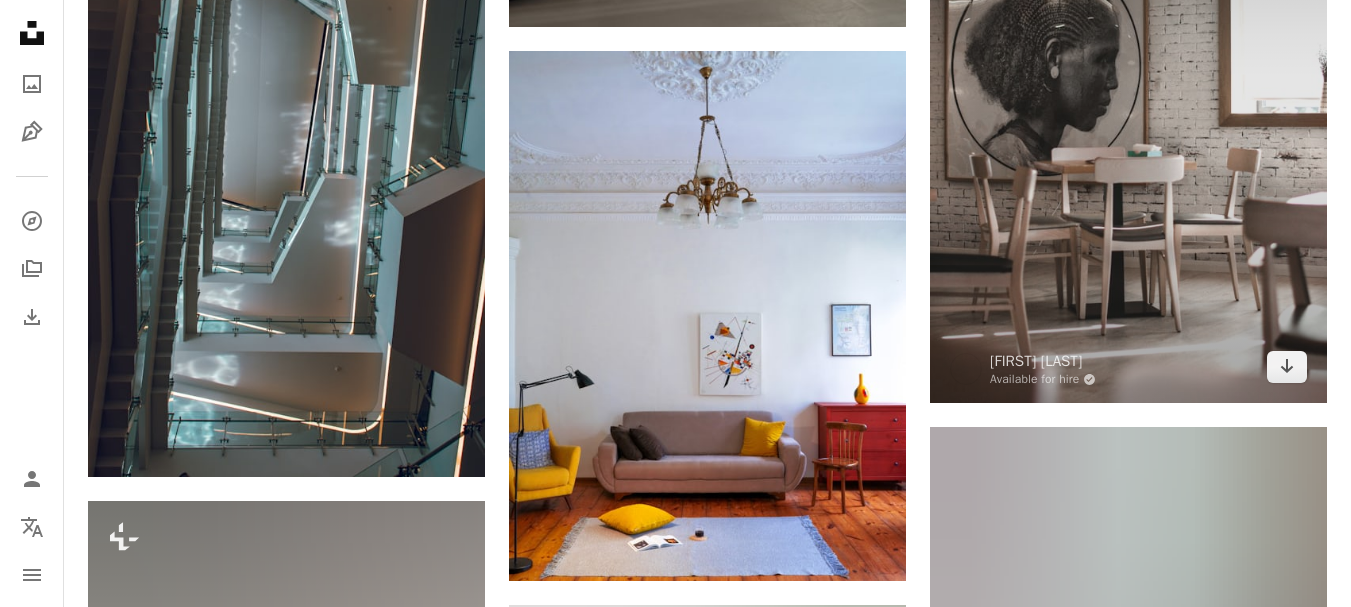scroll, scrollTop: 2113, scrollLeft: 0, axis: vertical 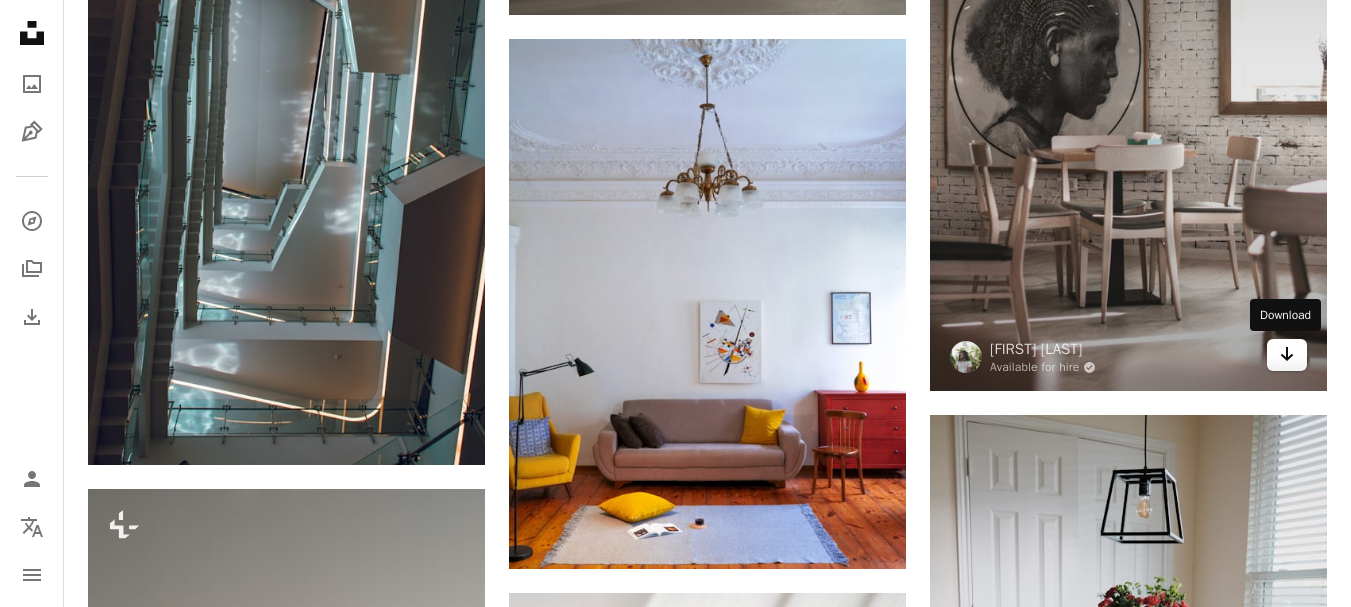 click on "Arrow pointing down" 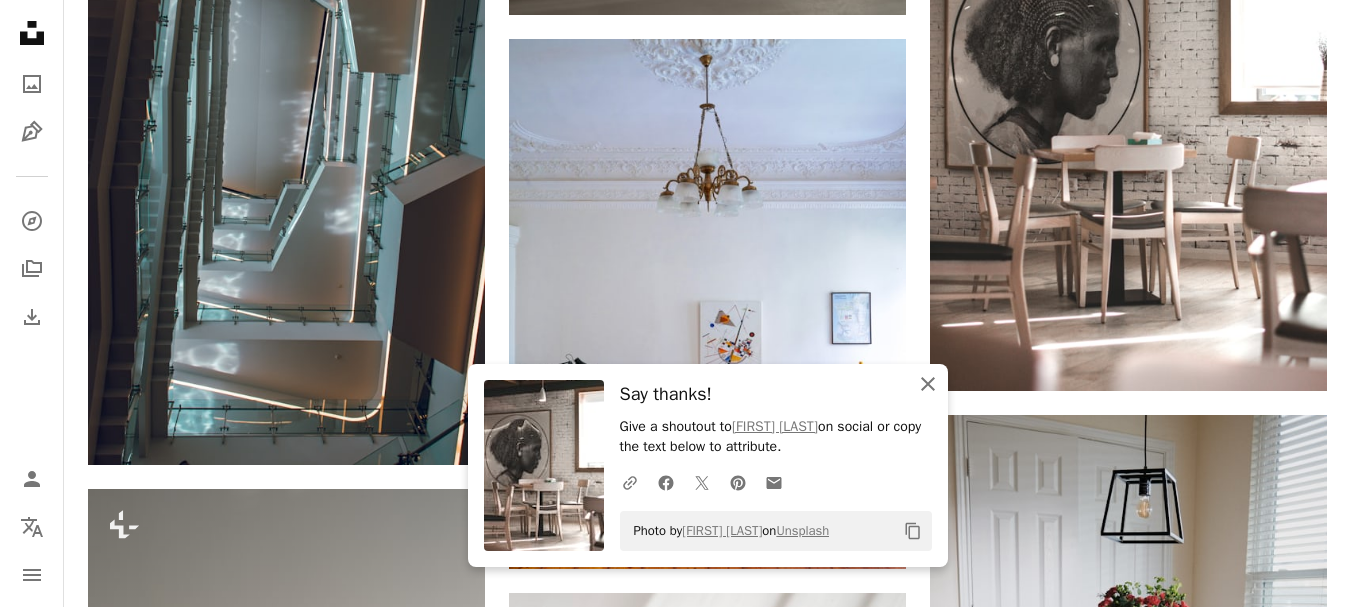 click on "An X shape" 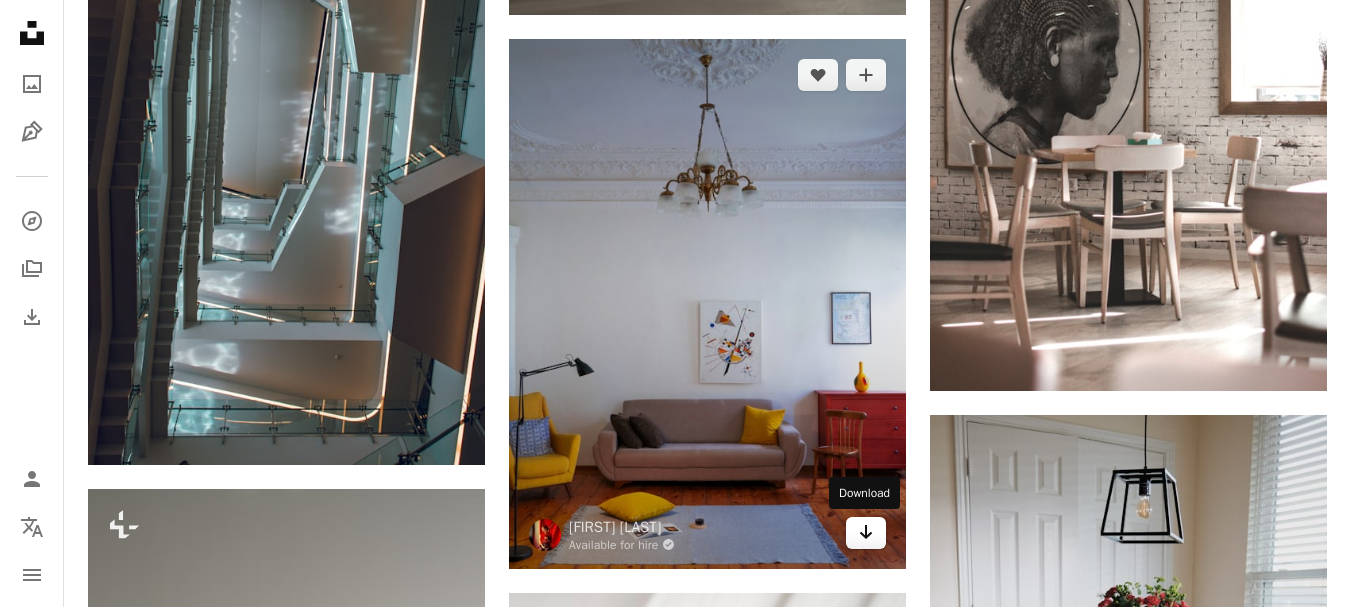 click on "Arrow pointing down" 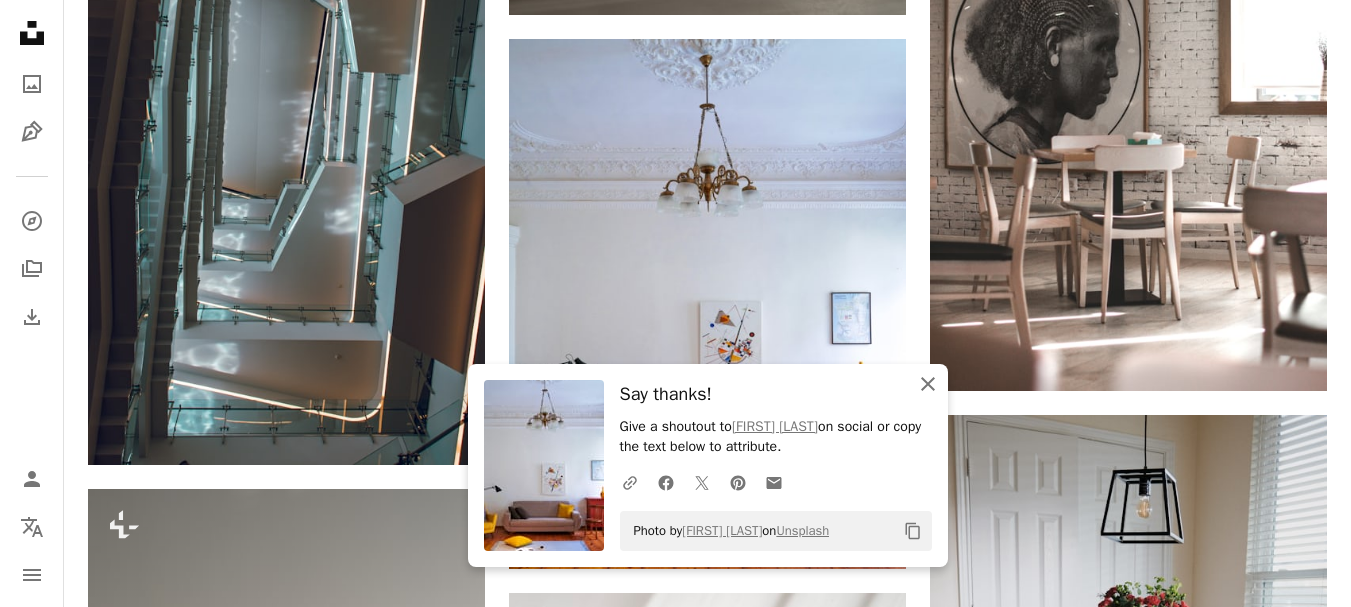 click on "An X shape" 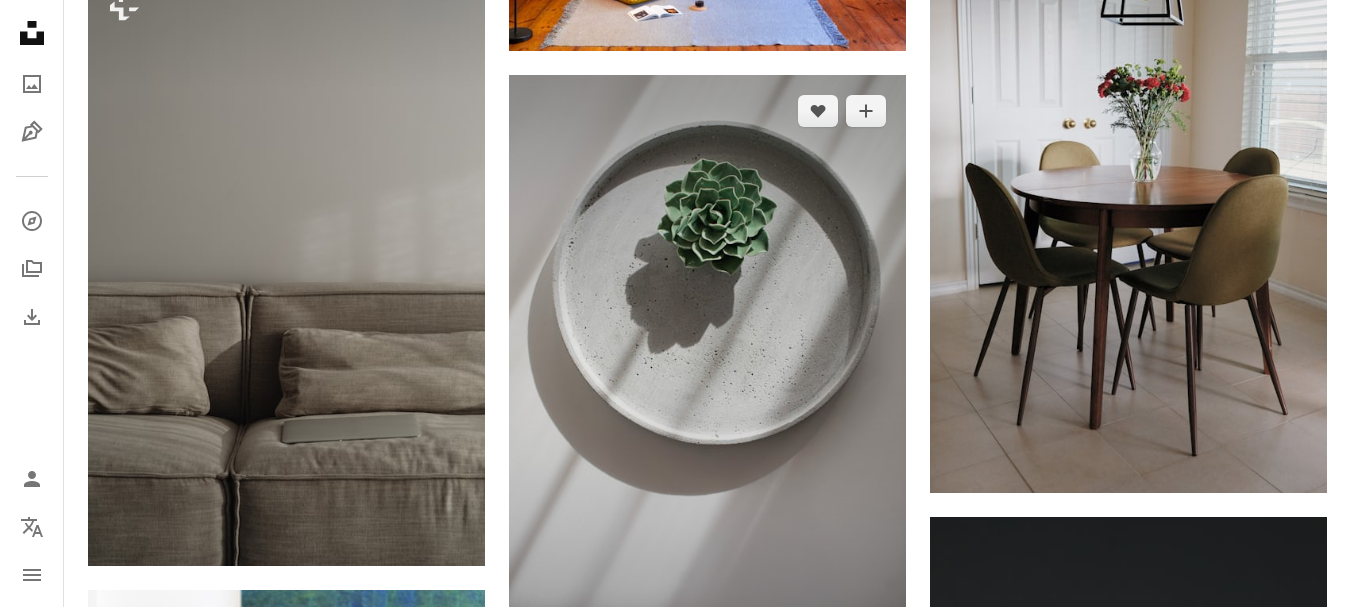 scroll, scrollTop: 2633, scrollLeft: 0, axis: vertical 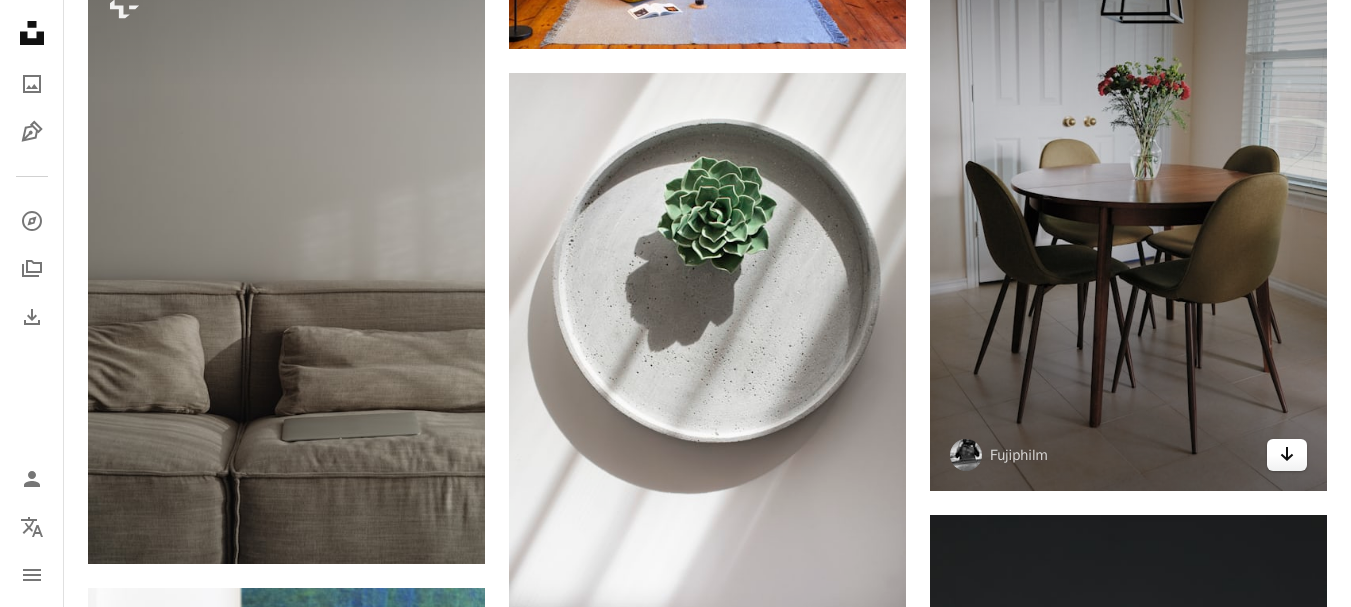 click on "Arrow pointing down" at bounding box center [1287, 455] 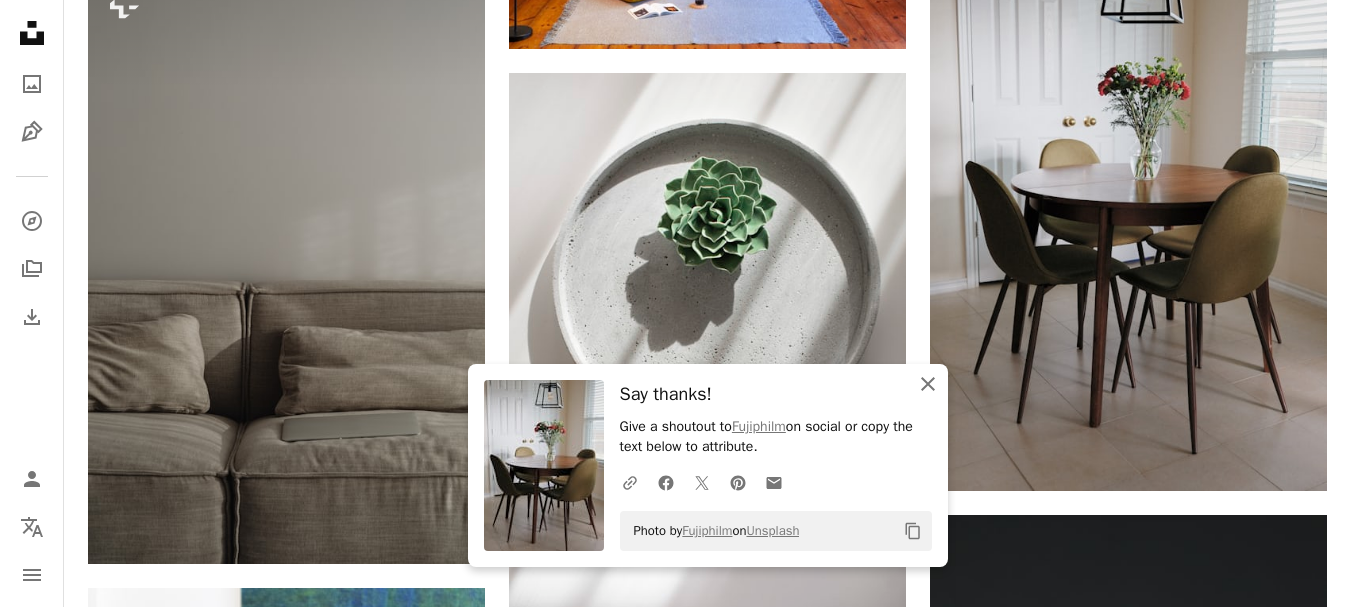 click on "An X shape" 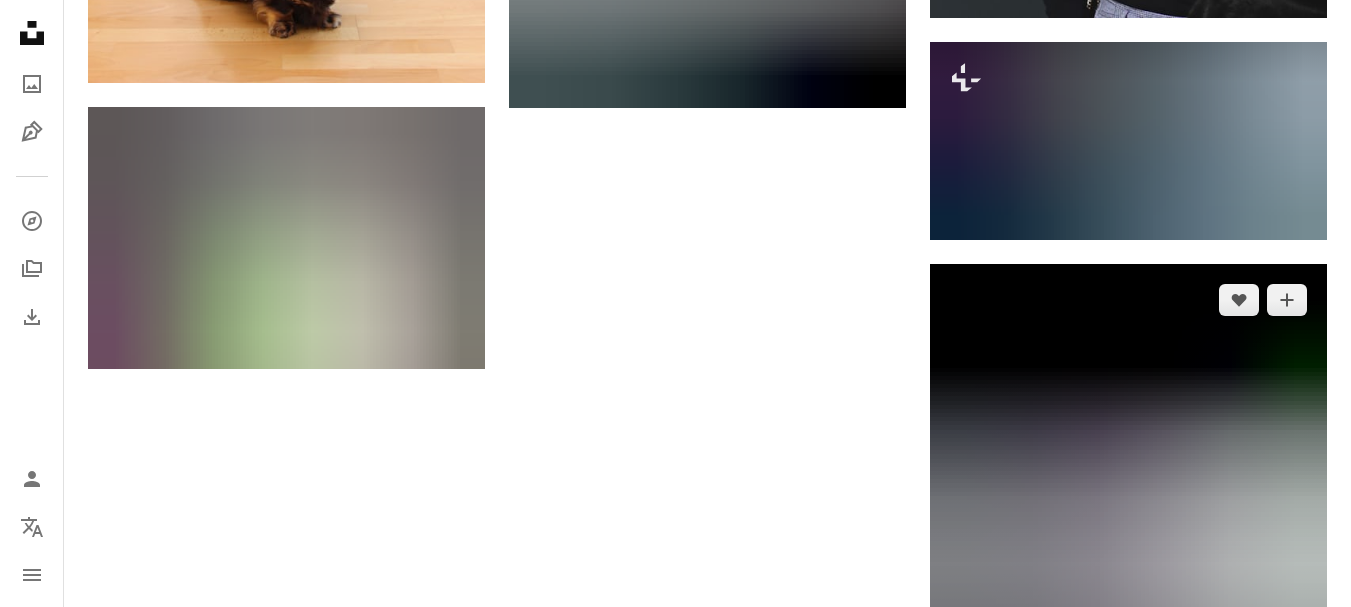 scroll, scrollTop: 3740, scrollLeft: 0, axis: vertical 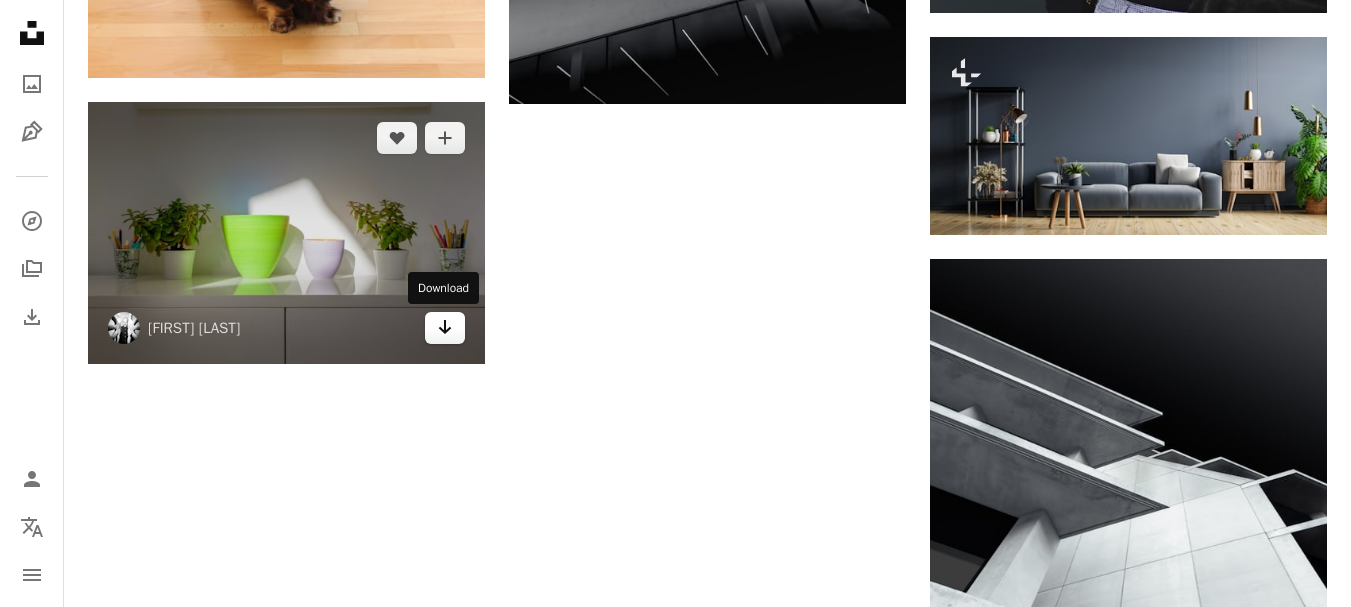 click on "Arrow pointing down" at bounding box center [445, 328] 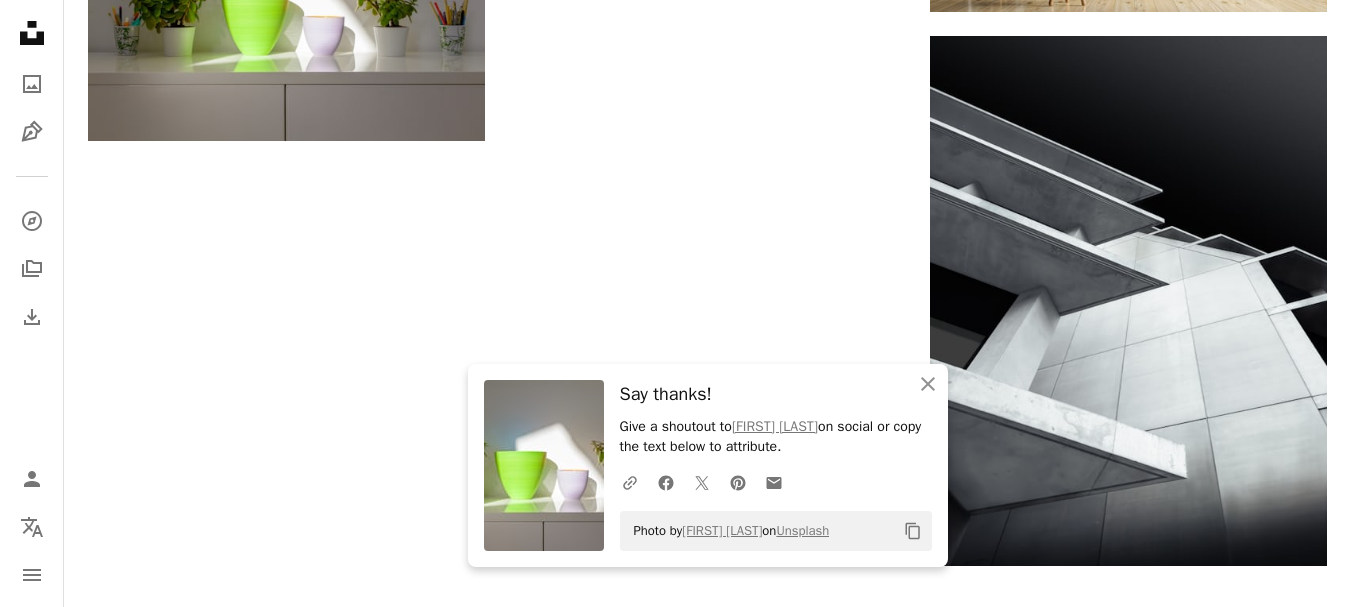 scroll, scrollTop: 4033, scrollLeft: 0, axis: vertical 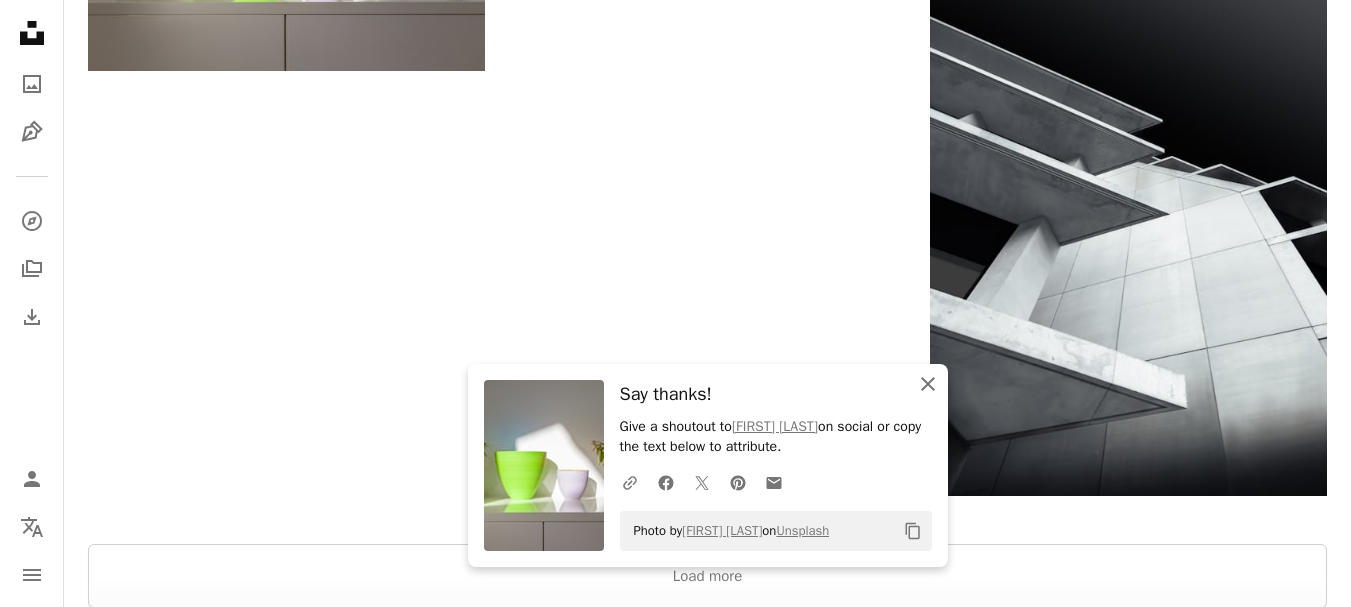click on "An X shape" 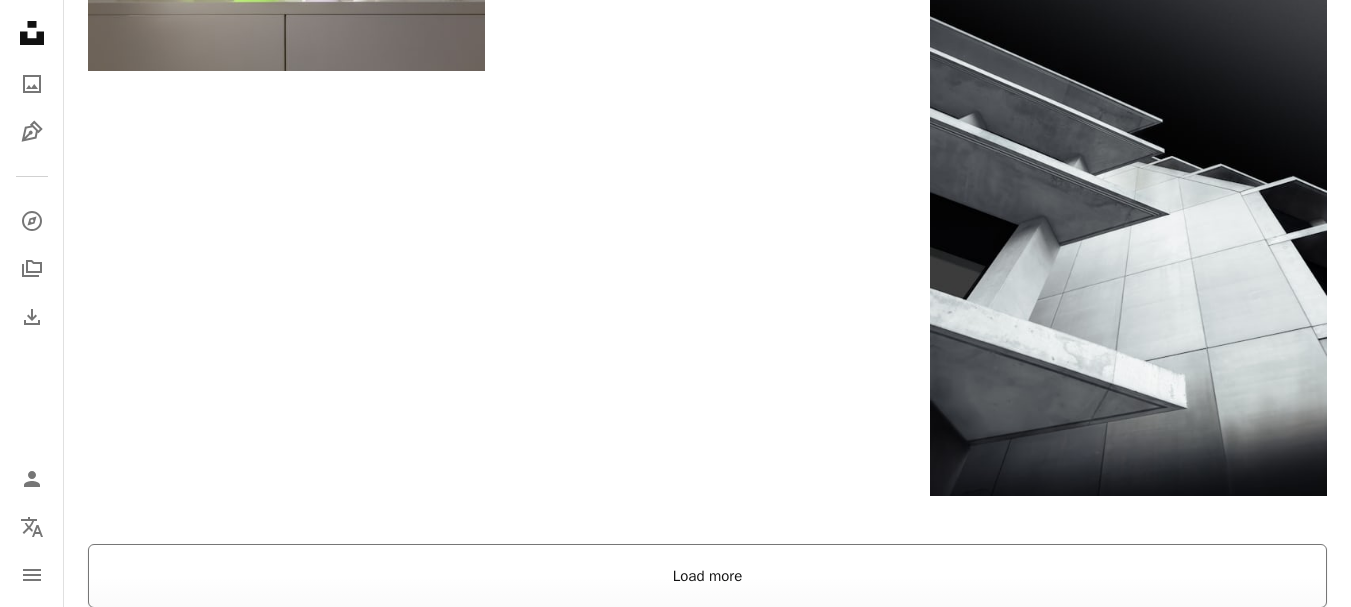 click on "Load more" at bounding box center [707, 576] 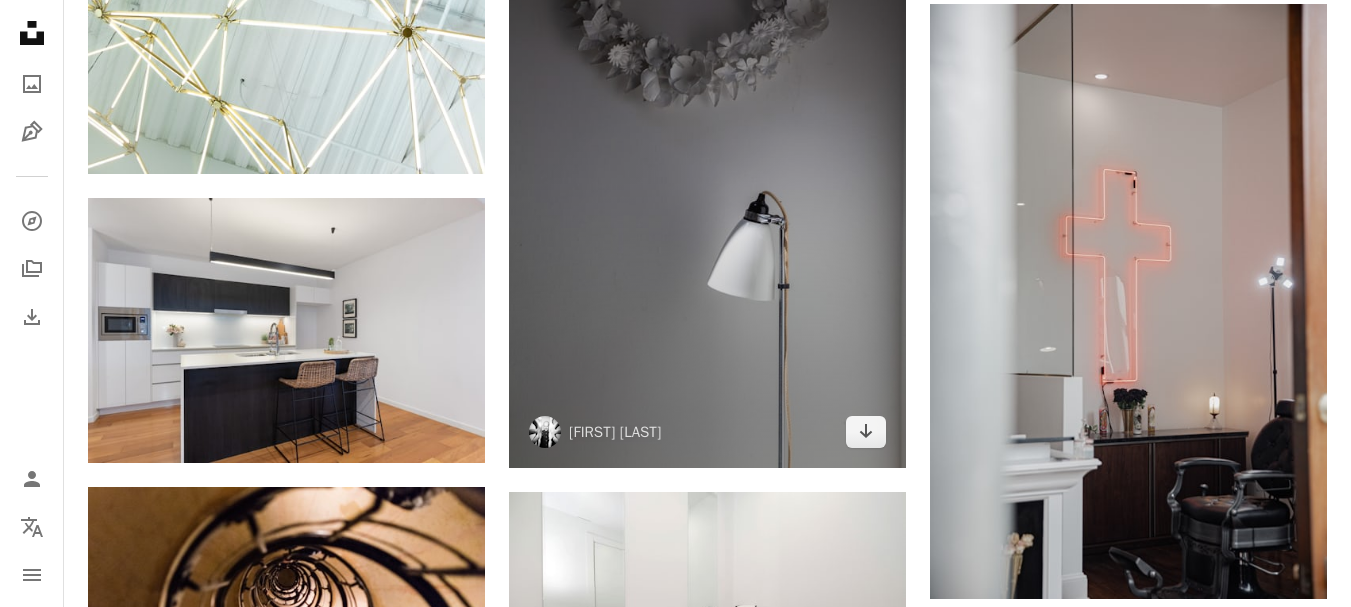 scroll, scrollTop: 4567, scrollLeft: 0, axis: vertical 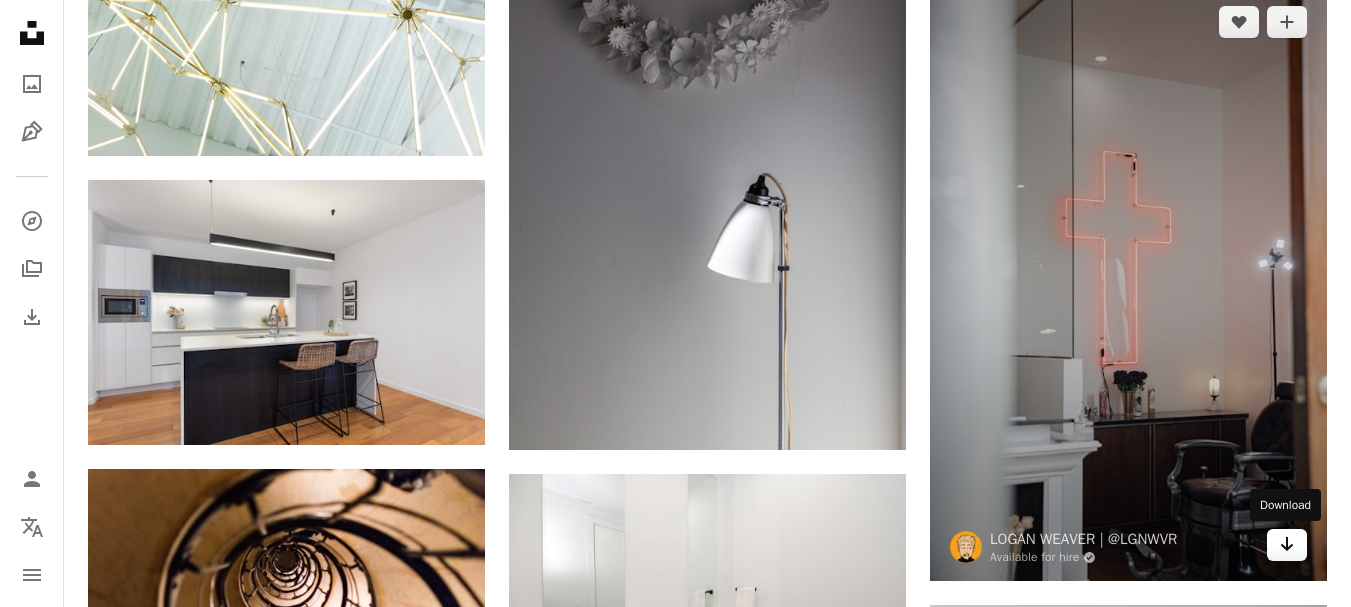 click on "Arrow pointing down" 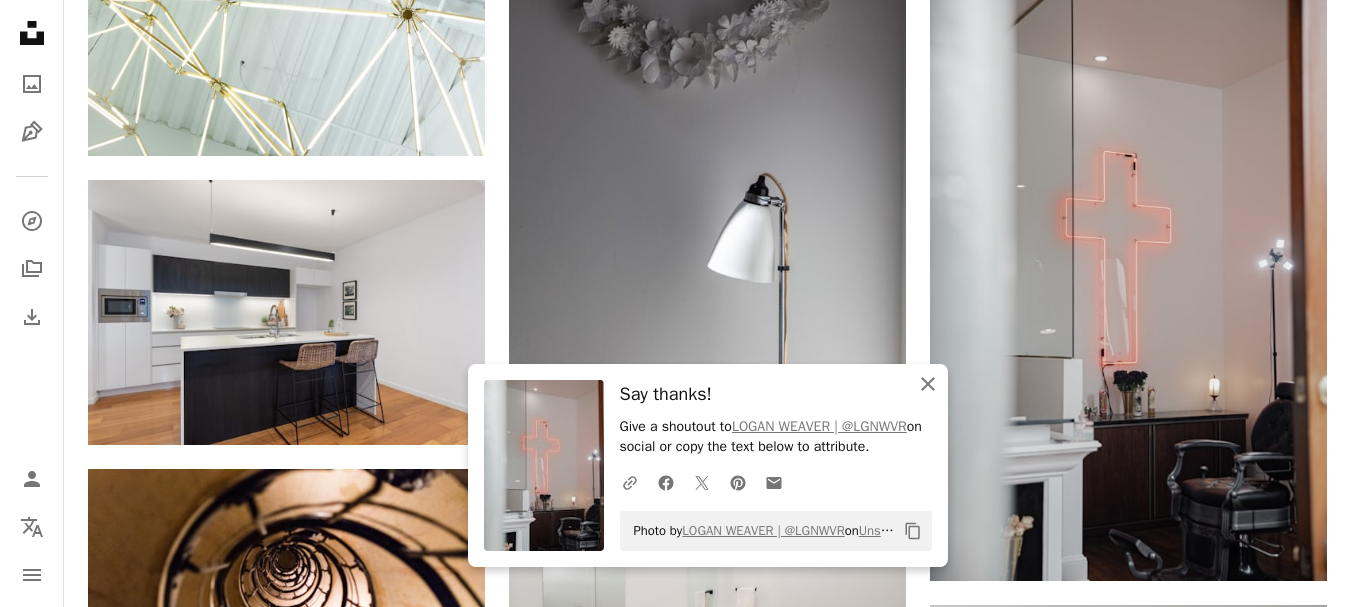 click on "An X shape" 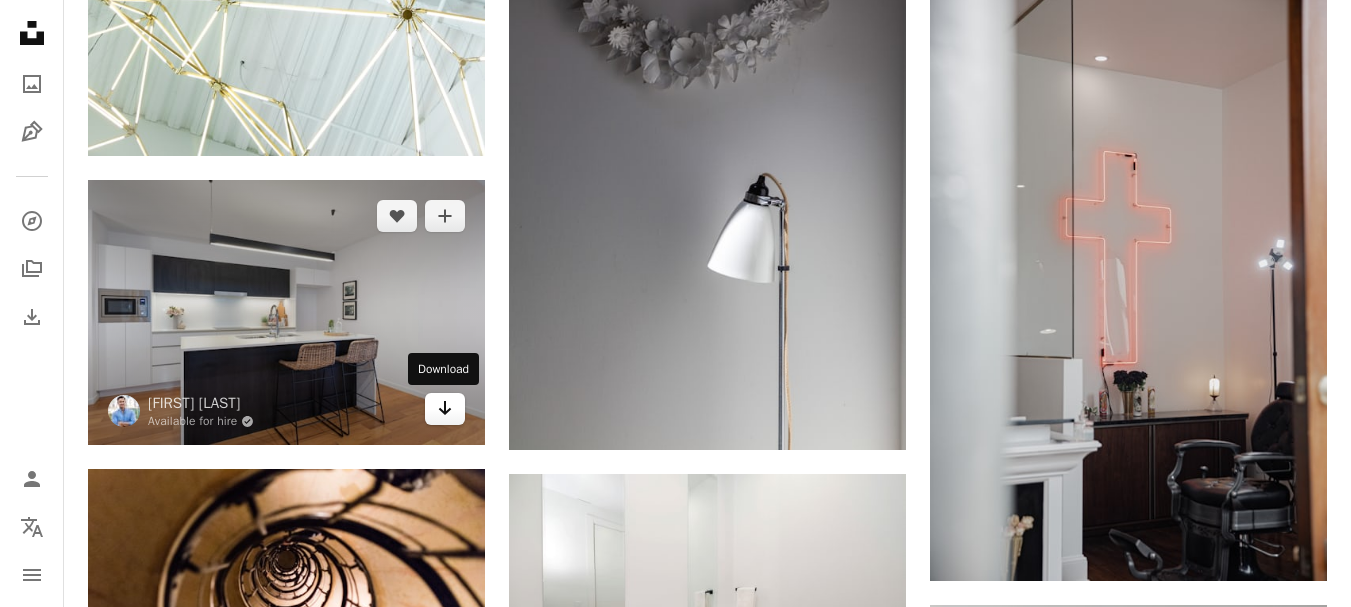 click 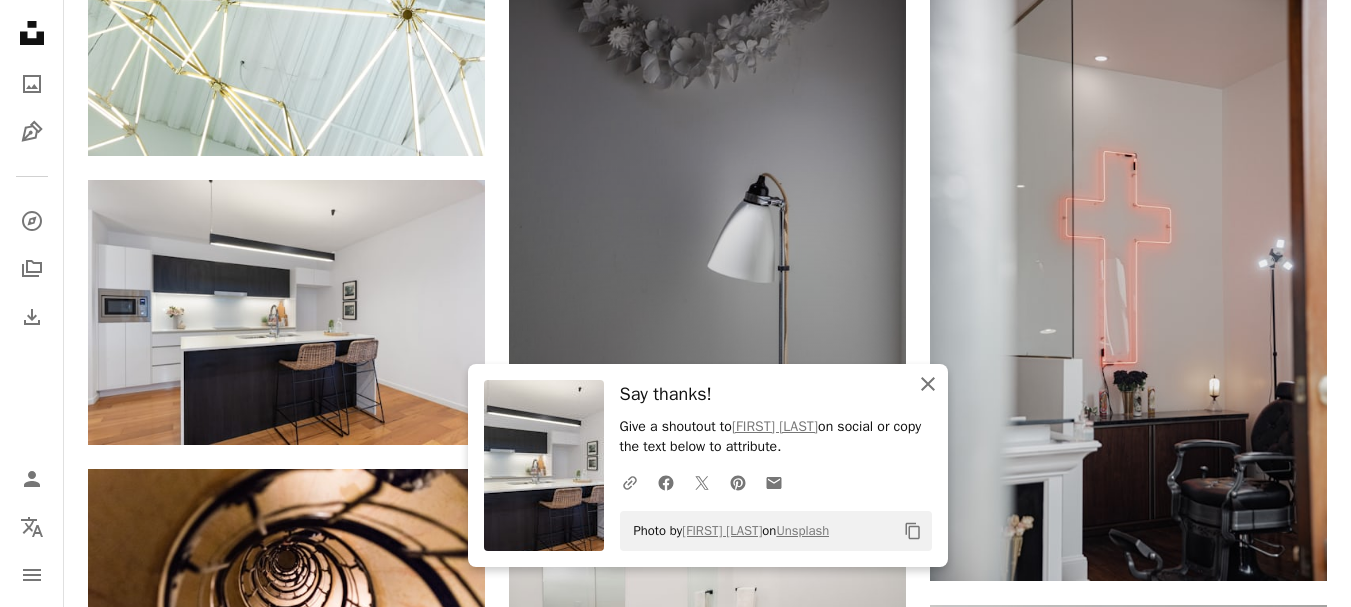 drag, startPoint x: 928, startPoint y: 382, endPoint x: 658, endPoint y: 193, distance: 329.577 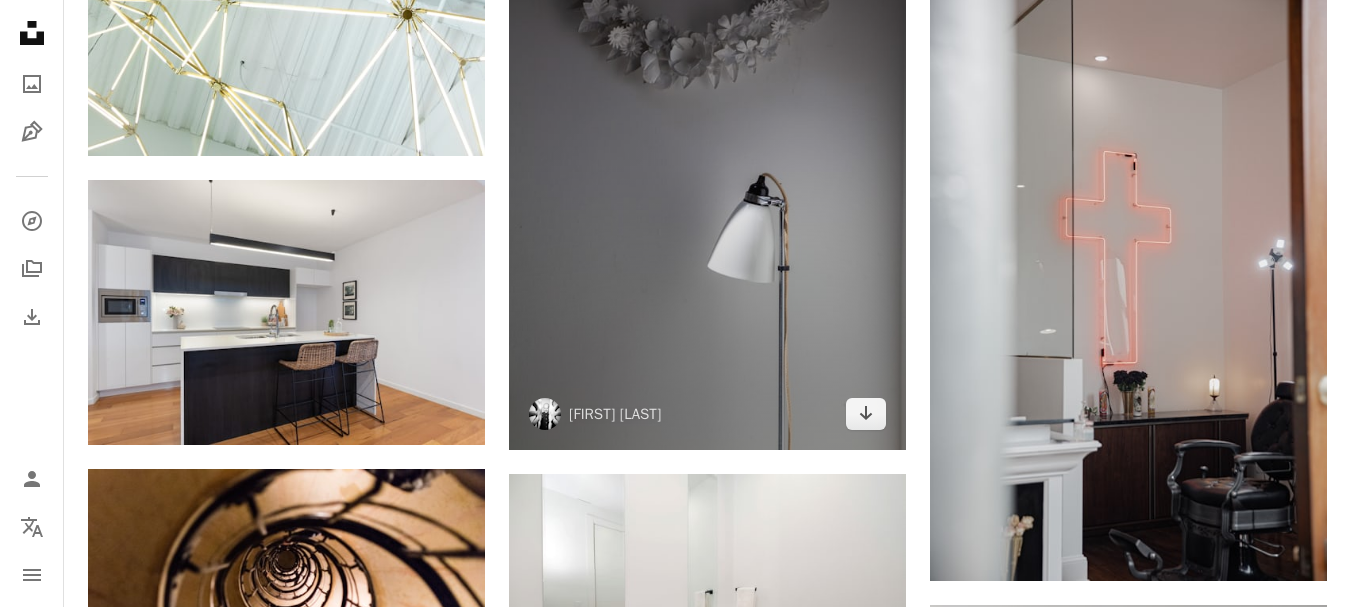 scroll, scrollTop: 0, scrollLeft: 0, axis: both 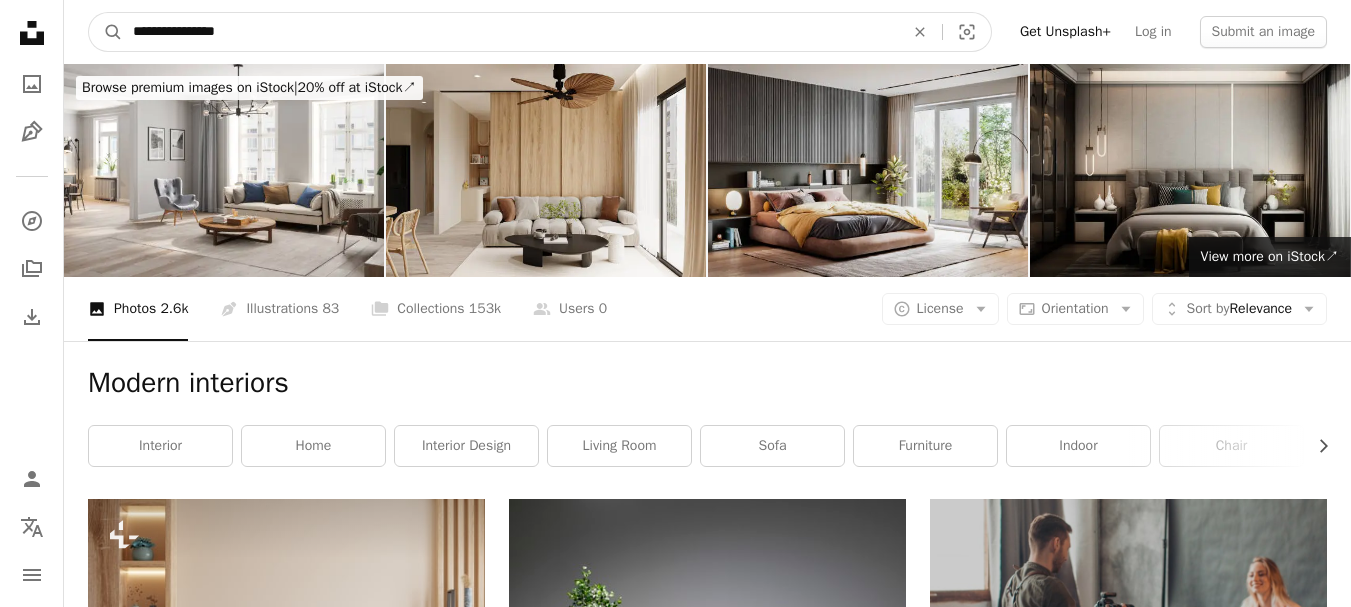 drag, startPoint x: 246, startPoint y: 29, endPoint x: 0, endPoint y: 49, distance: 246.81168 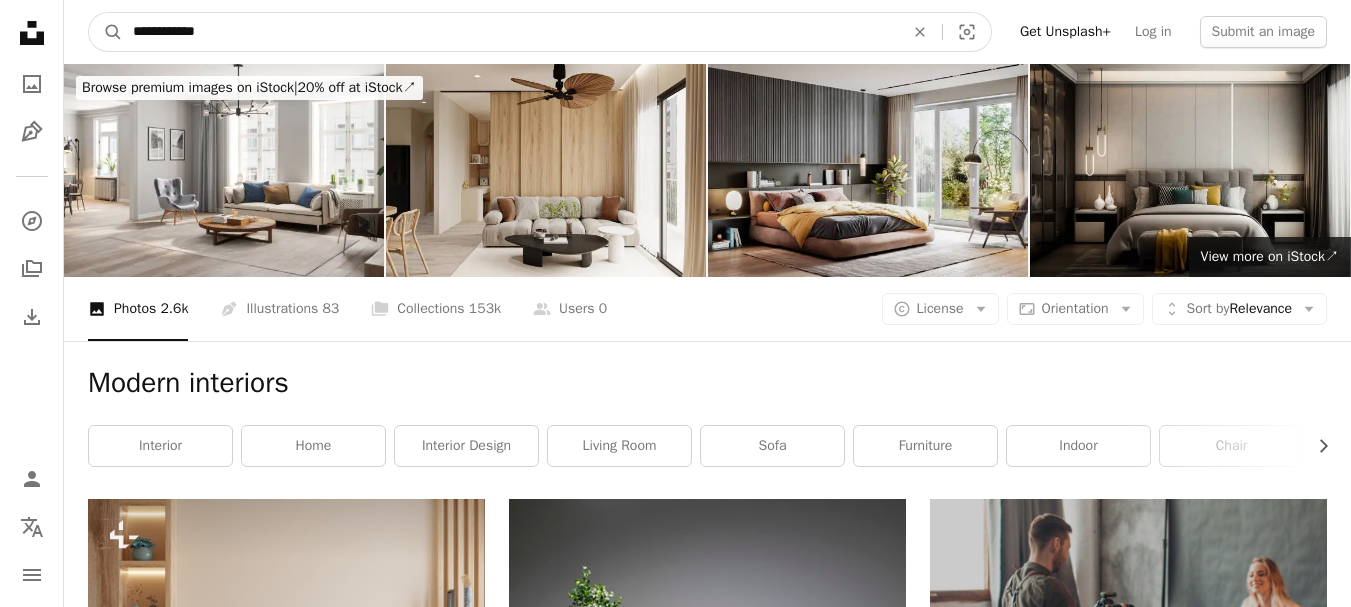 type on "**********" 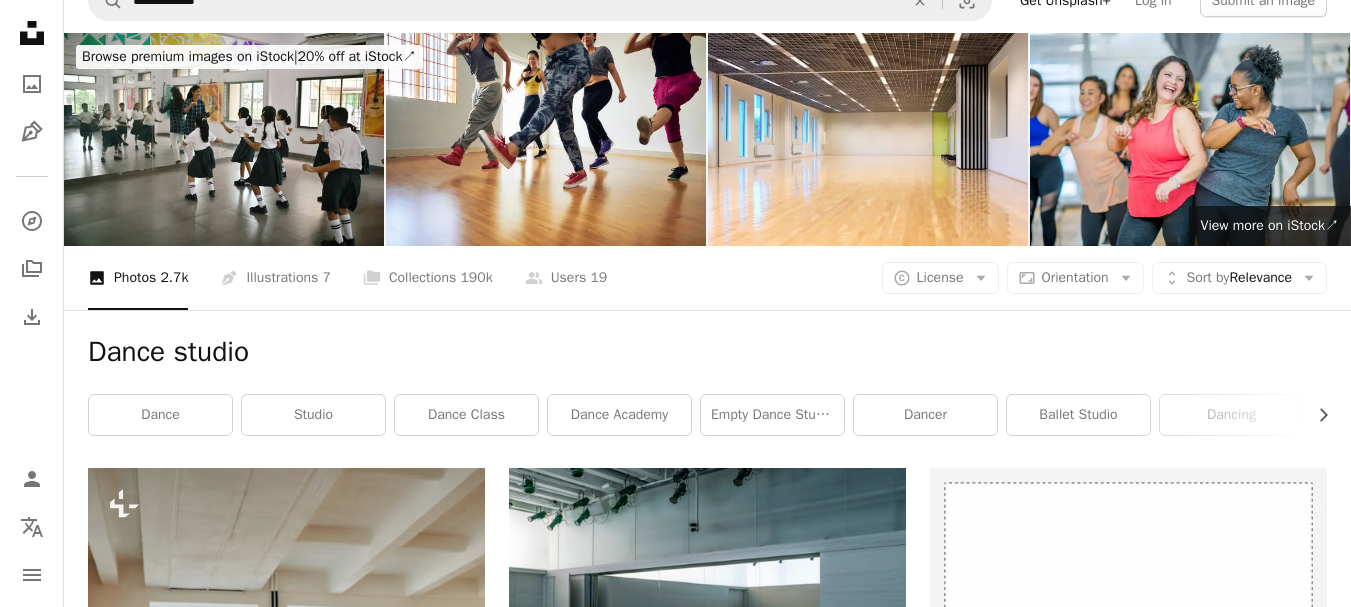 scroll, scrollTop: 0, scrollLeft: 0, axis: both 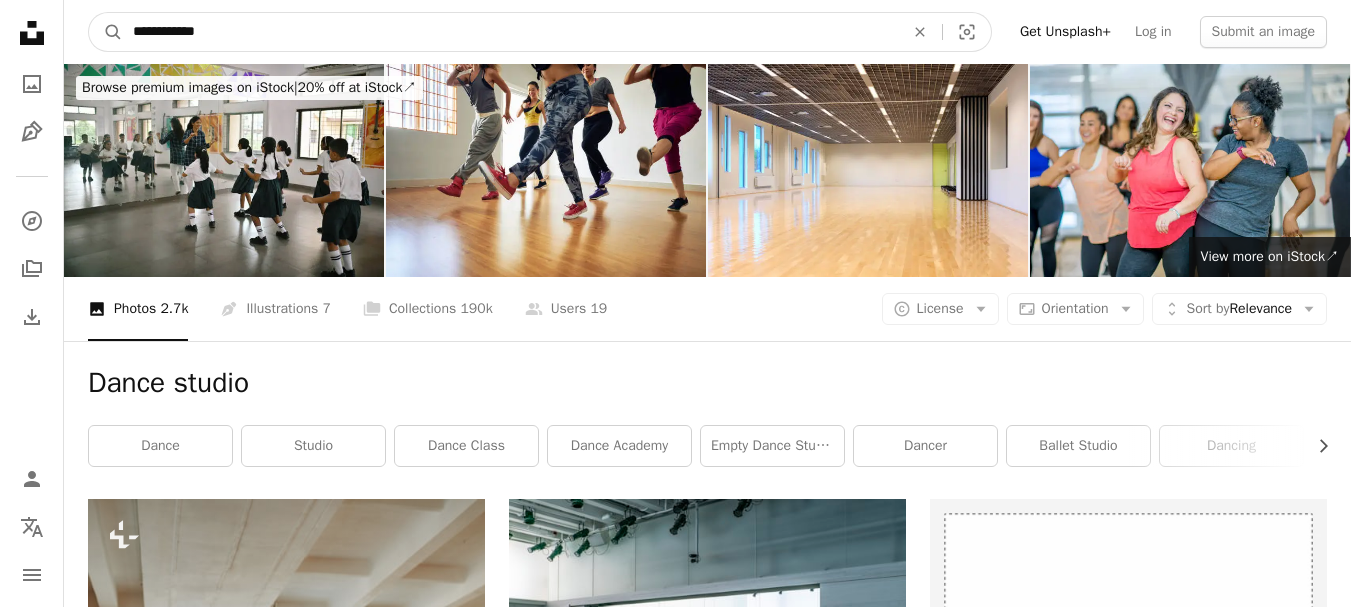 click on "**********" at bounding box center (510, 32) 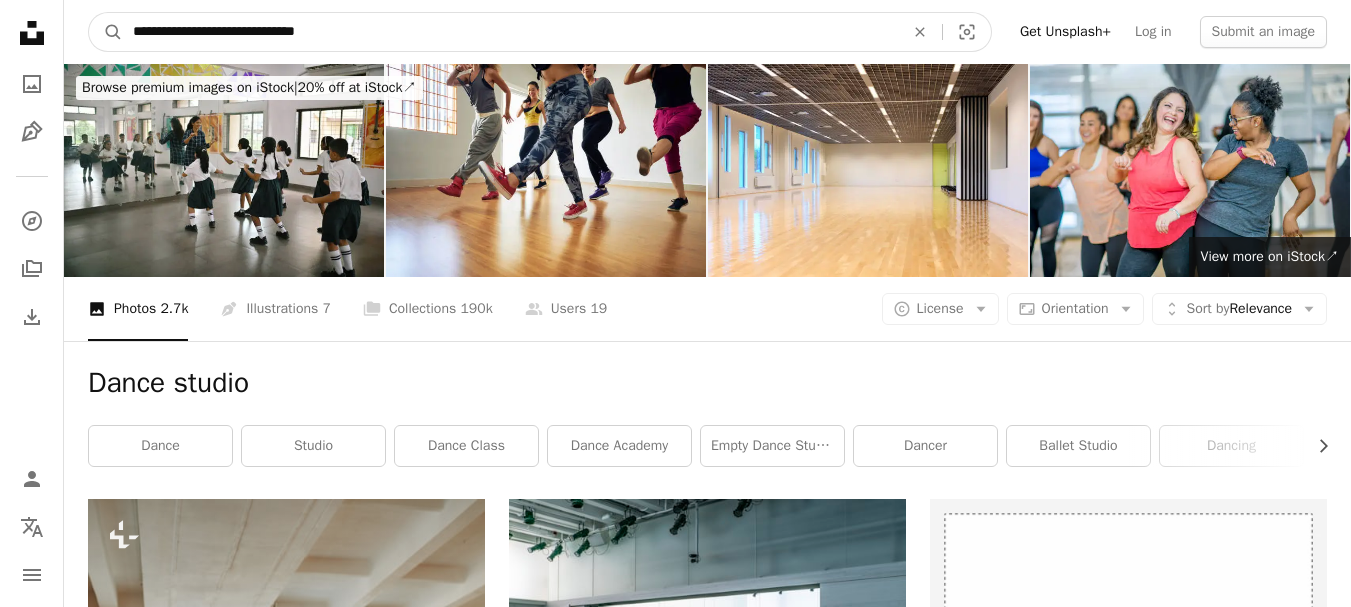 type on "**********" 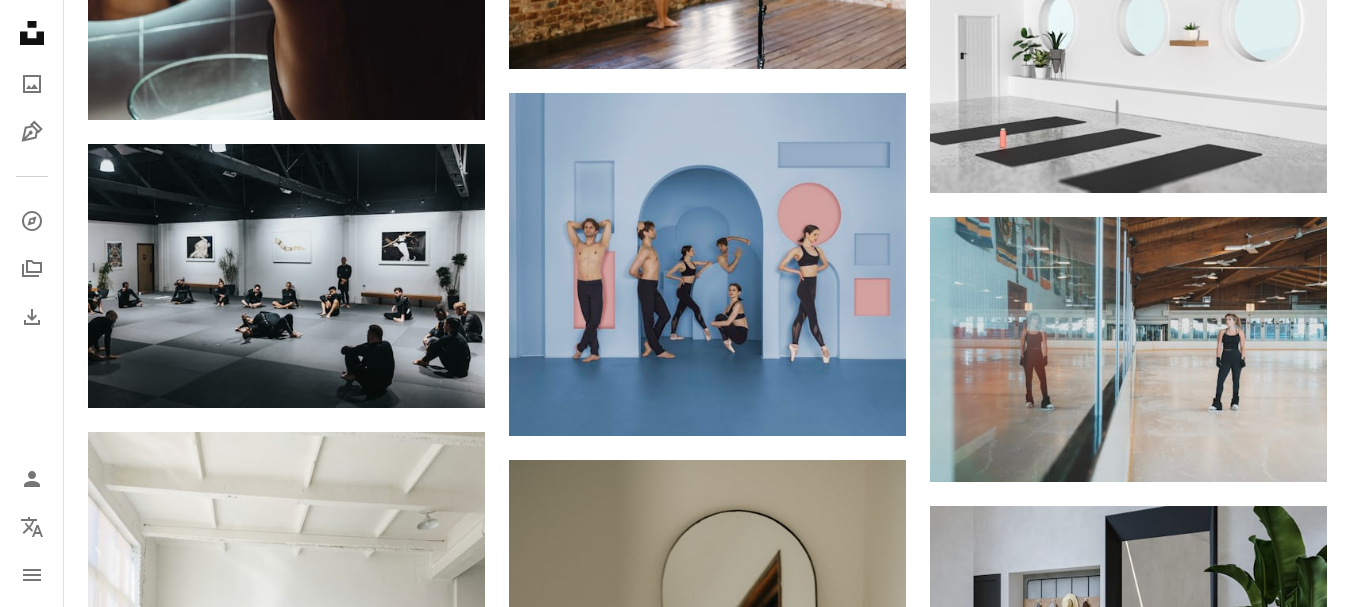 scroll, scrollTop: 0, scrollLeft: 0, axis: both 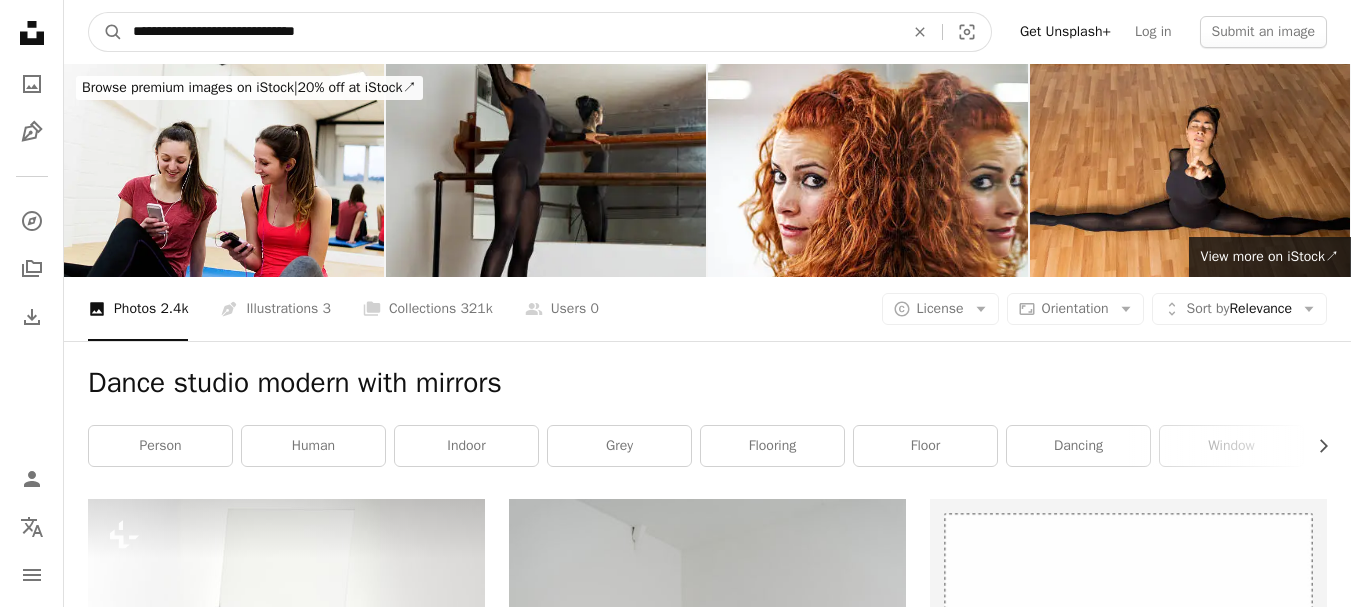 click on "**********" at bounding box center (510, 32) 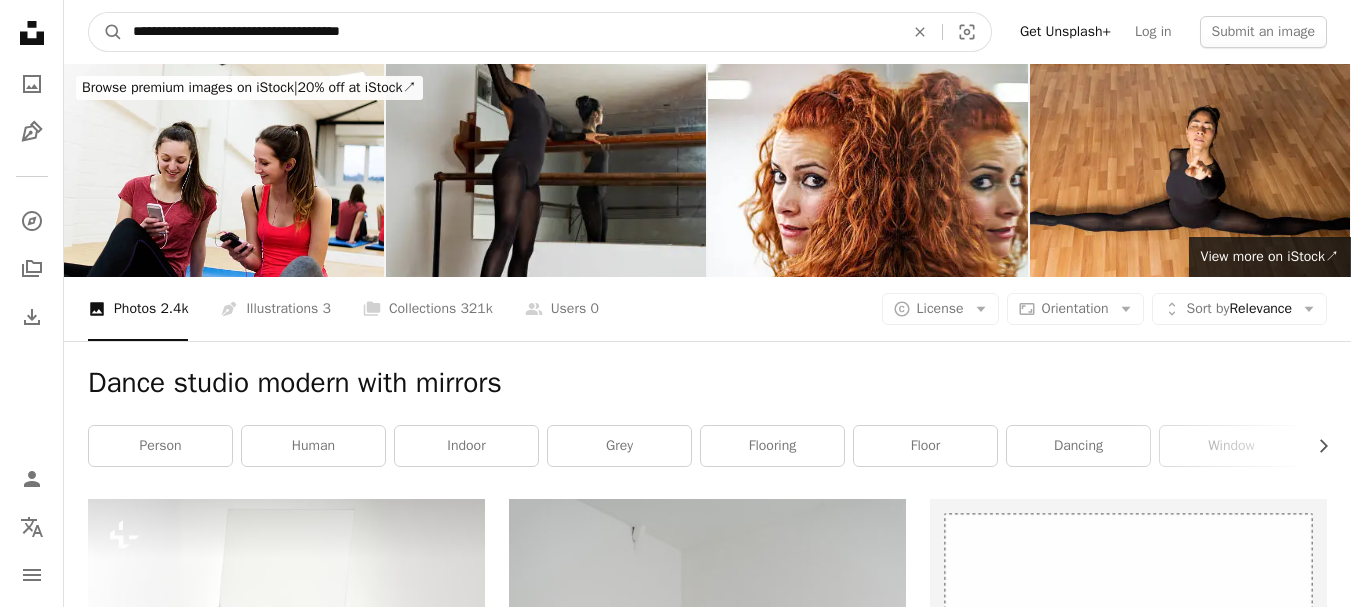 type on "**********" 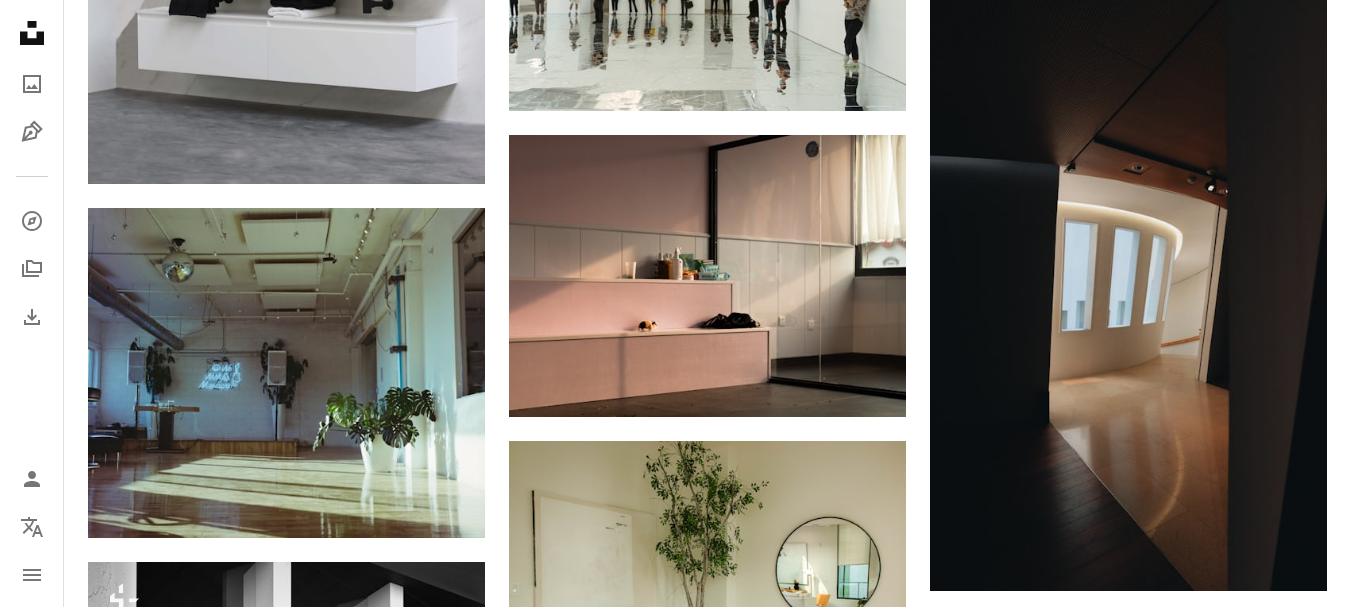 scroll, scrollTop: 0, scrollLeft: 0, axis: both 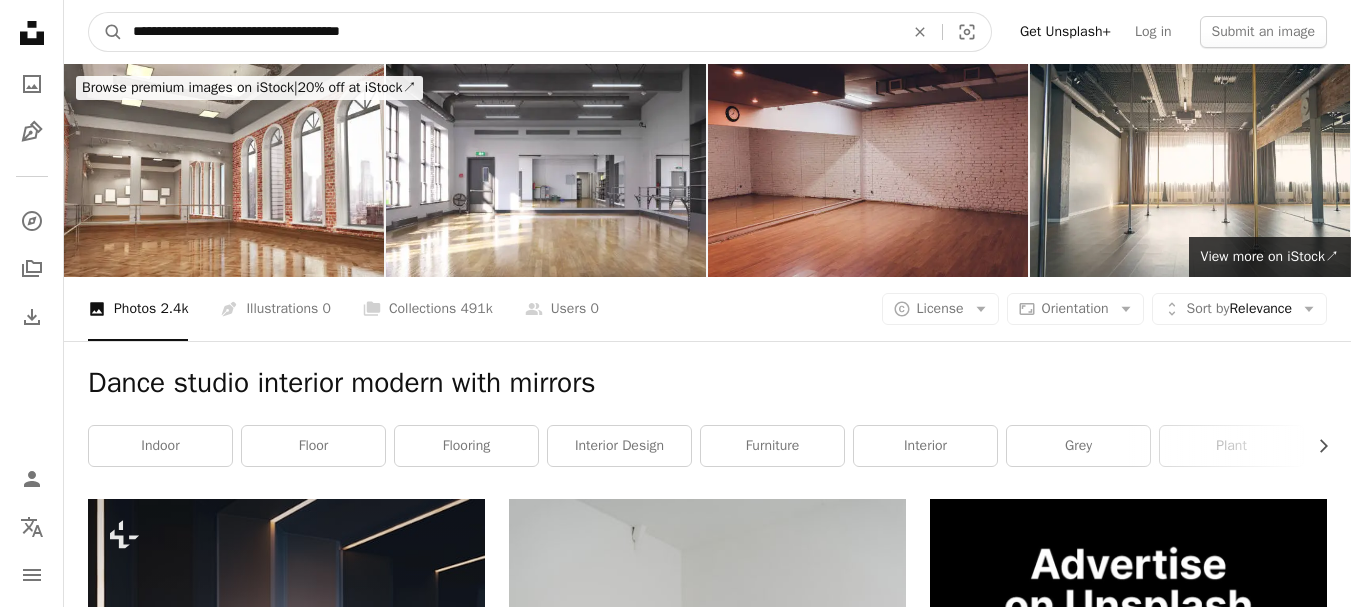 click on "**********" at bounding box center (510, 32) 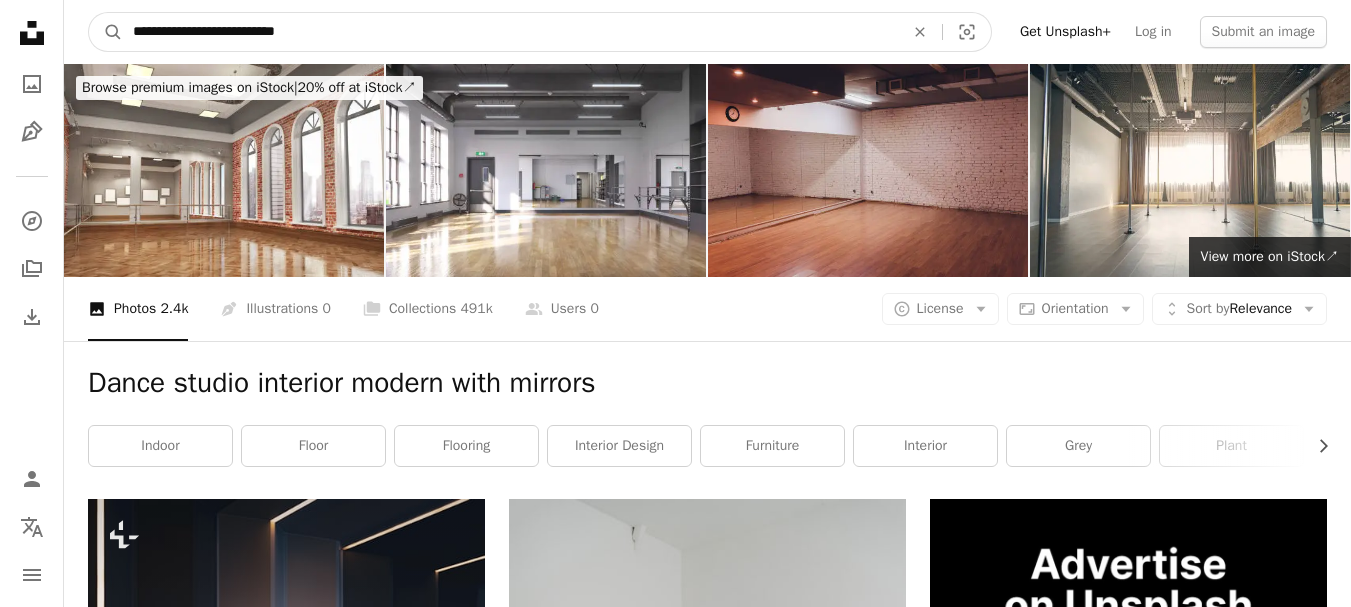 type on "**********" 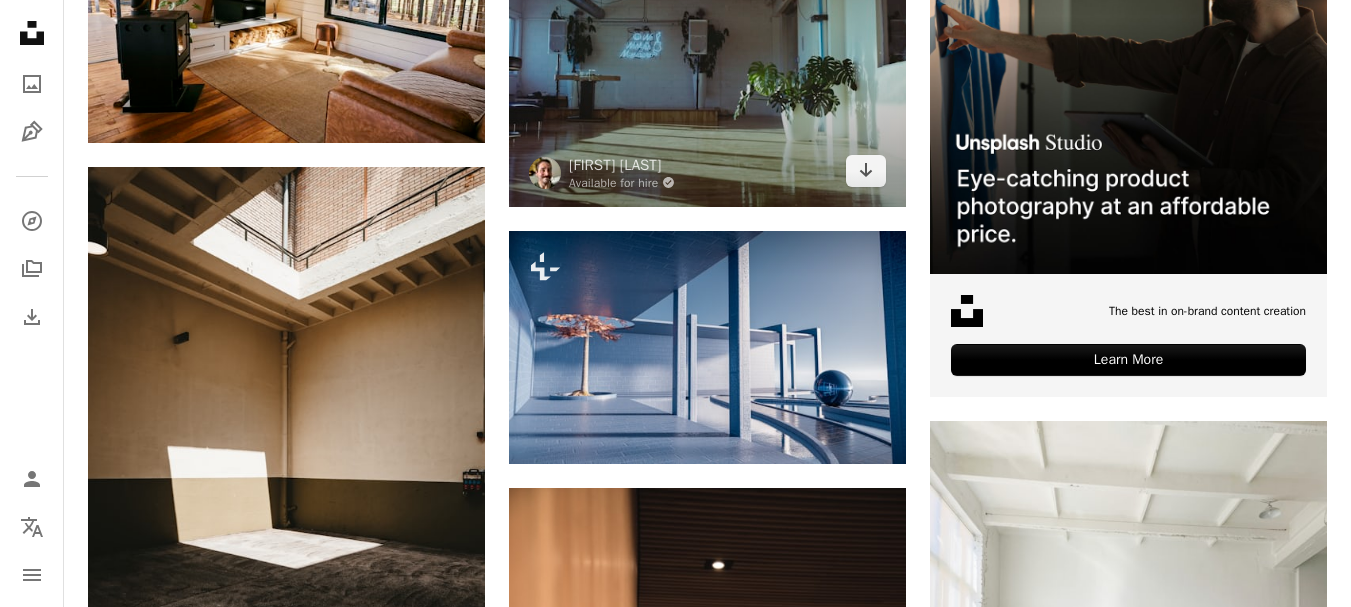 scroll, scrollTop: 627, scrollLeft: 0, axis: vertical 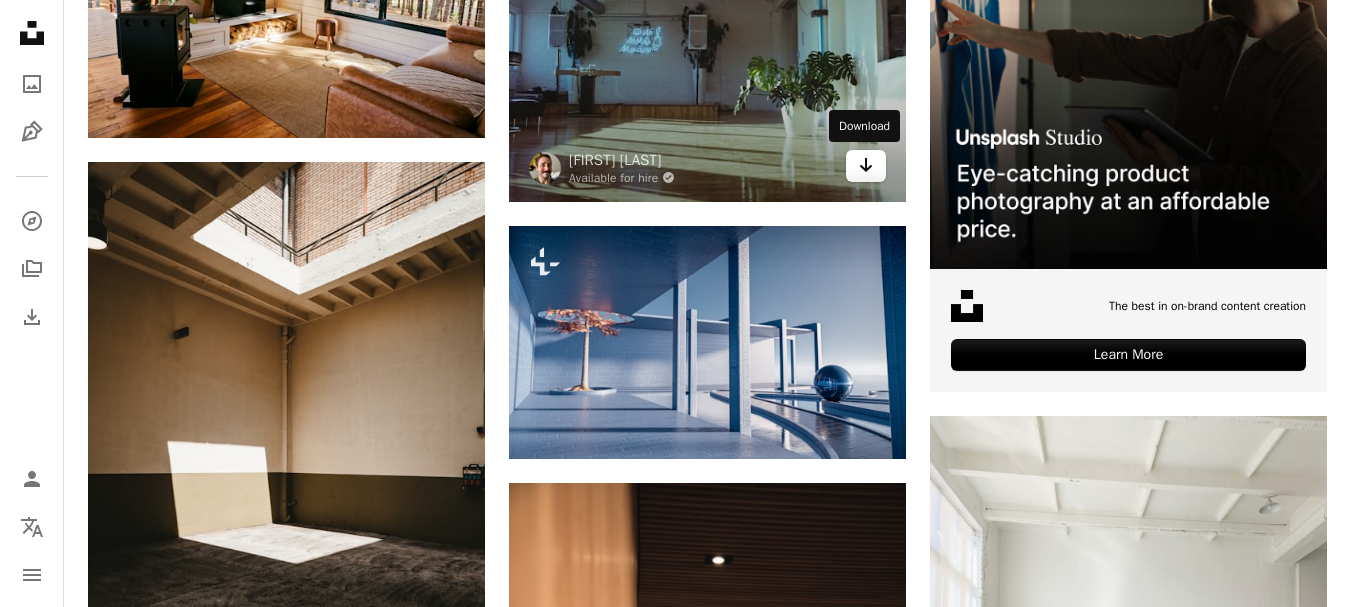 click on "Arrow pointing down" 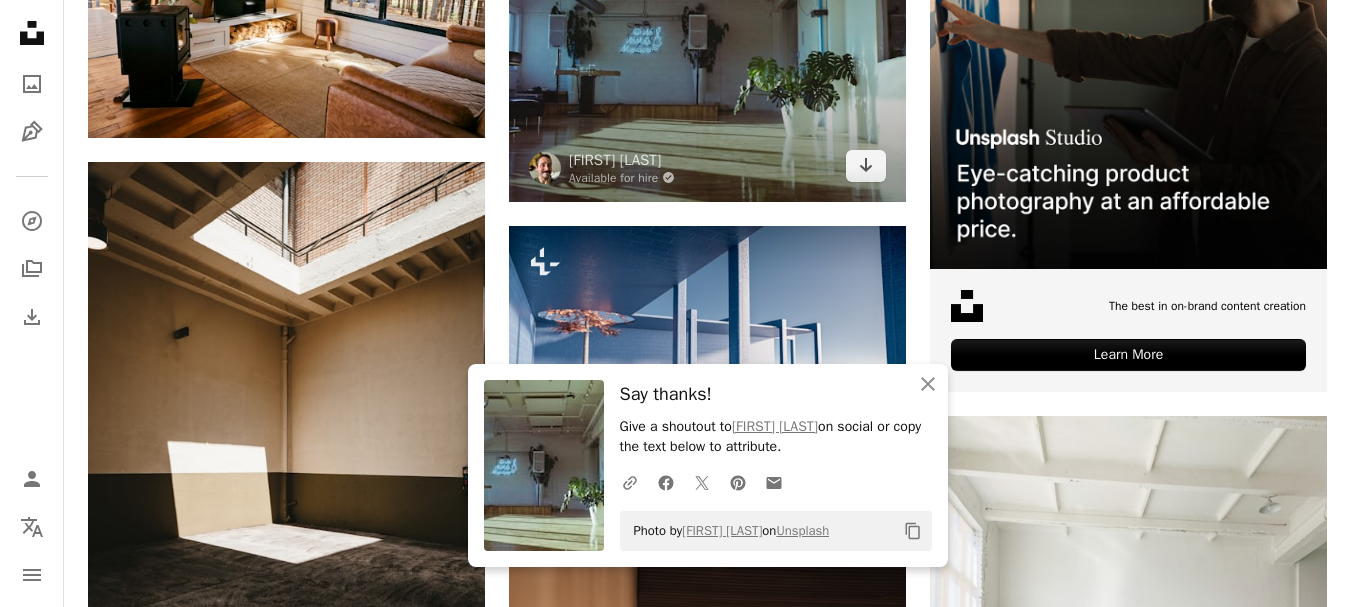 scroll, scrollTop: 793, scrollLeft: 0, axis: vertical 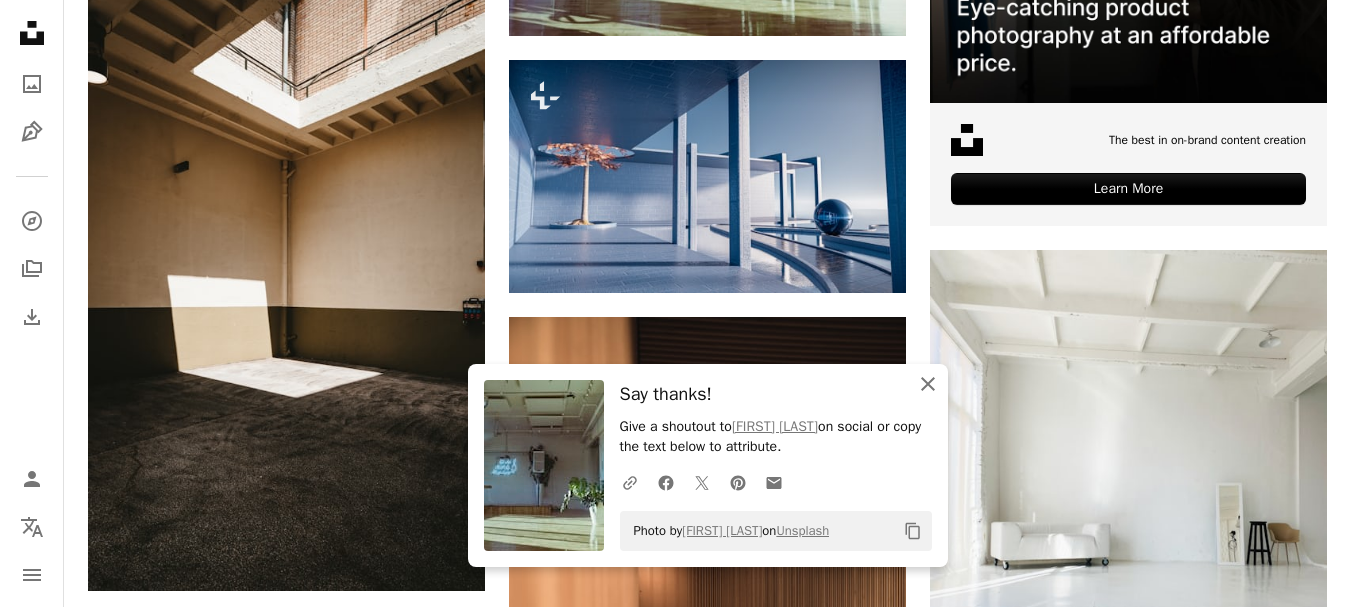 click on "An X shape" 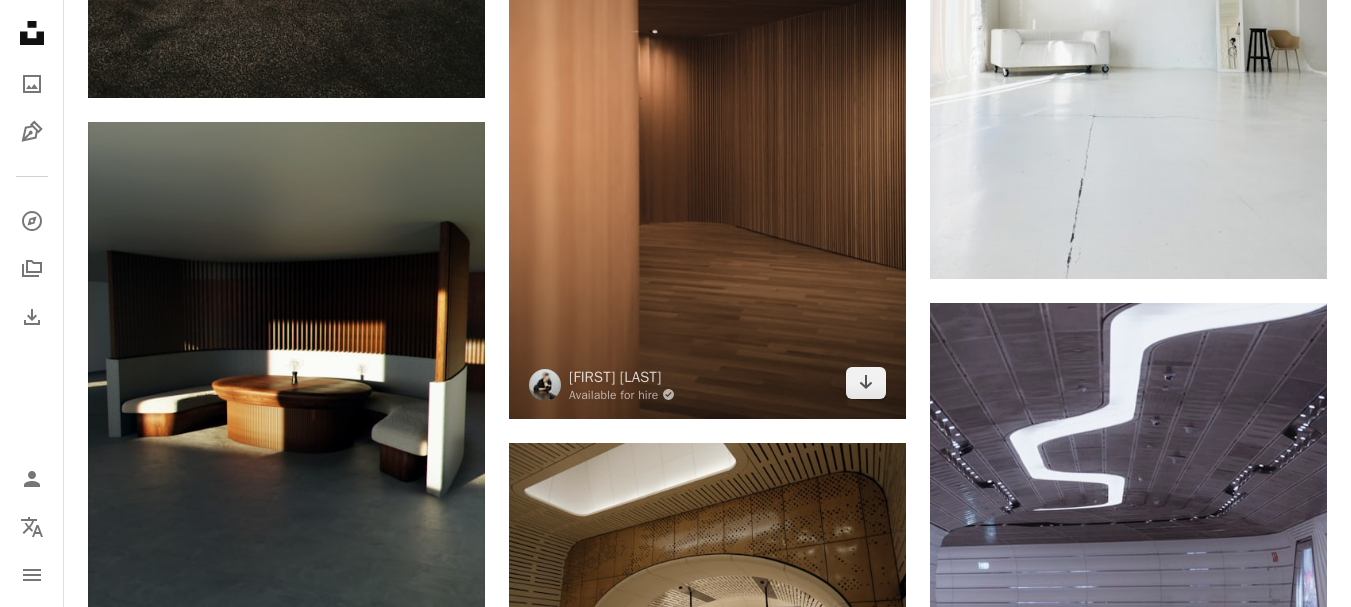 scroll, scrollTop: 1293, scrollLeft: 0, axis: vertical 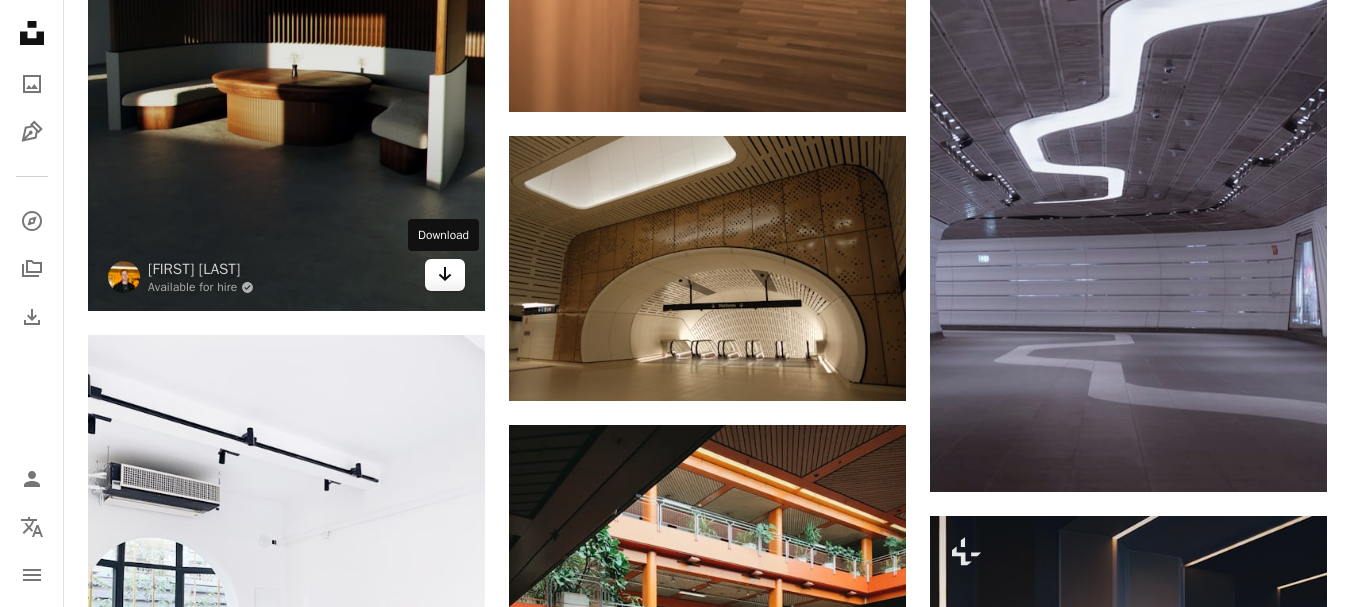 click 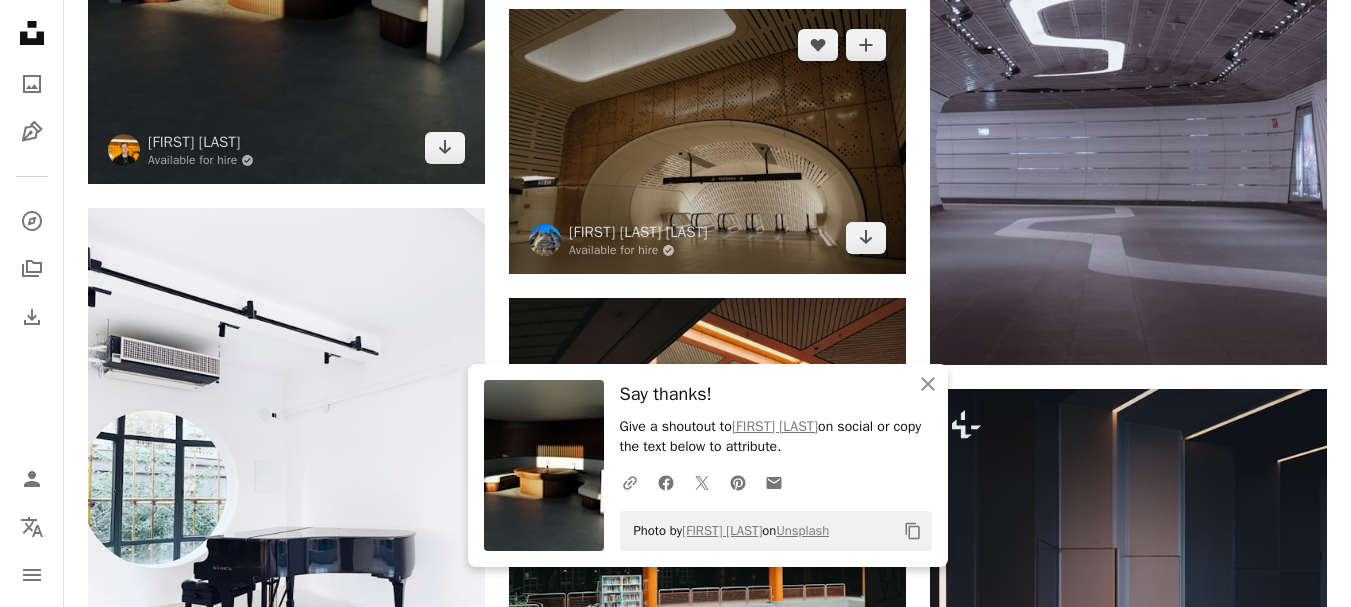 scroll, scrollTop: 1727, scrollLeft: 0, axis: vertical 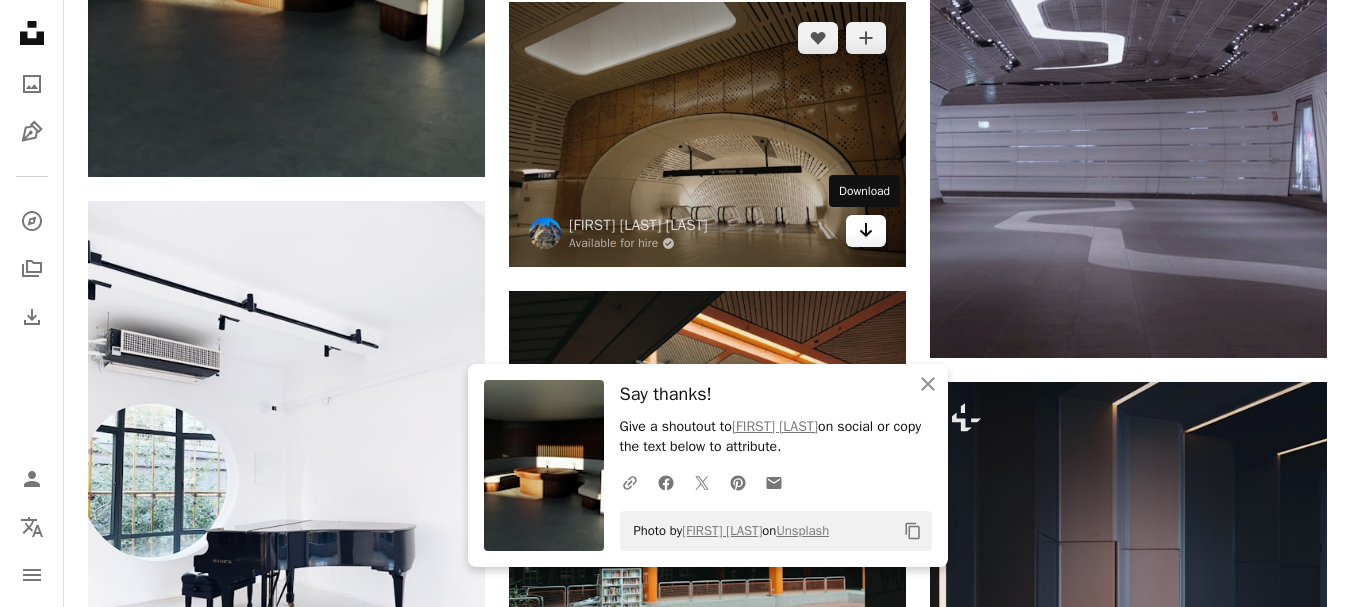 click on "Arrow pointing down" 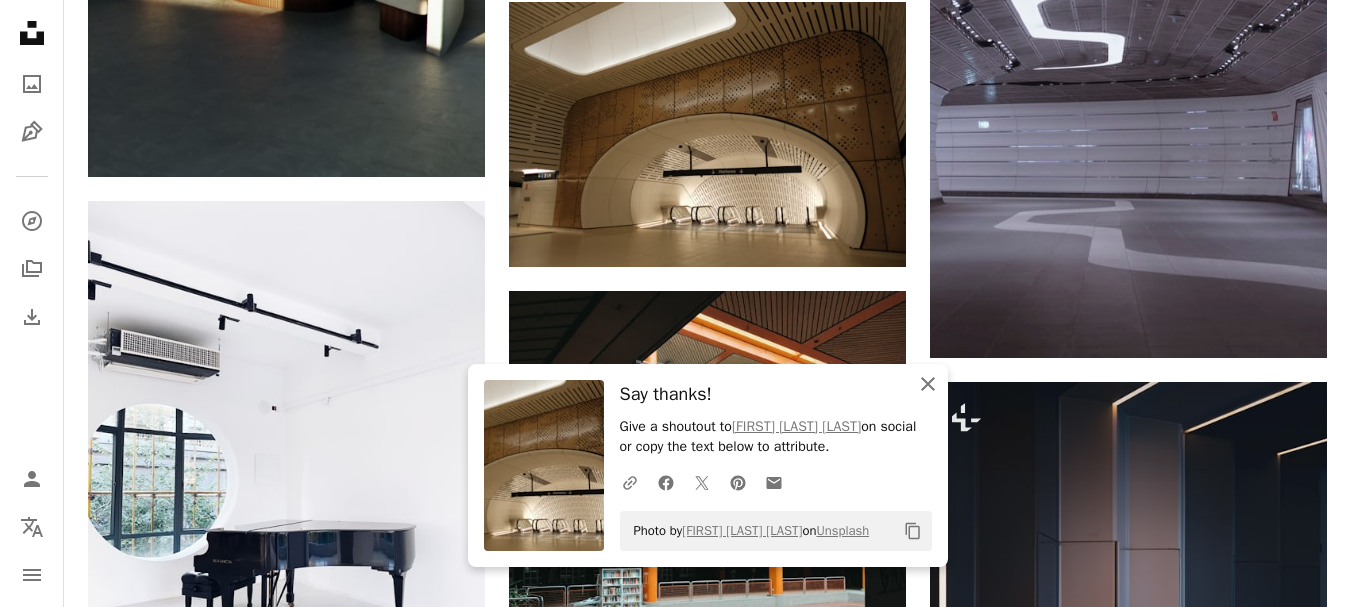 click on "An X shape" 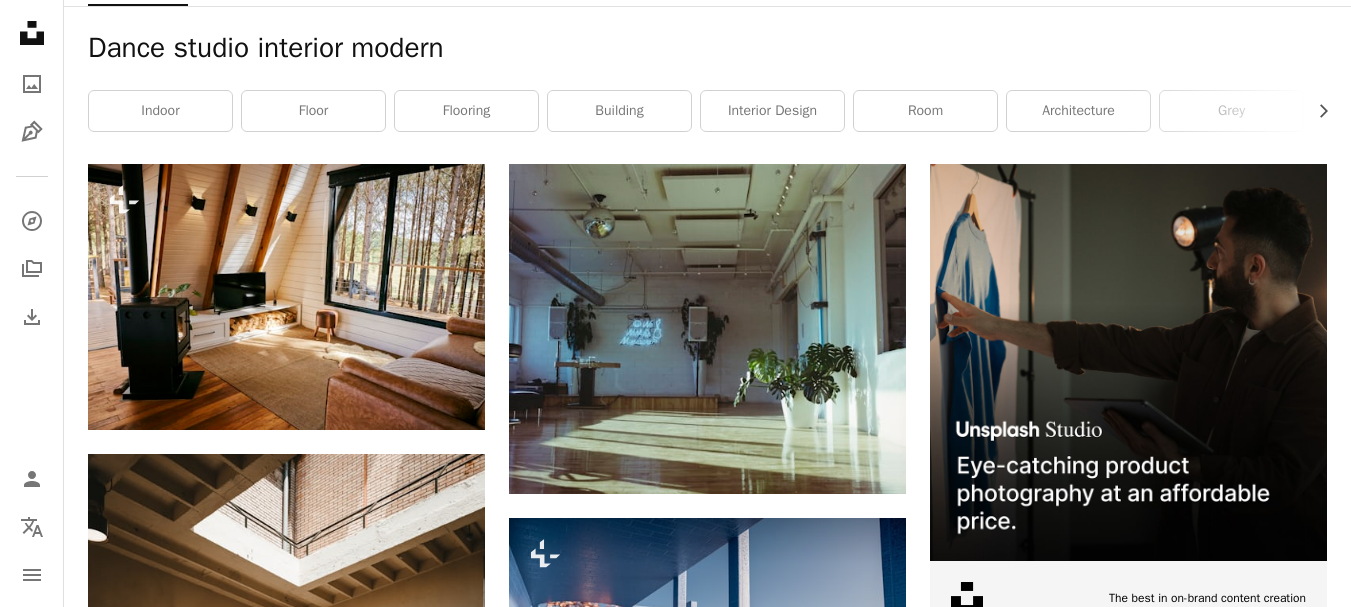 scroll, scrollTop: 0, scrollLeft: 0, axis: both 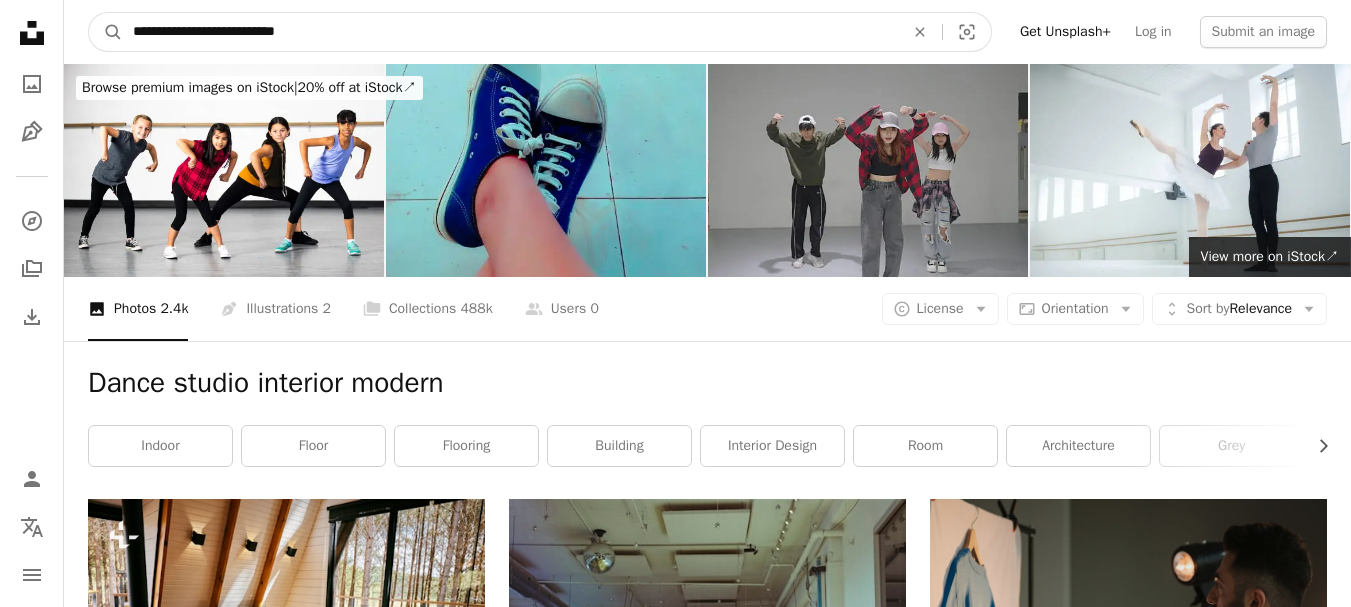 drag, startPoint x: 168, startPoint y: 33, endPoint x: 88, endPoint y: 34, distance: 80.00625 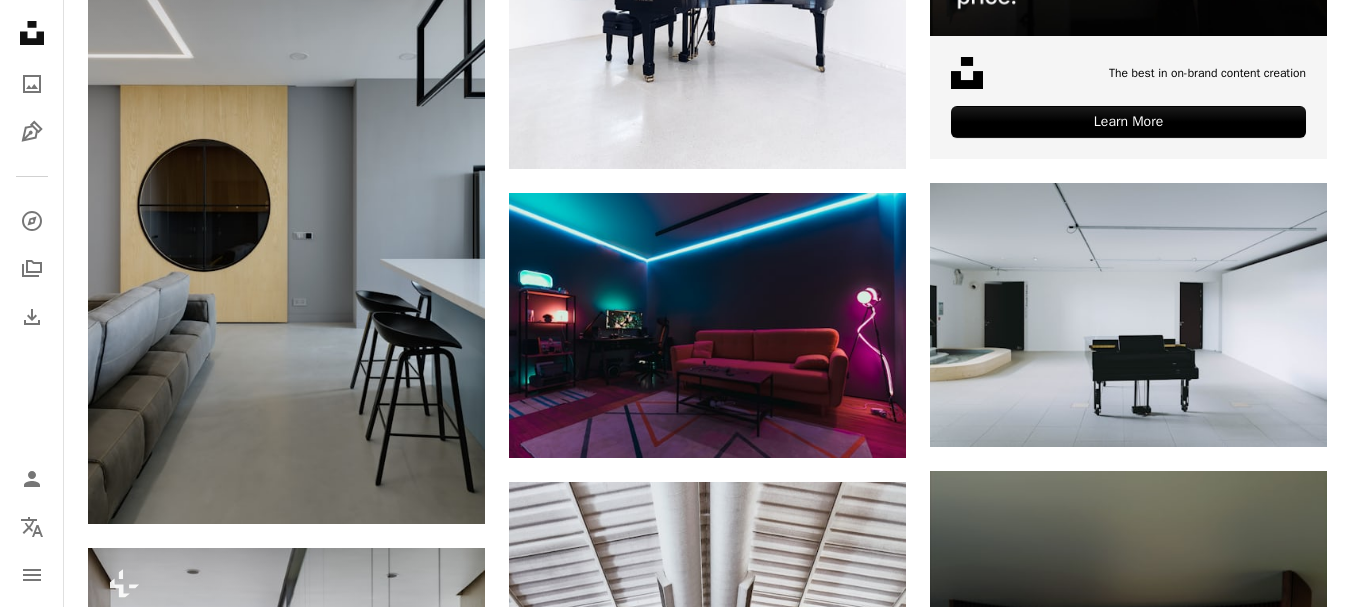 scroll, scrollTop: 1040, scrollLeft: 0, axis: vertical 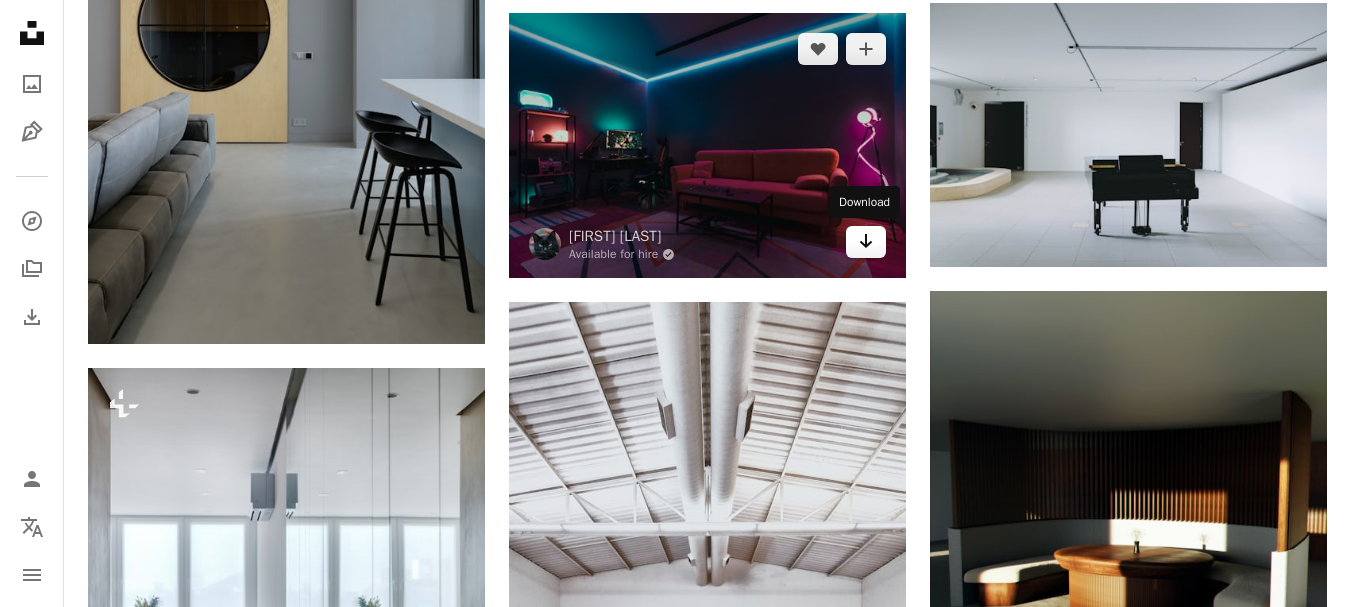 click on "Arrow pointing down" 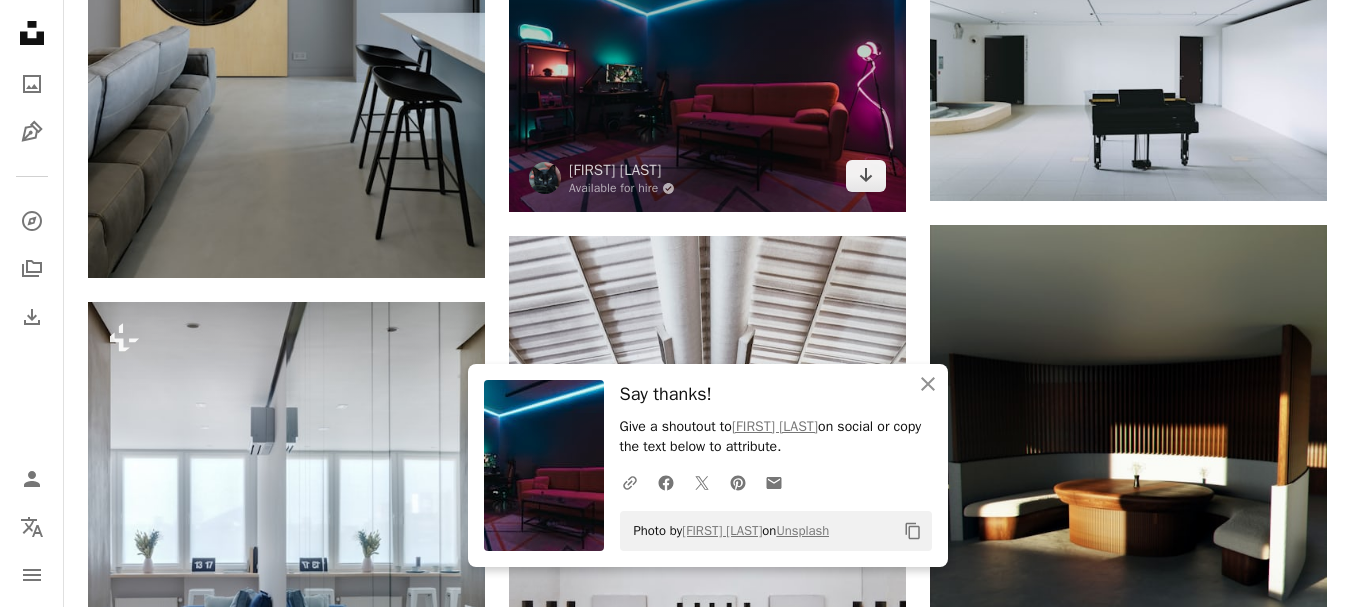 scroll, scrollTop: 1320, scrollLeft: 0, axis: vertical 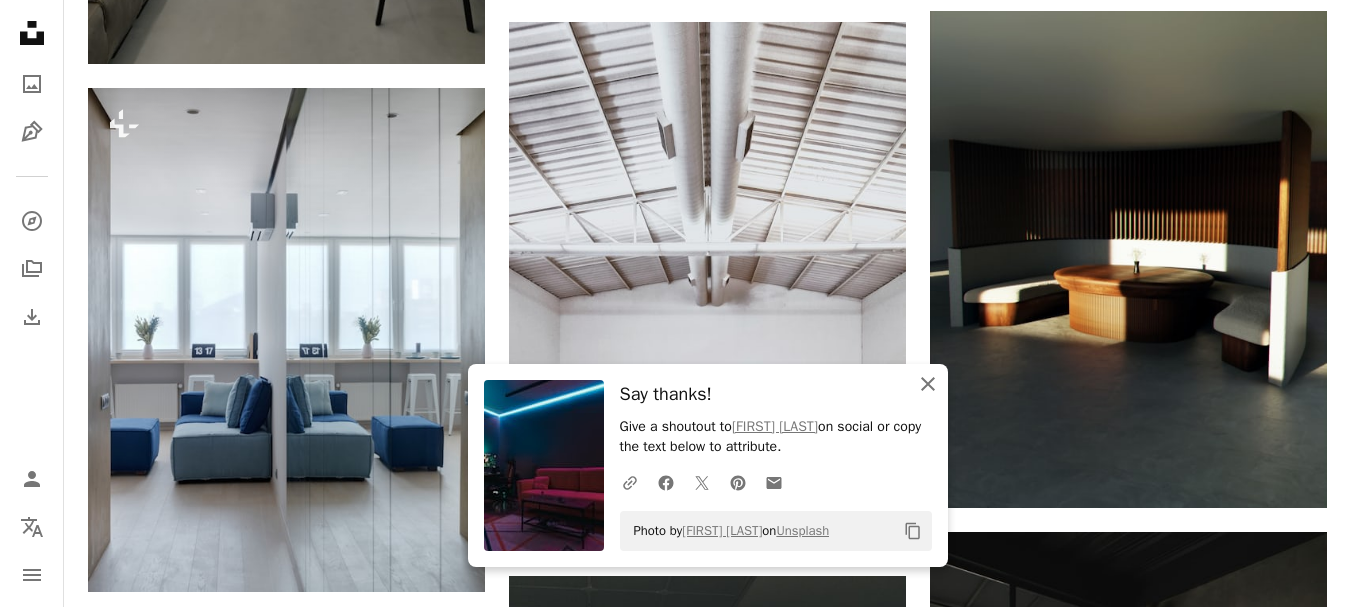 click 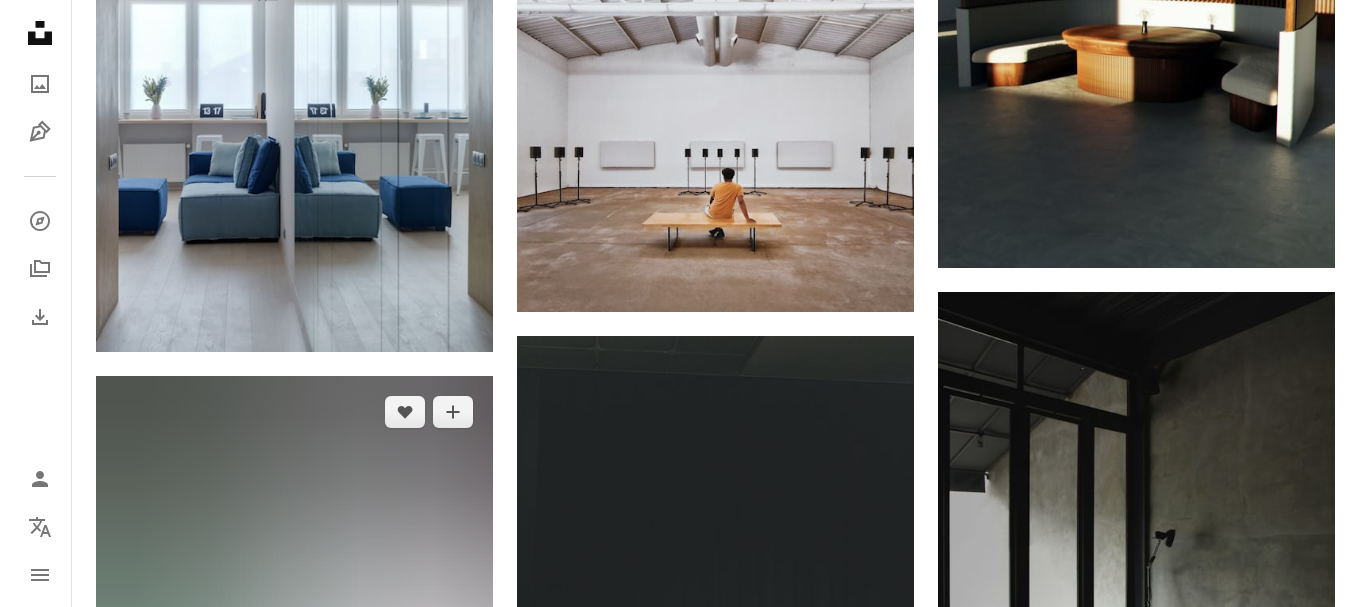 scroll, scrollTop: 1593, scrollLeft: 0, axis: vertical 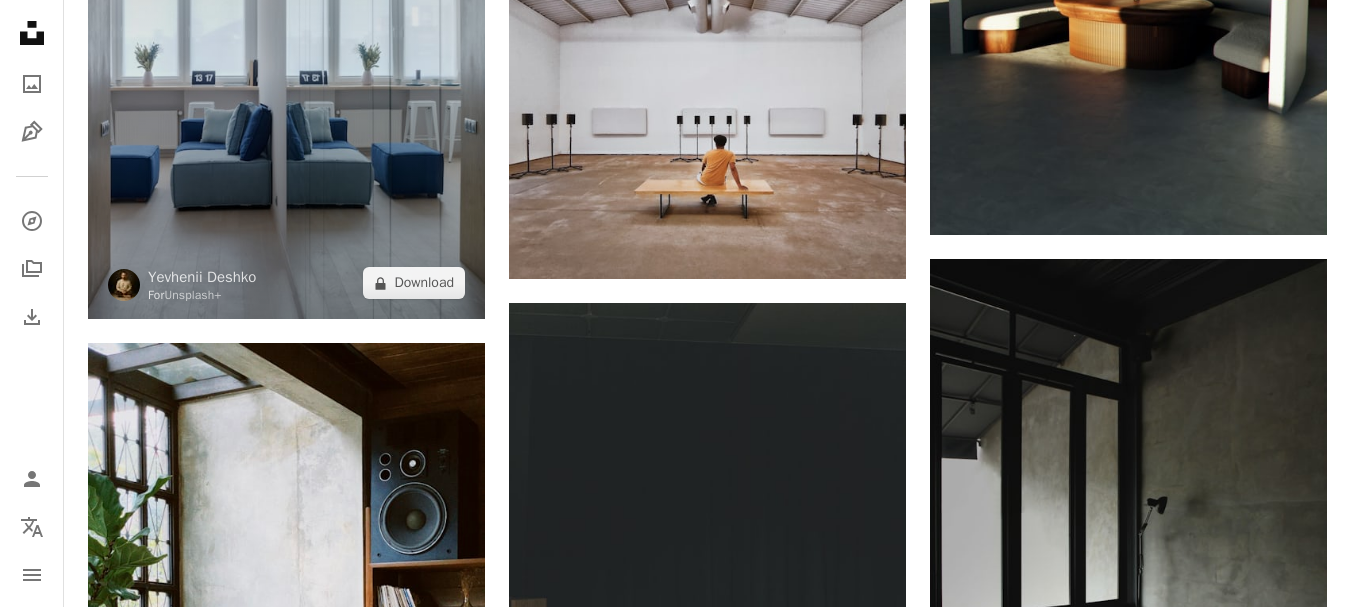 click at bounding box center (286, 67) 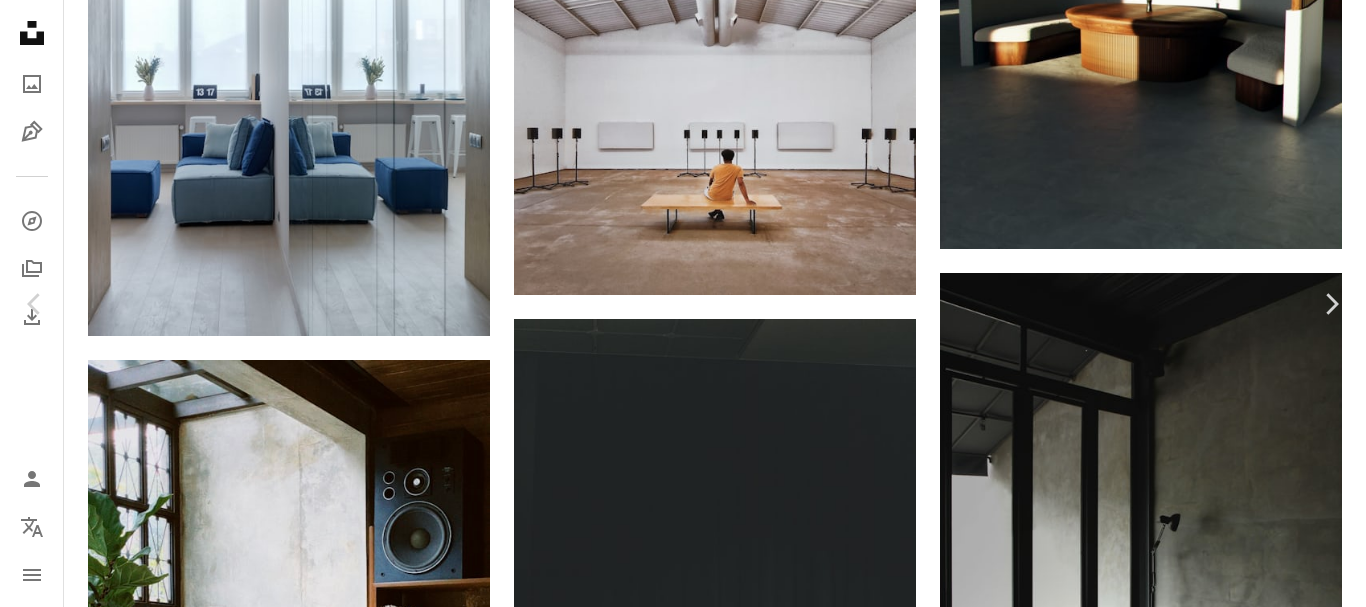 click on "An X shape" at bounding box center [20, 20] 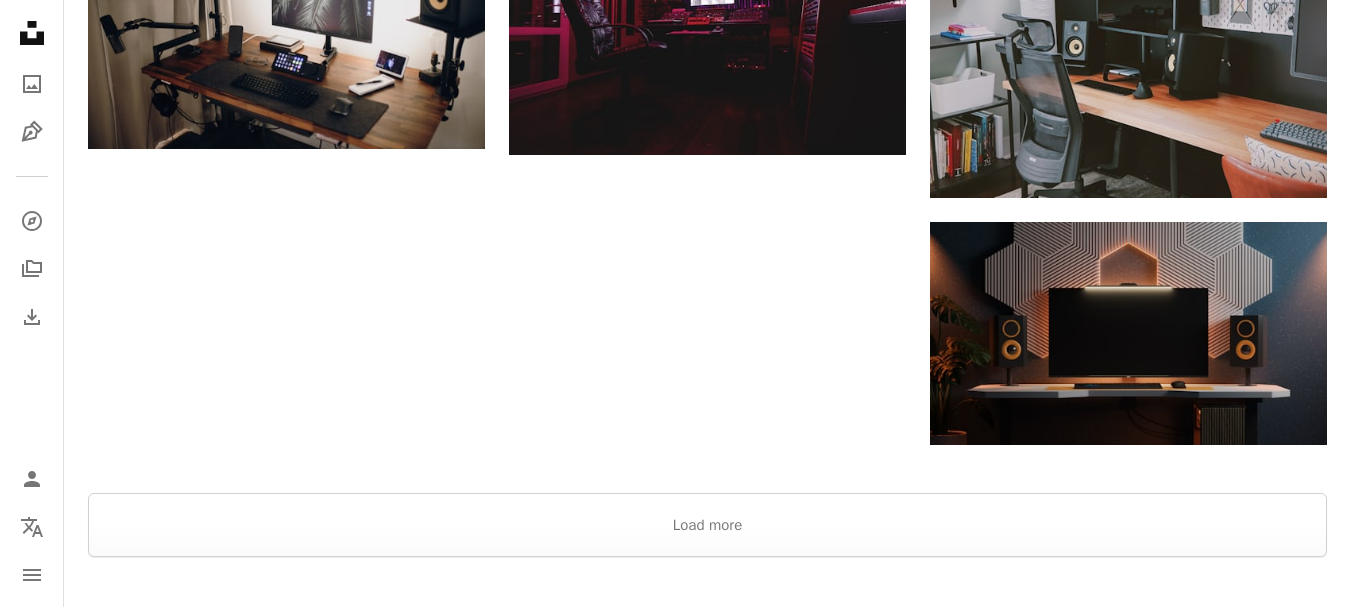 scroll, scrollTop: 3420, scrollLeft: 0, axis: vertical 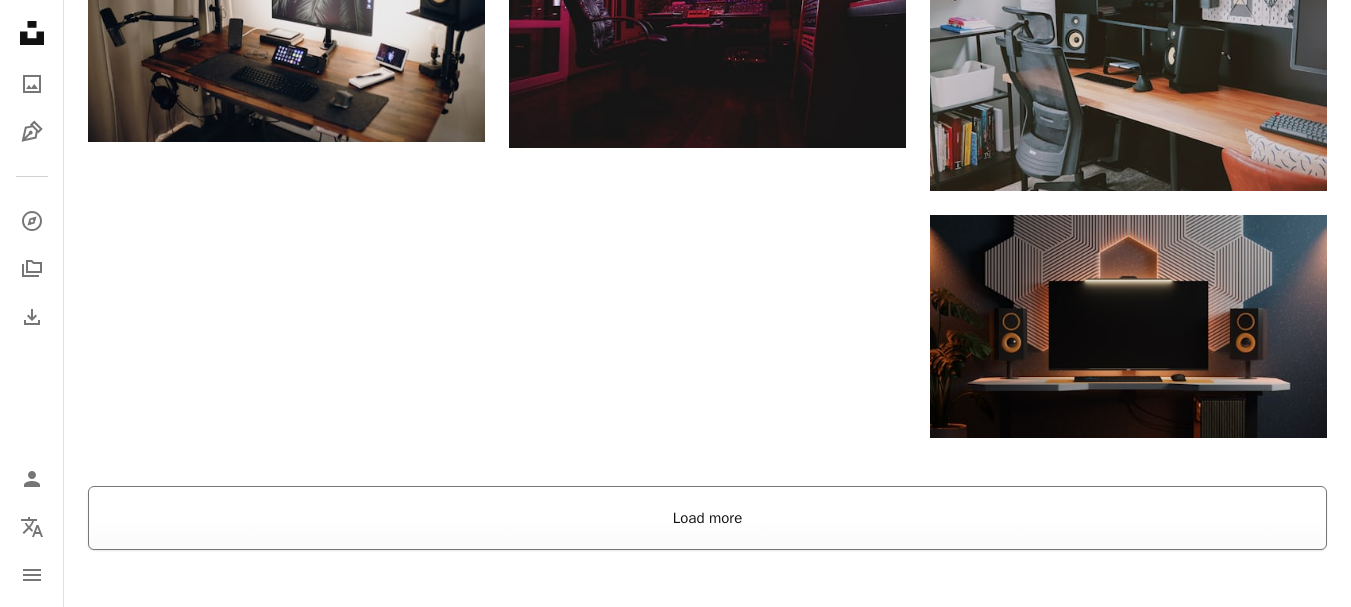 click on "Load more" at bounding box center [707, 518] 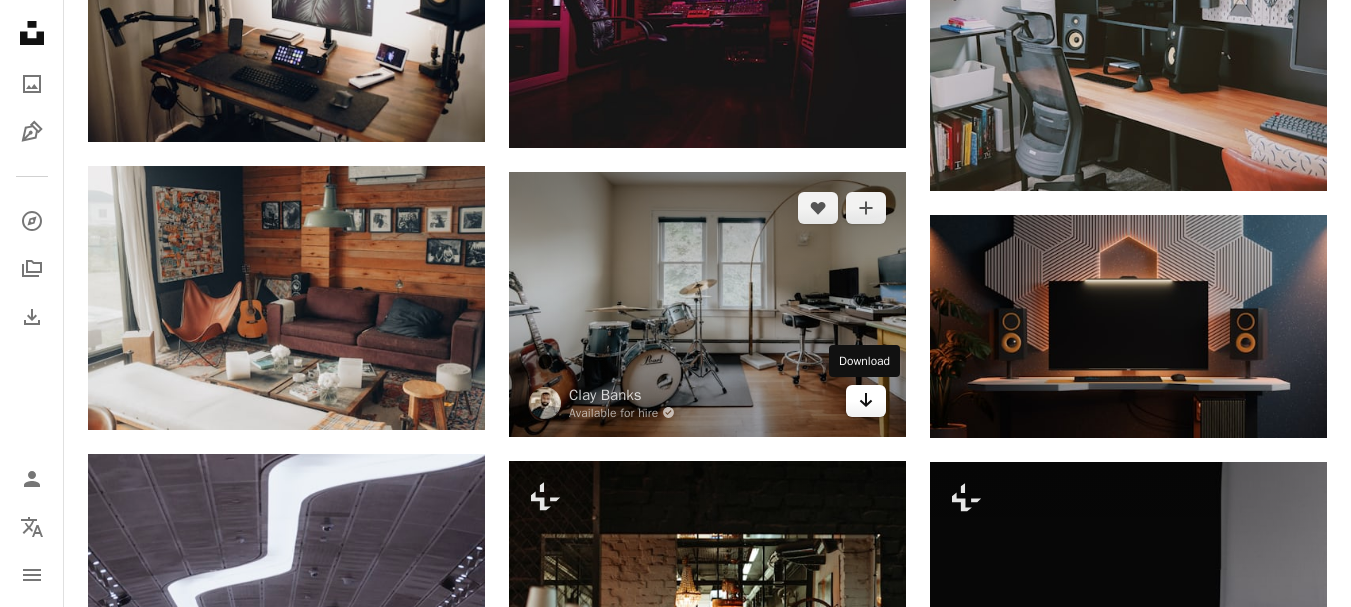 click on "Arrow pointing down" at bounding box center [866, 401] 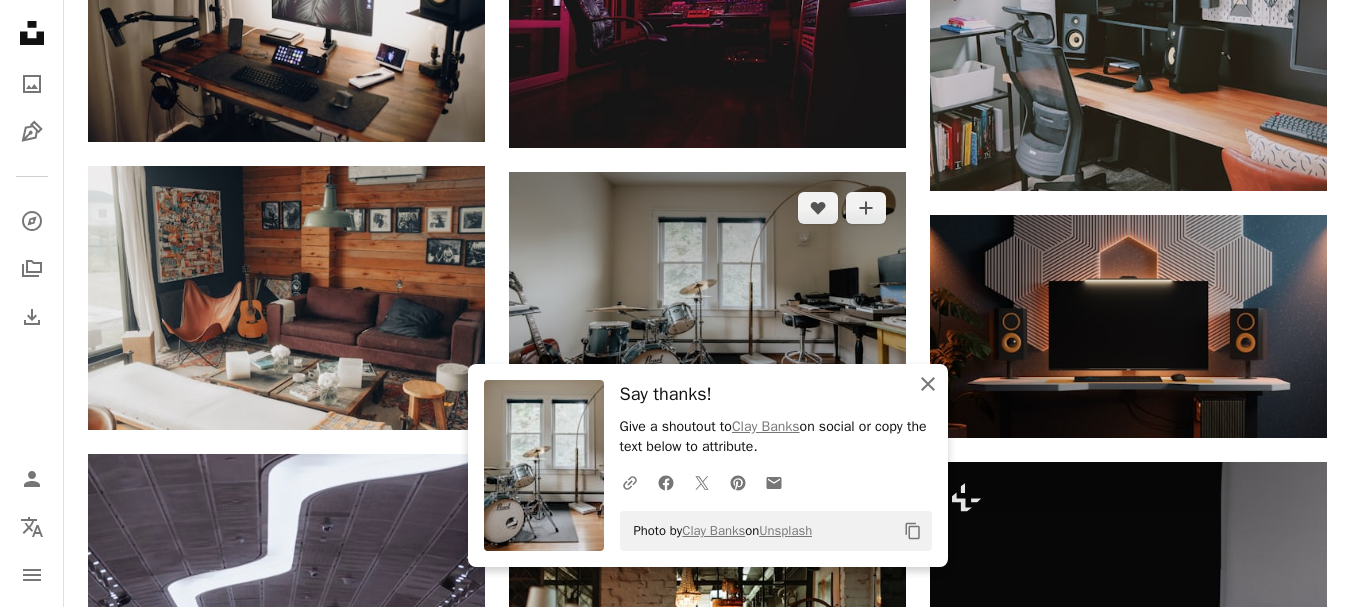 drag, startPoint x: 928, startPoint y: 383, endPoint x: 593, endPoint y: 232, distance: 367.45883 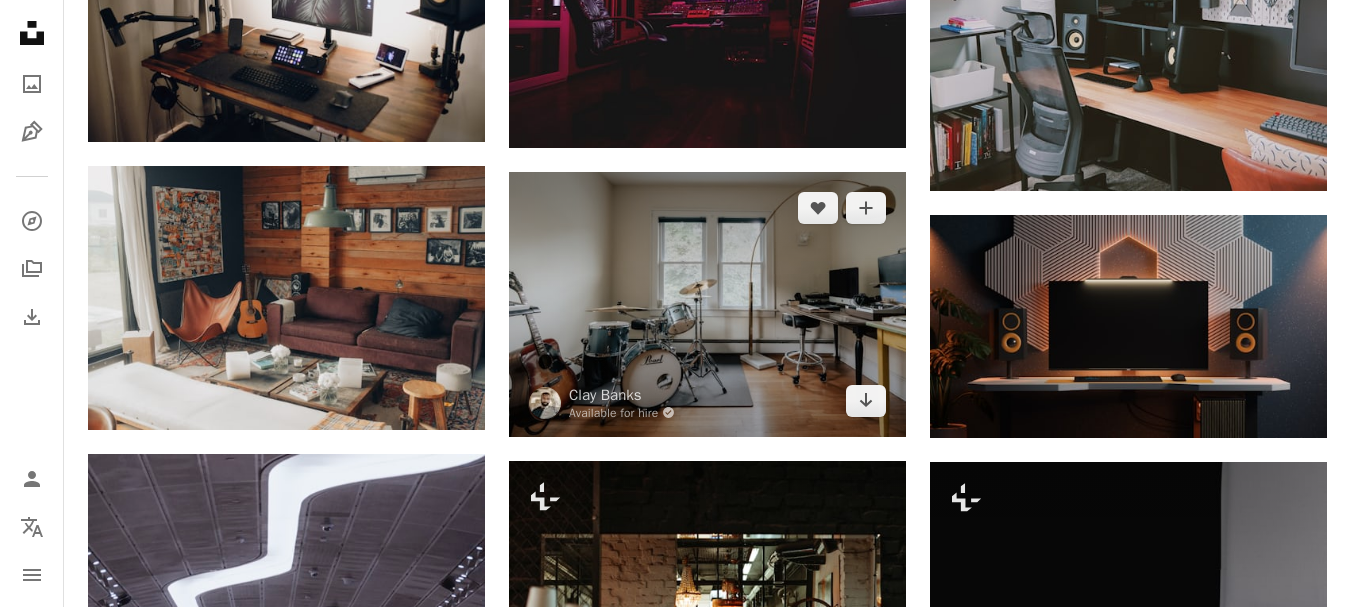 scroll, scrollTop: 0, scrollLeft: 0, axis: both 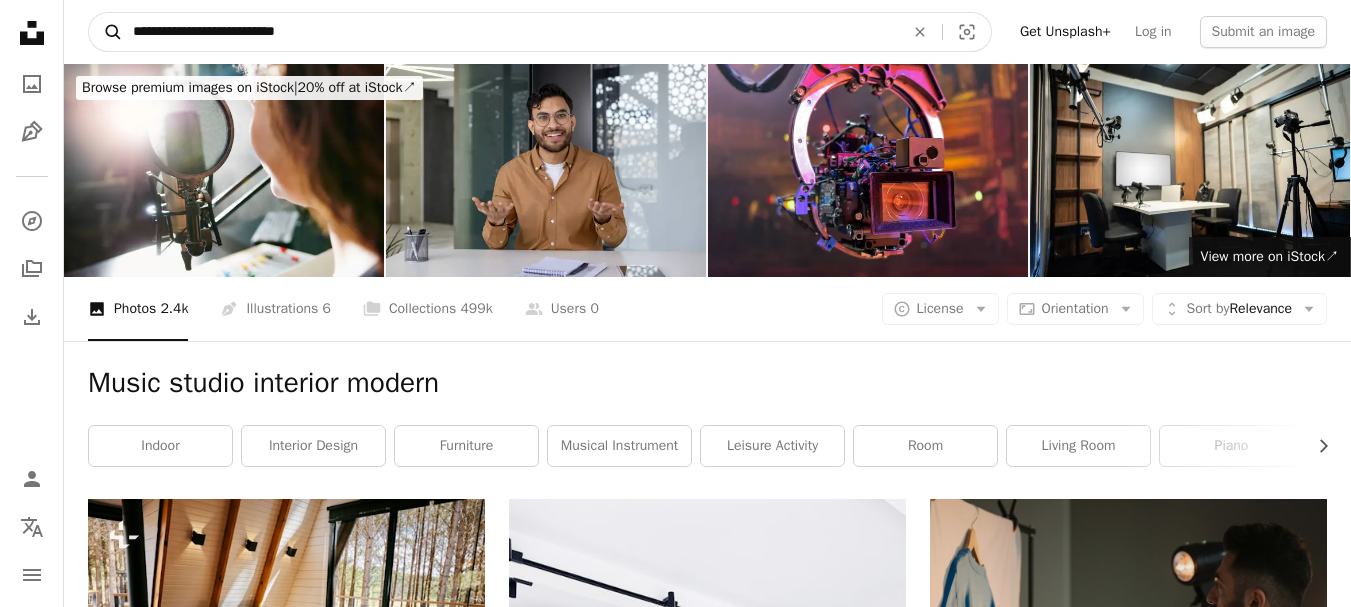 drag, startPoint x: 211, startPoint y: 32, endPoint x: 95, endPoint y: 32, distance: 116 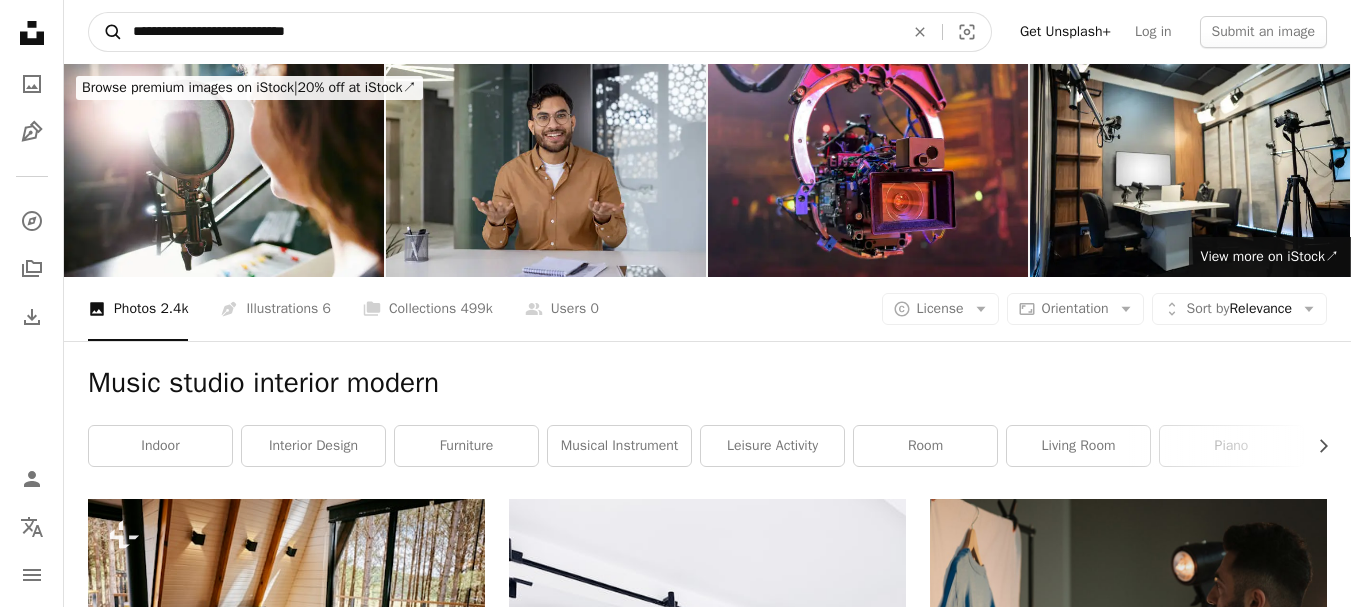type on "**********" 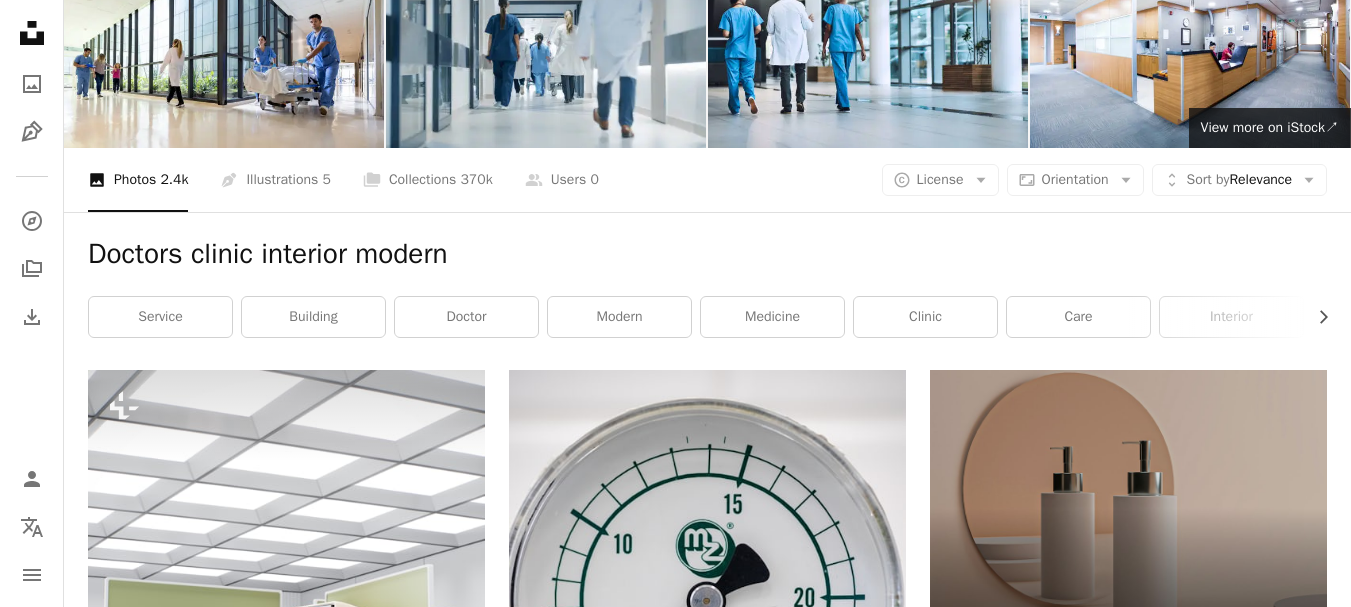 scroll, scrollTop: 0, scrollLeft: 0, axis: both 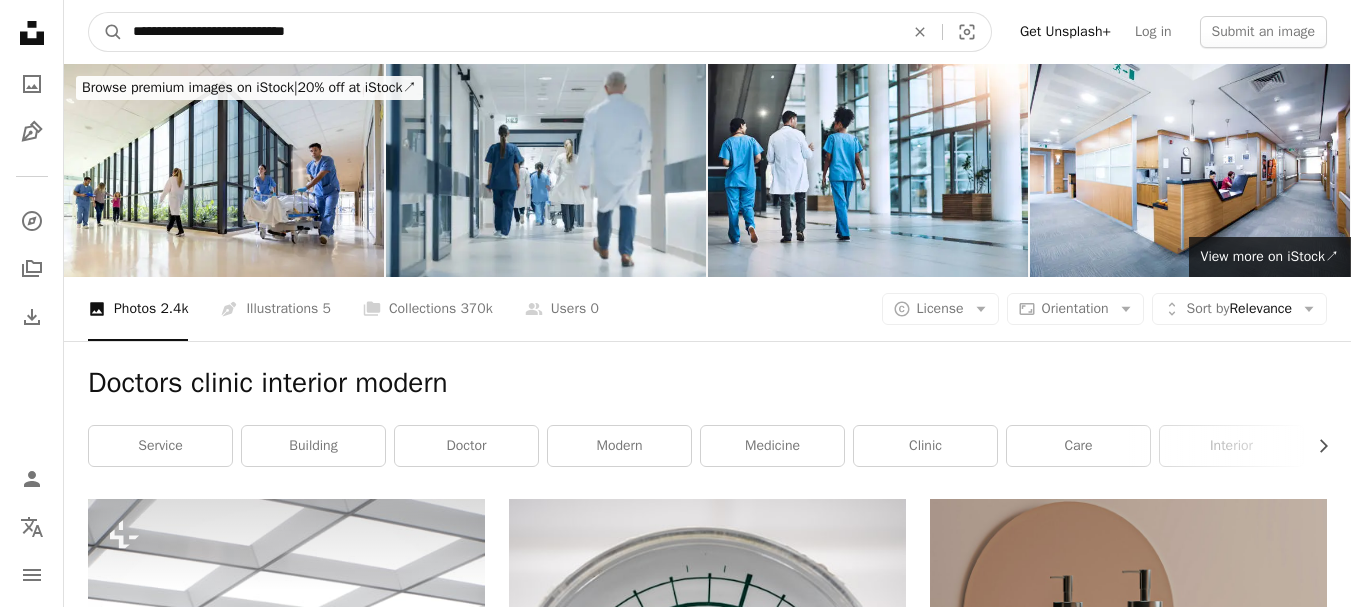 drag, startPoint x: 300, startPoint y: 35, endPoint x: 272, endPoint y: 33, distance: 28.071337 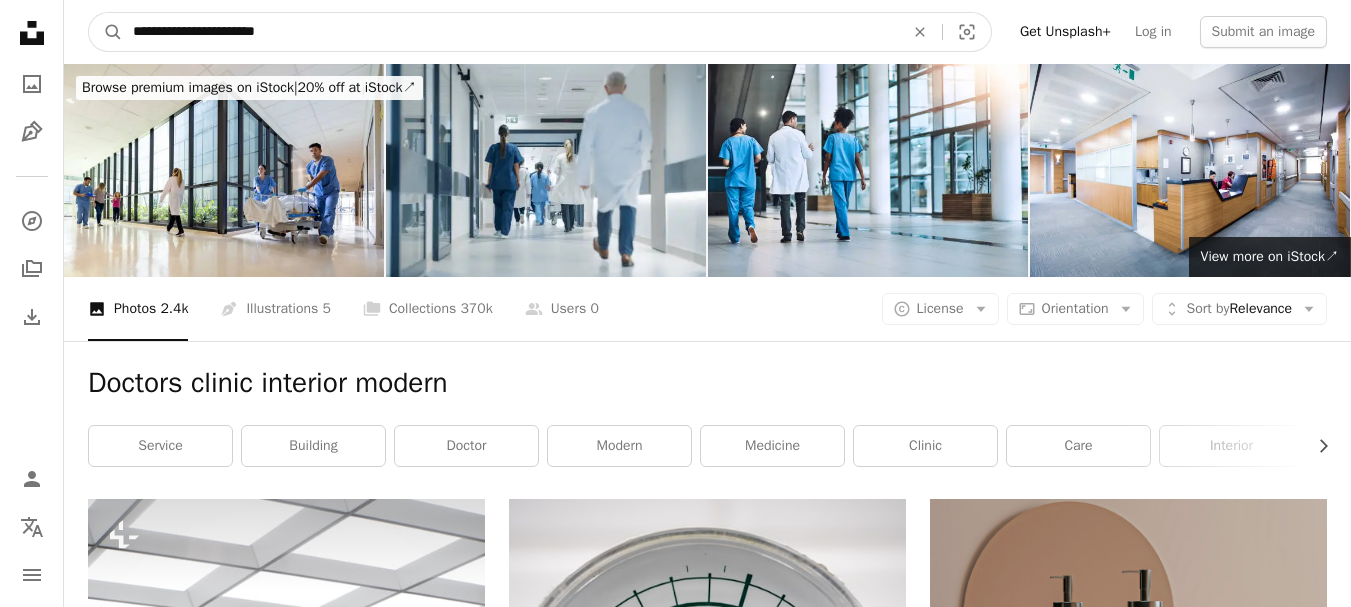 type on "**********" 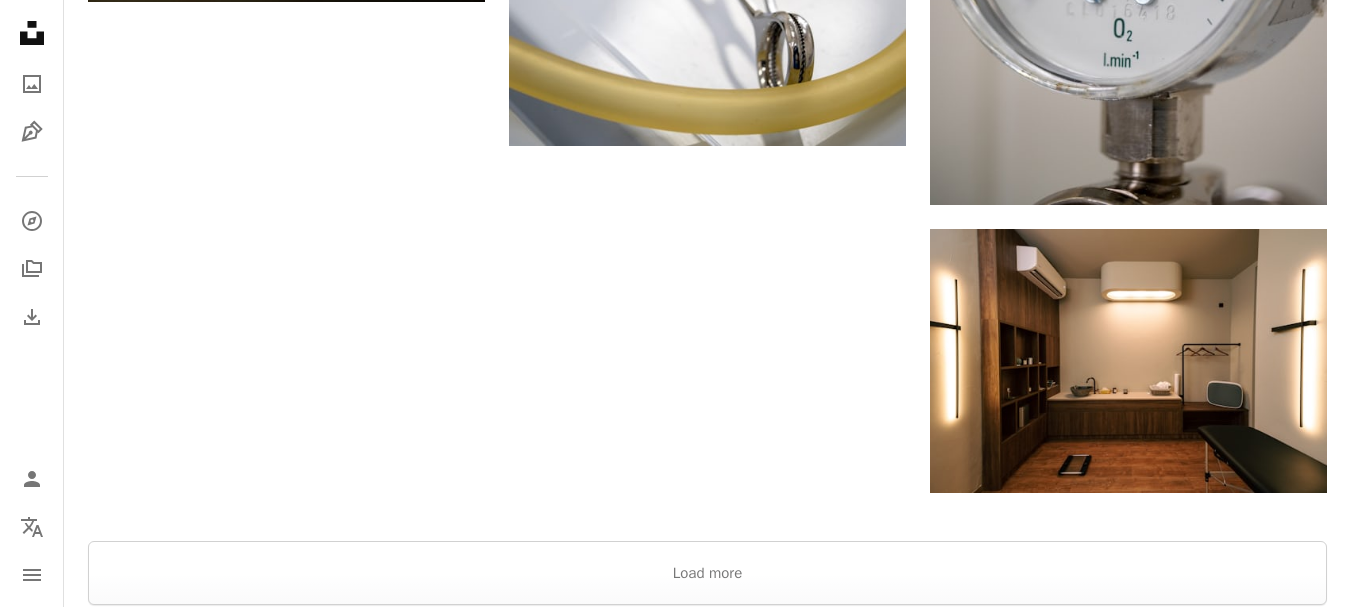 scroll, scrollTop: 3587, scrollLeft: 0, axis: vertical 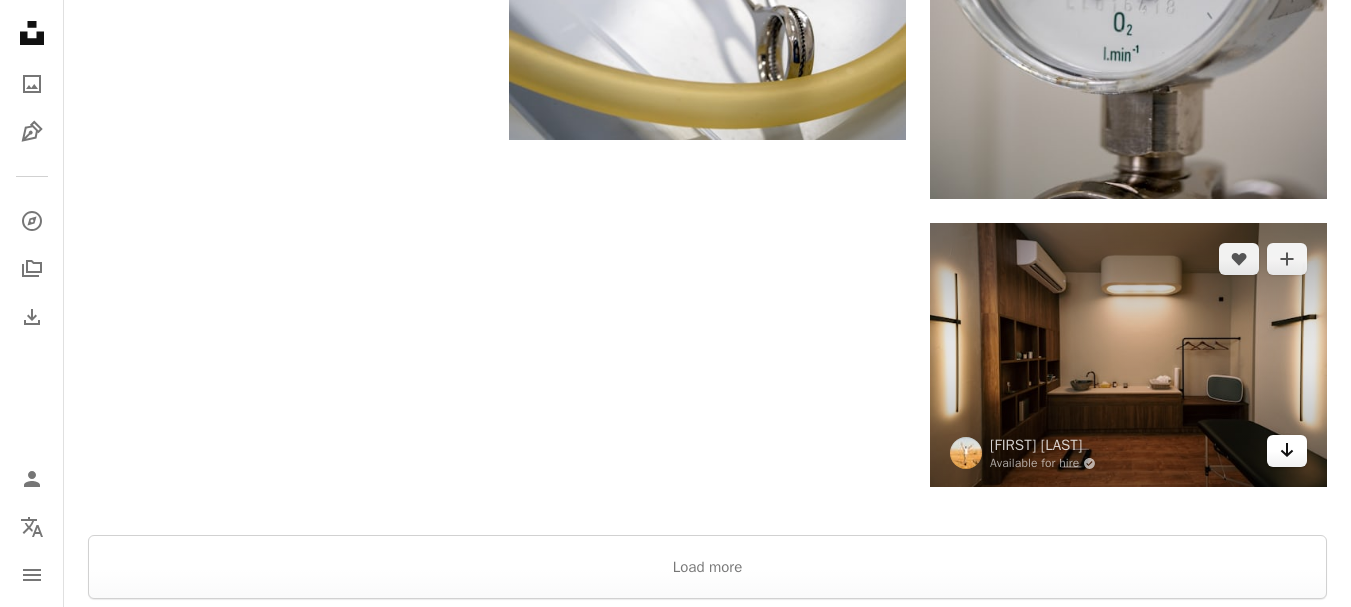 click on "Arrow pointing down" 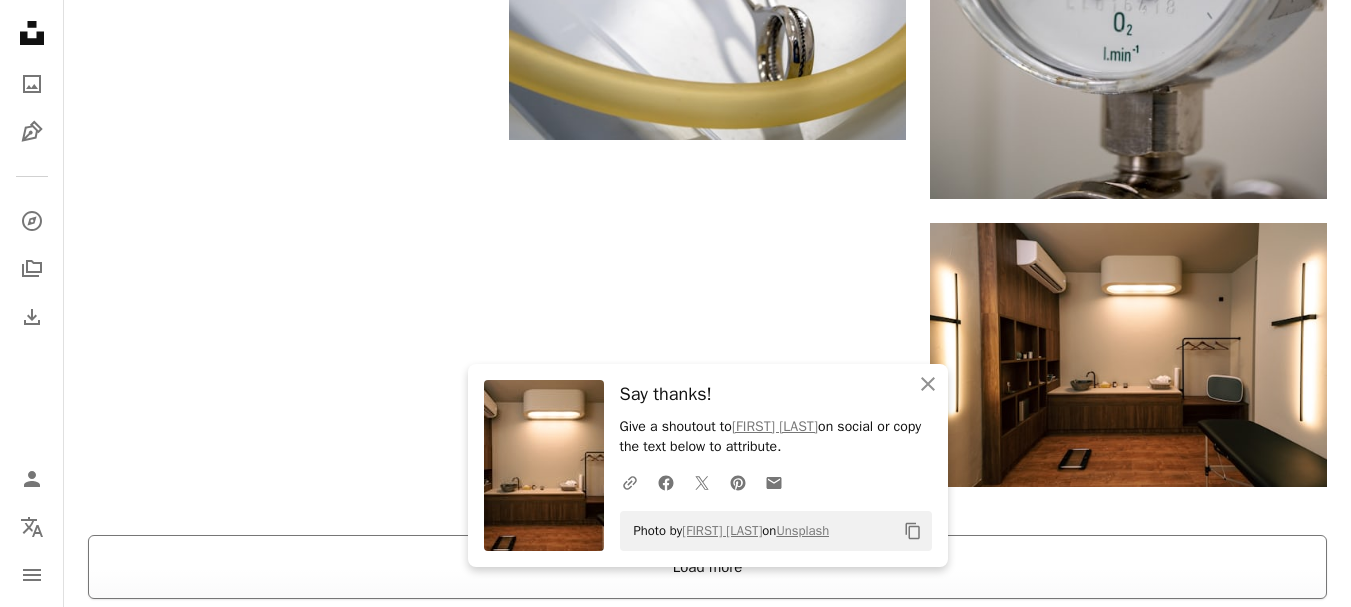 click on "Load more" at bounding box center (707, 567) 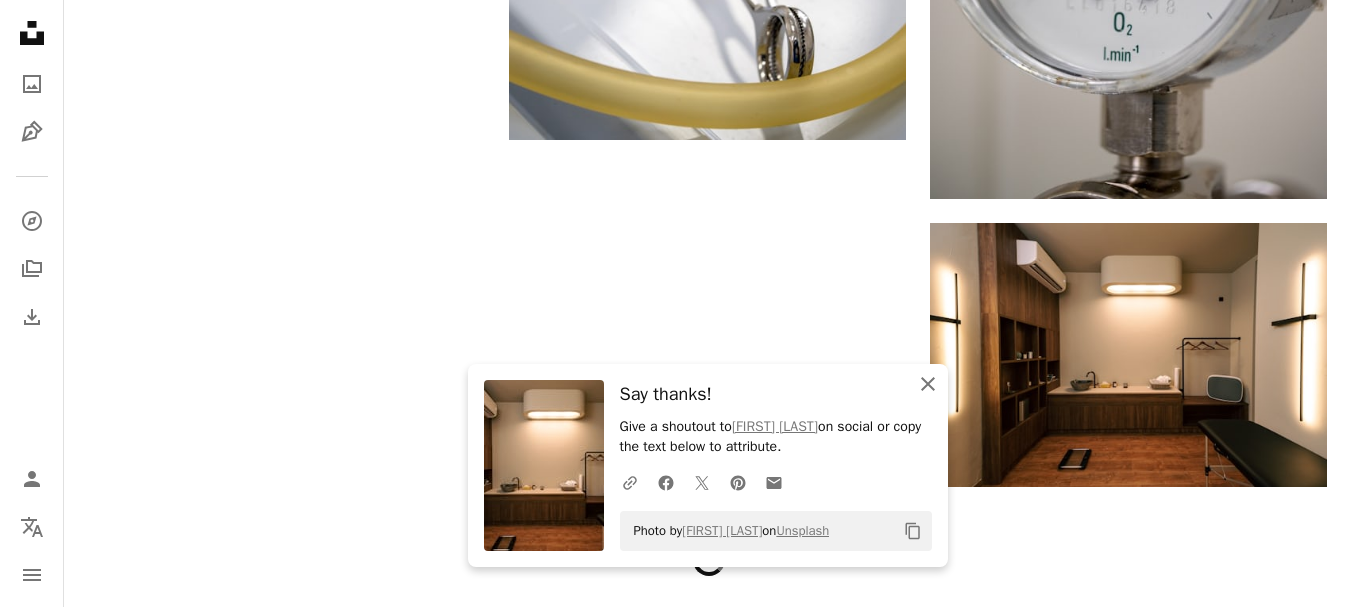 click 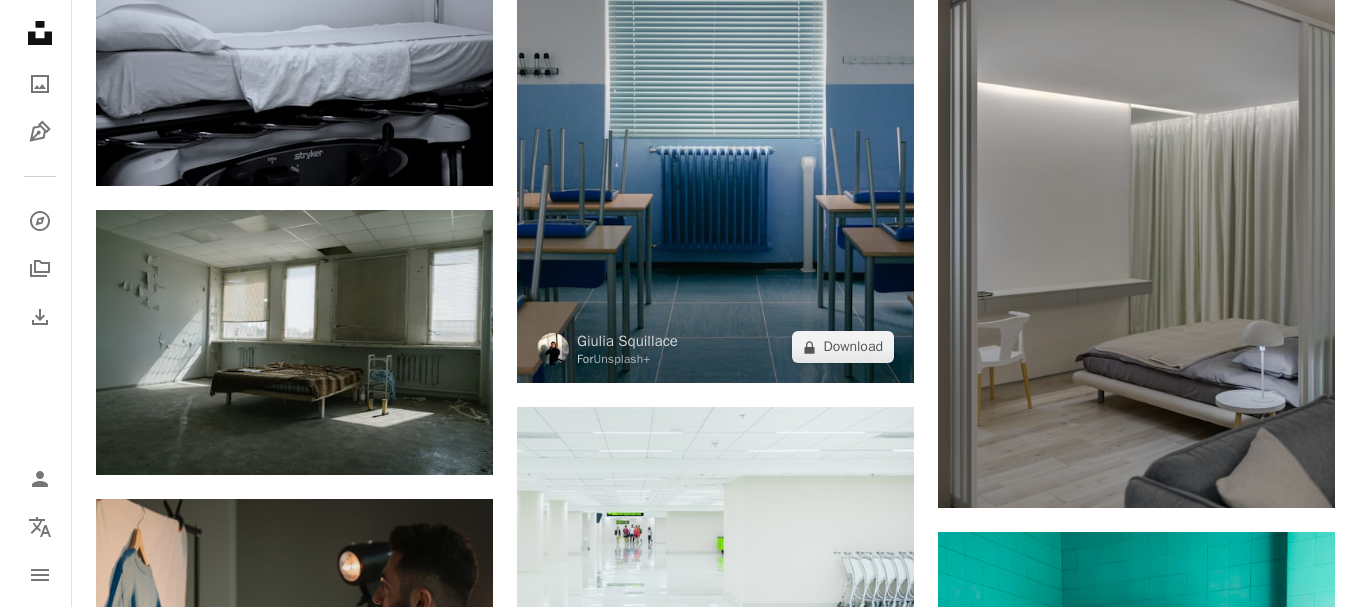 scroll, scrollTop: 4187, scrollLeft: 0, axis: vertical 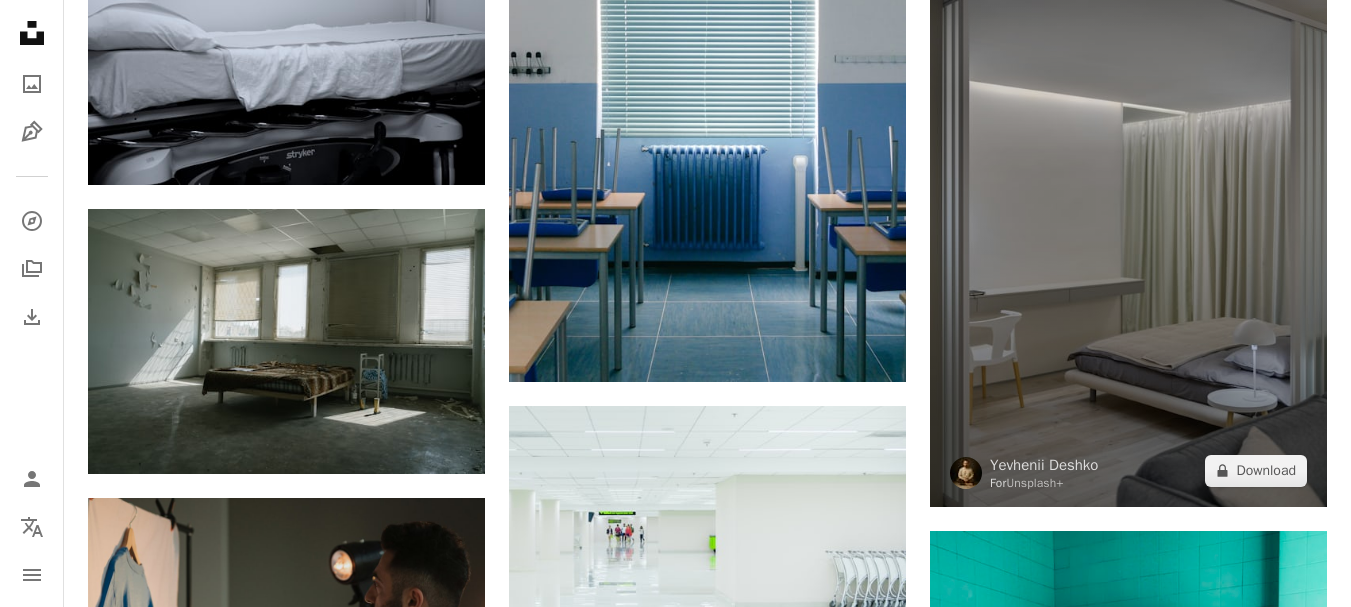 click at bounding box center [1128, 209] 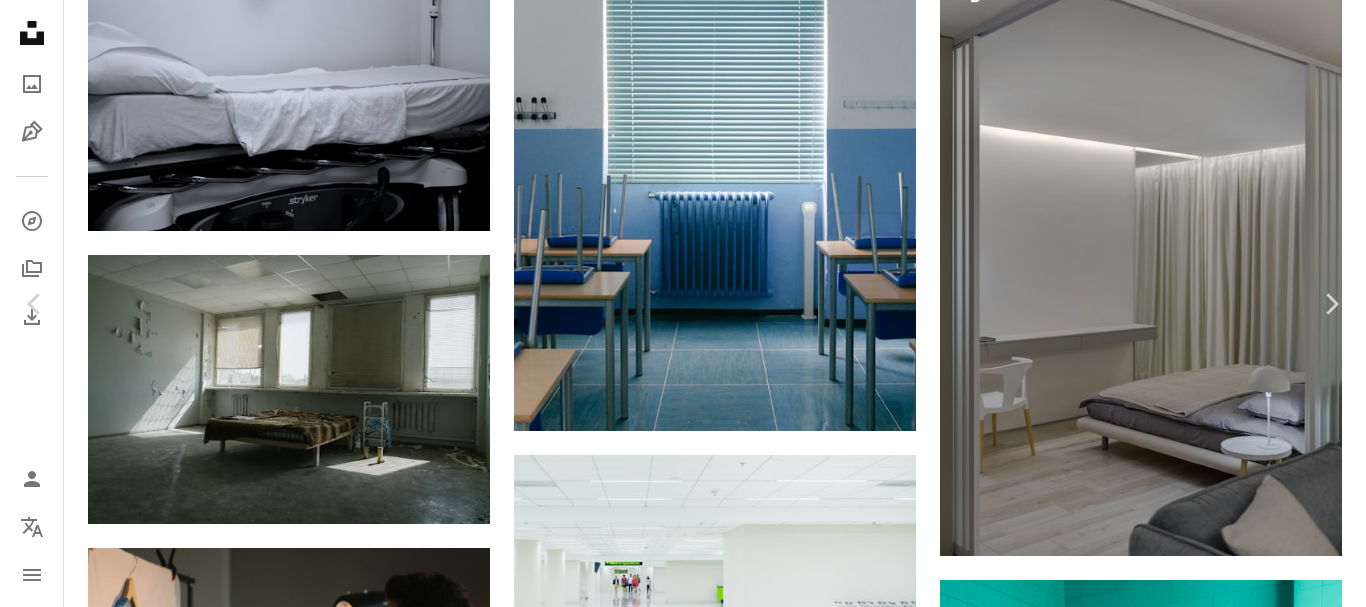 click on "An X shape" at bounding box center (20, 20) 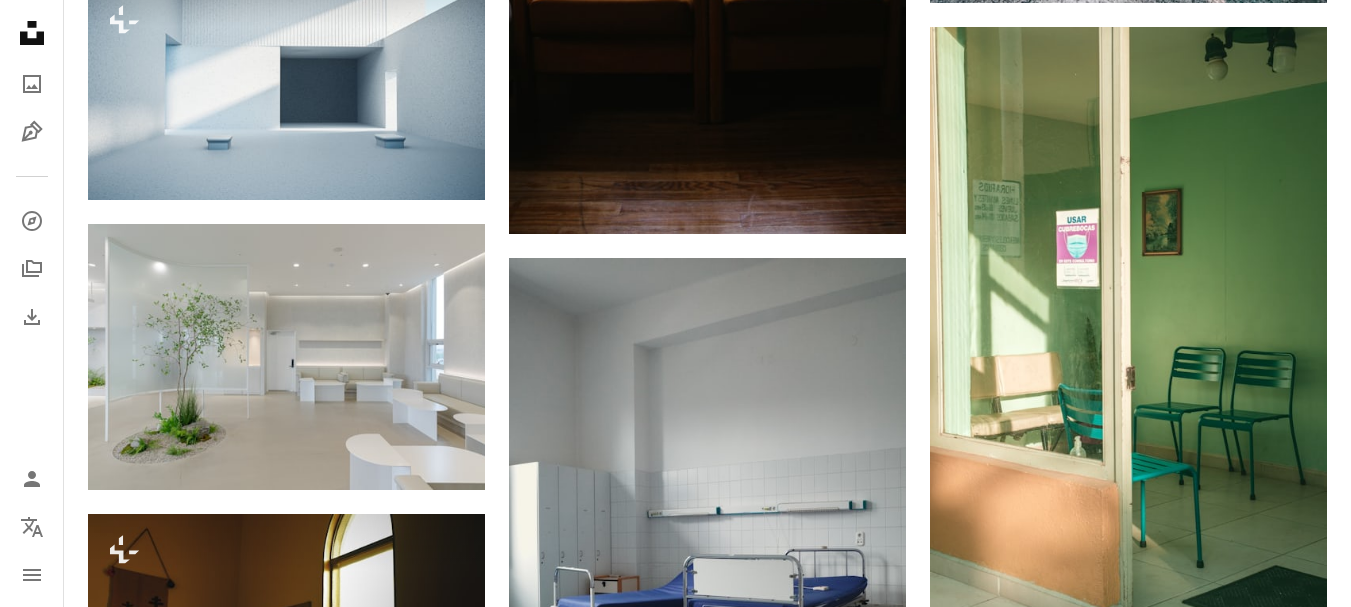 scroll, scrollTop: 5280, scrollLeft: 0, axis: vertical 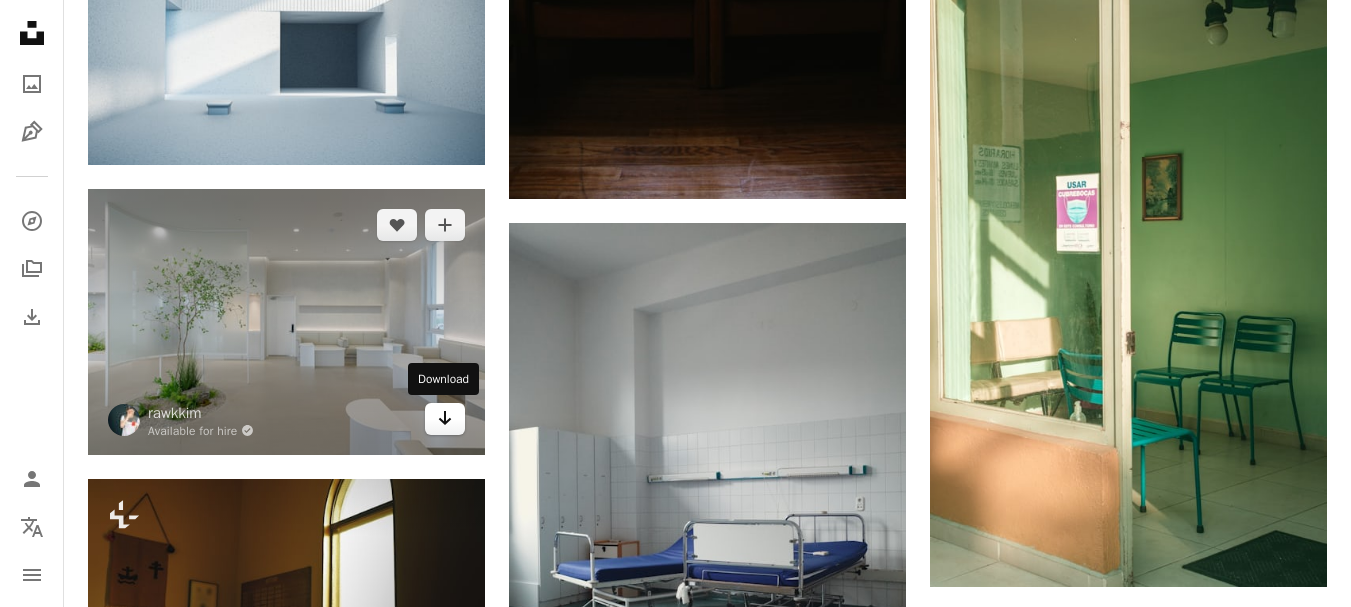 click 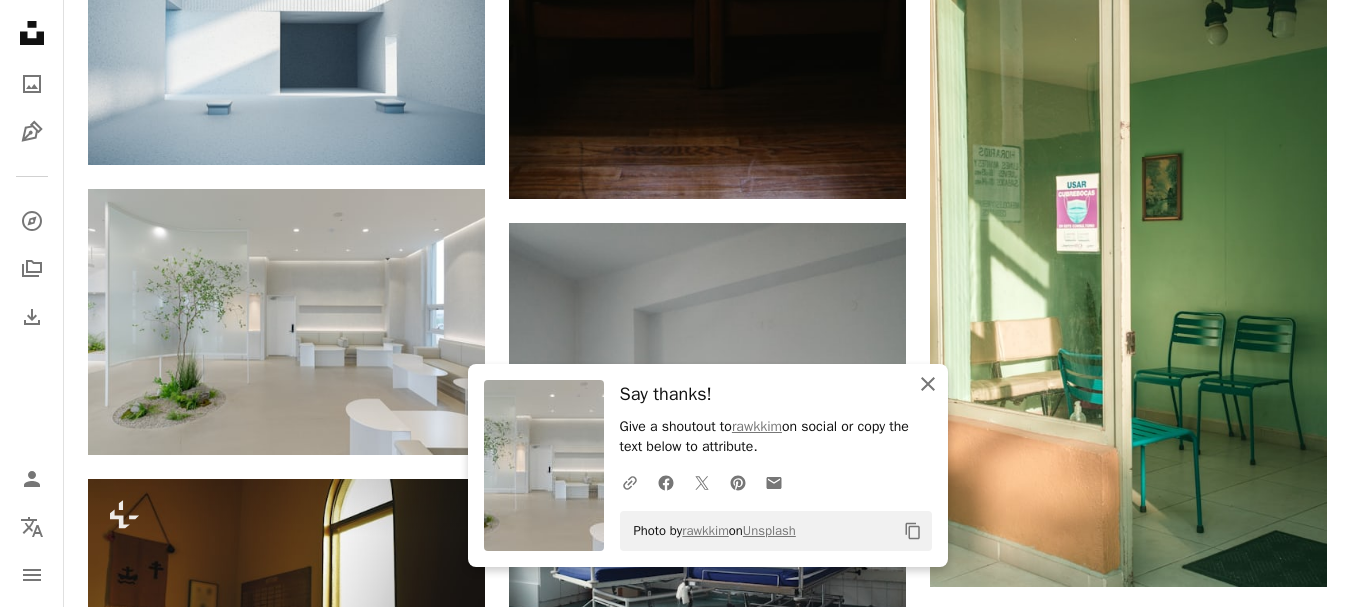 click 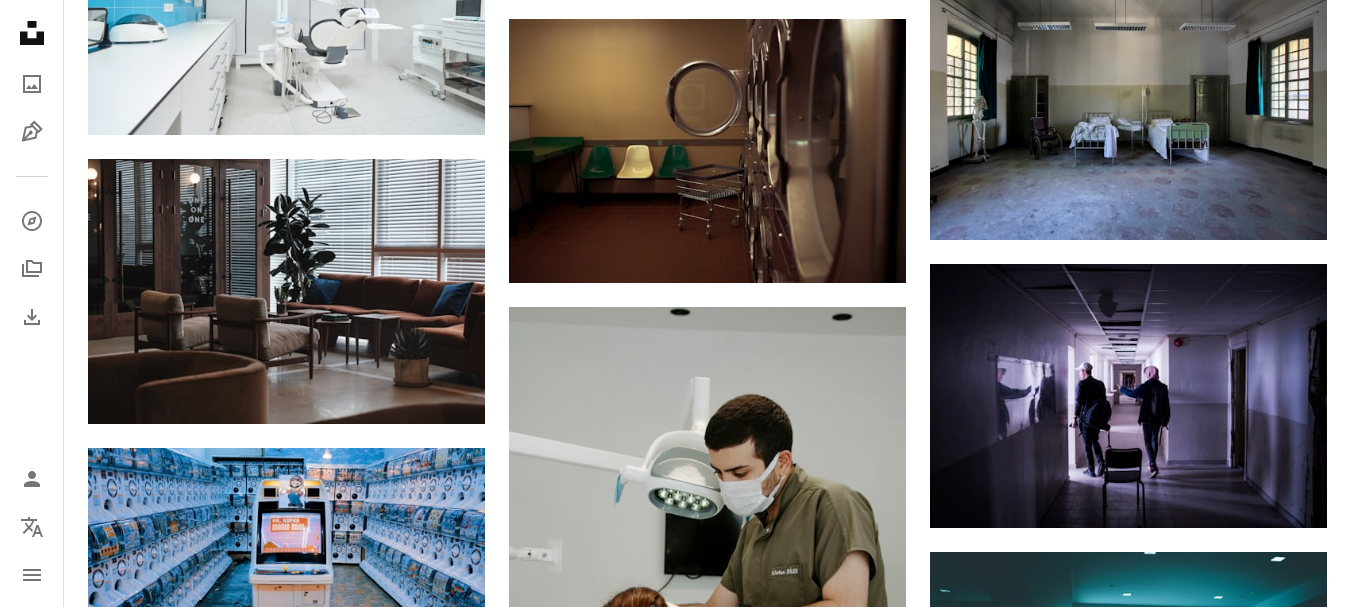scroll, scrollTop: 8073, scrollLeft: 0, axis: vertical 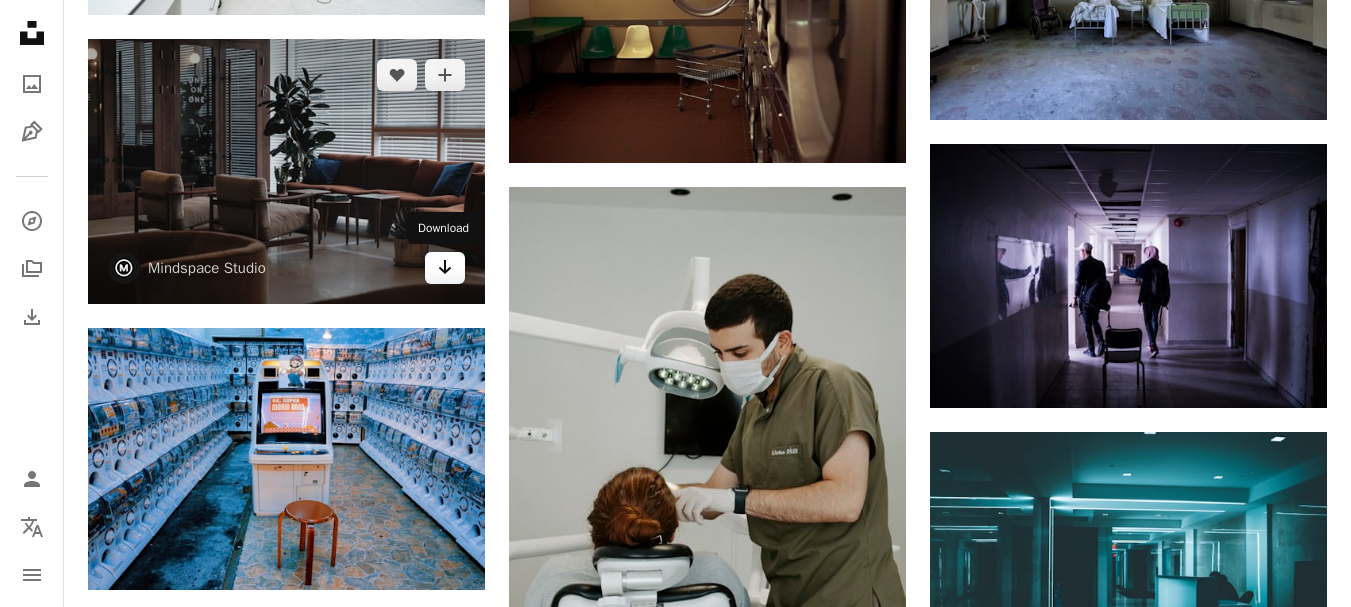 click on "Arrow pointing down" 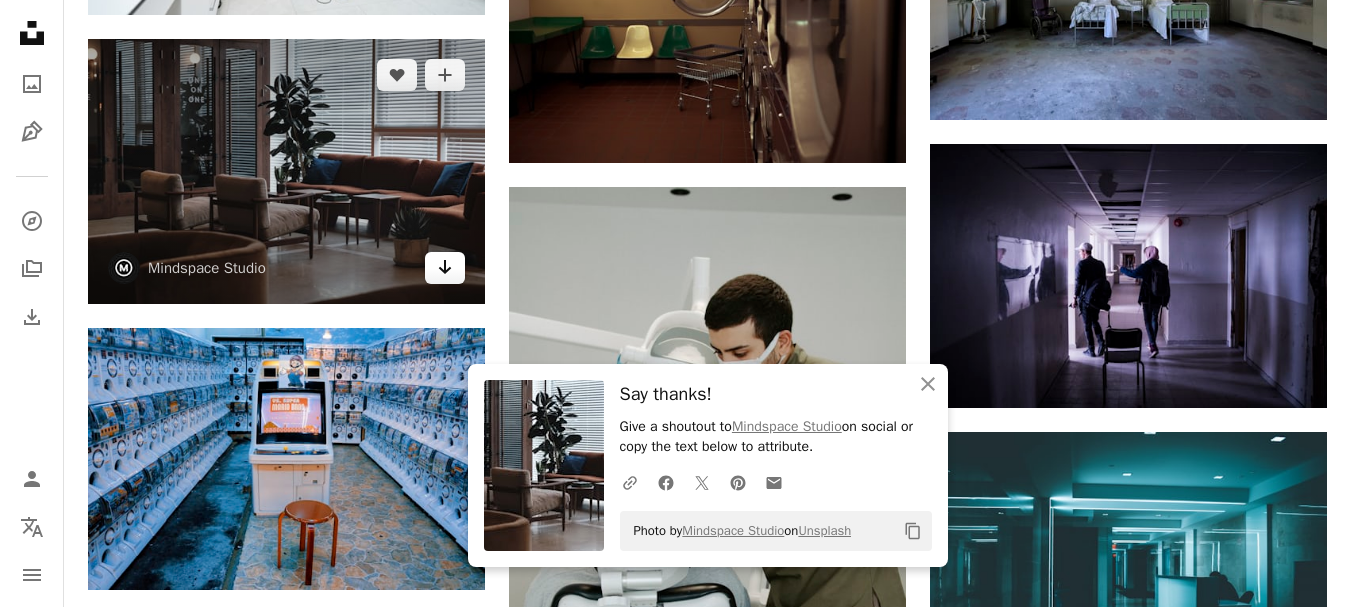 click on "Arrow pointing down" 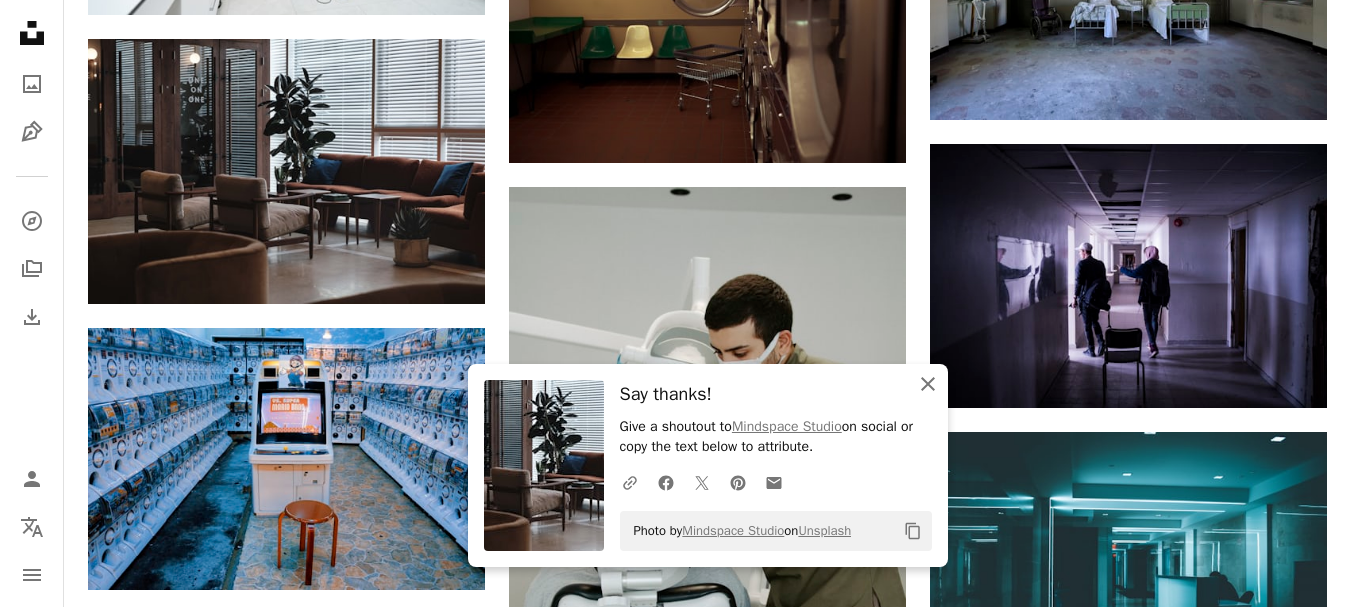 click 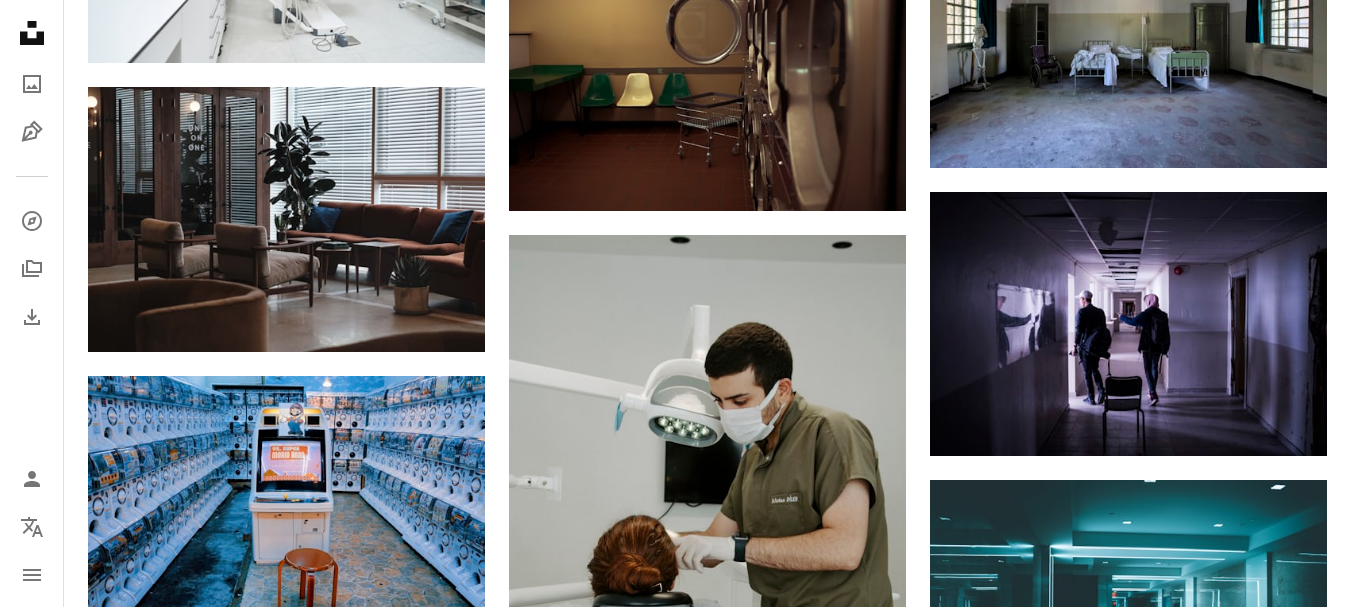 scroll, scrollTop: 0, scrollLeft: 0, axis: both 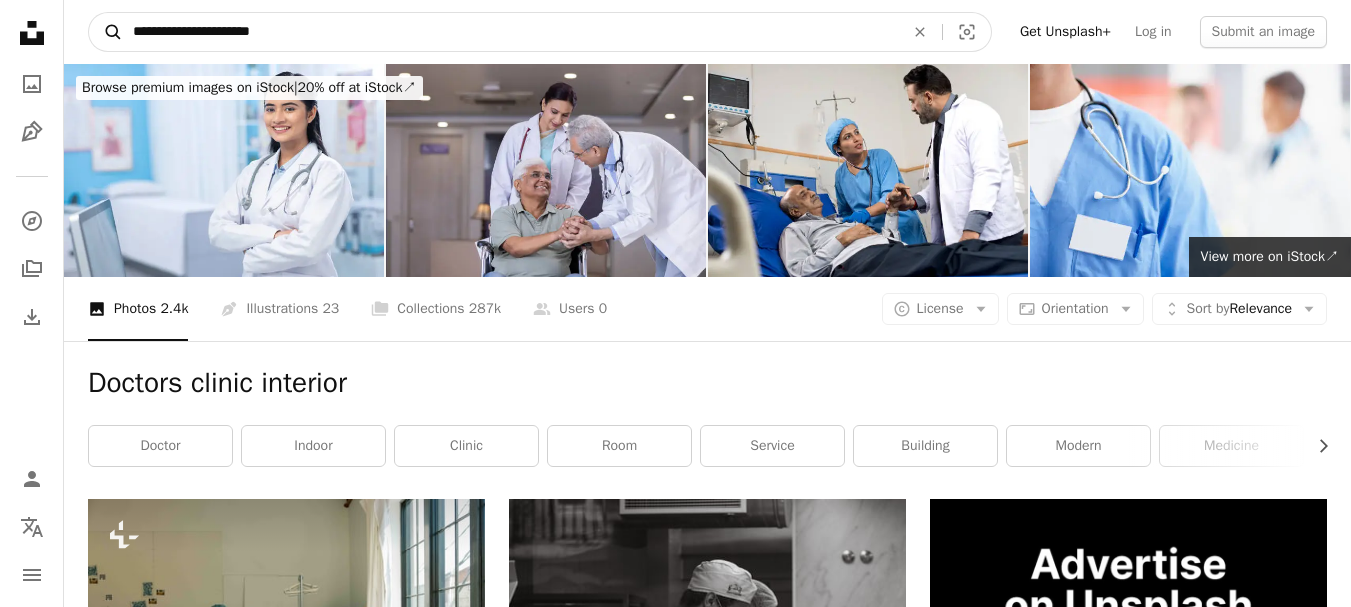 click on "**********" at bounding box center [510, 32] 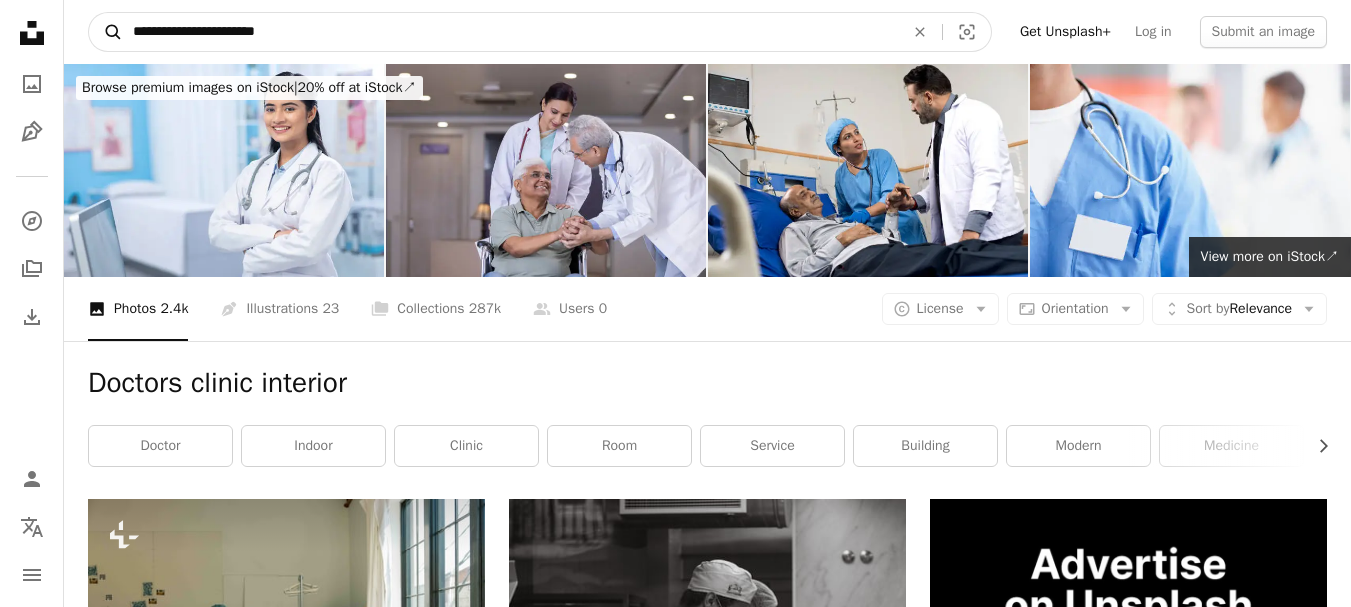 type on "**********" 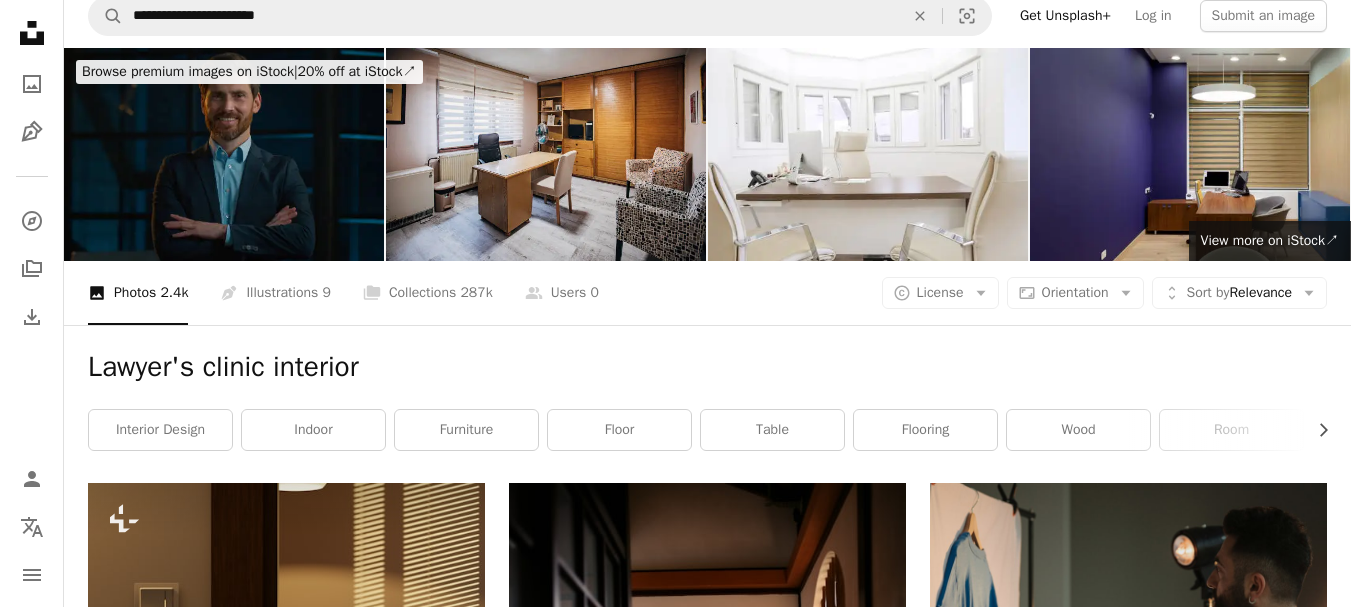 scroll, scrollTop: 0, scrollLeft: 0, axis: both 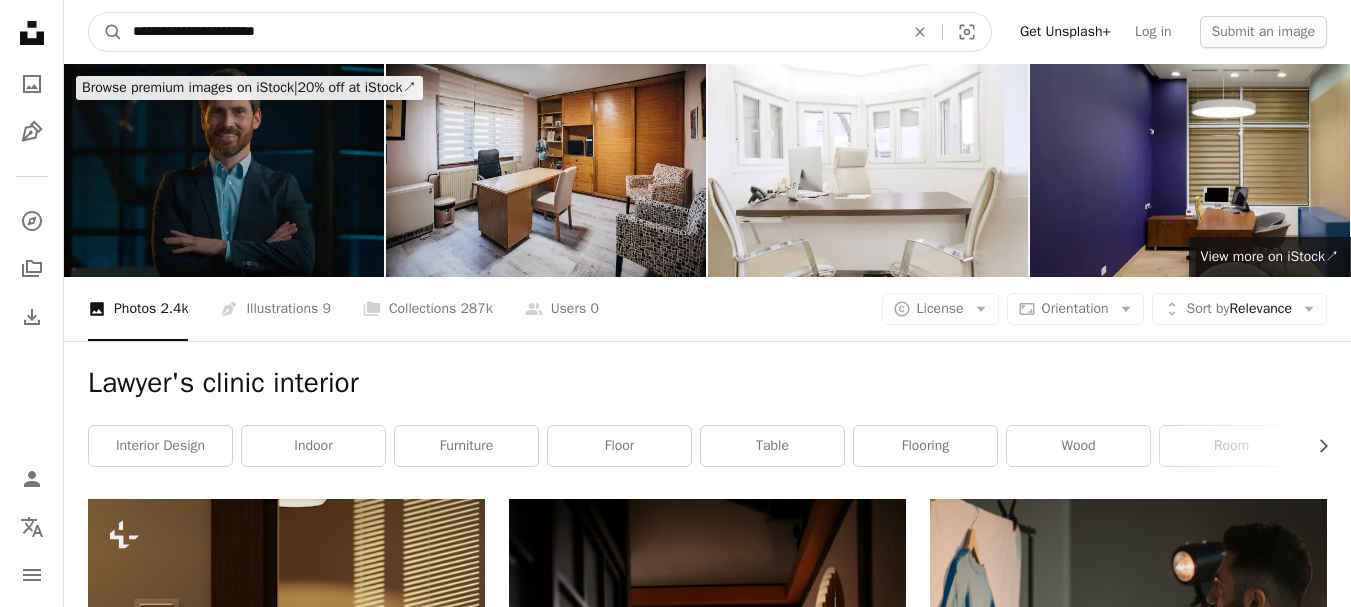 click on "**********" at bounding box center [510, 32] 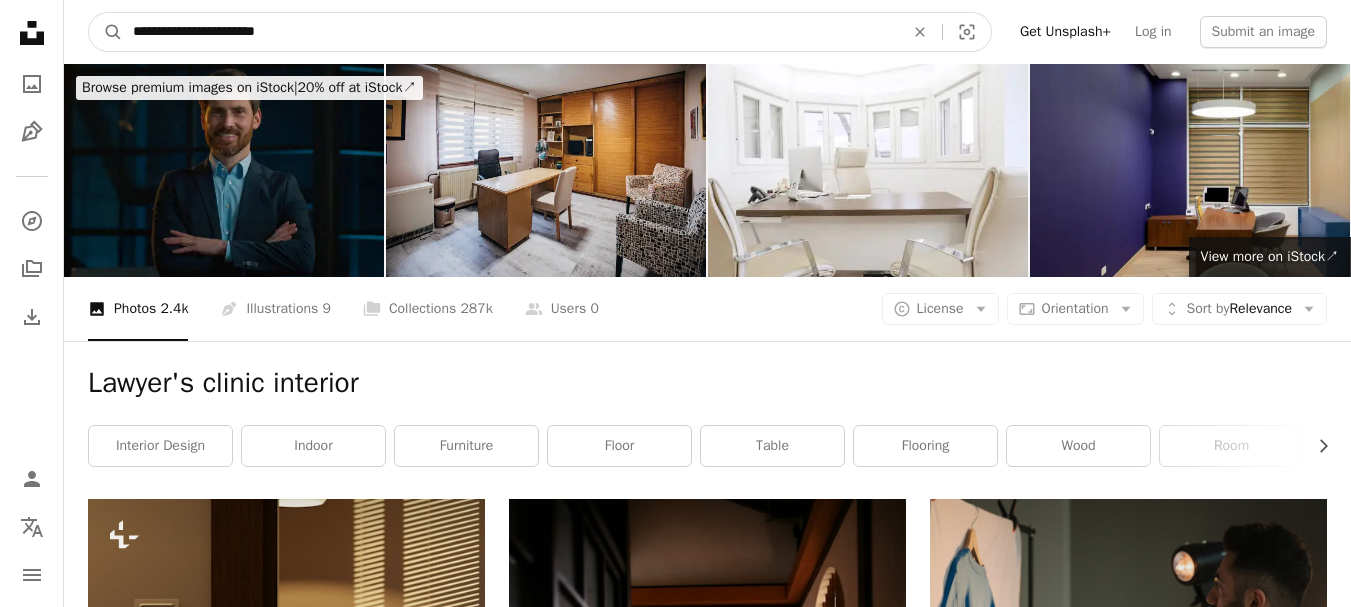 type on "**********" 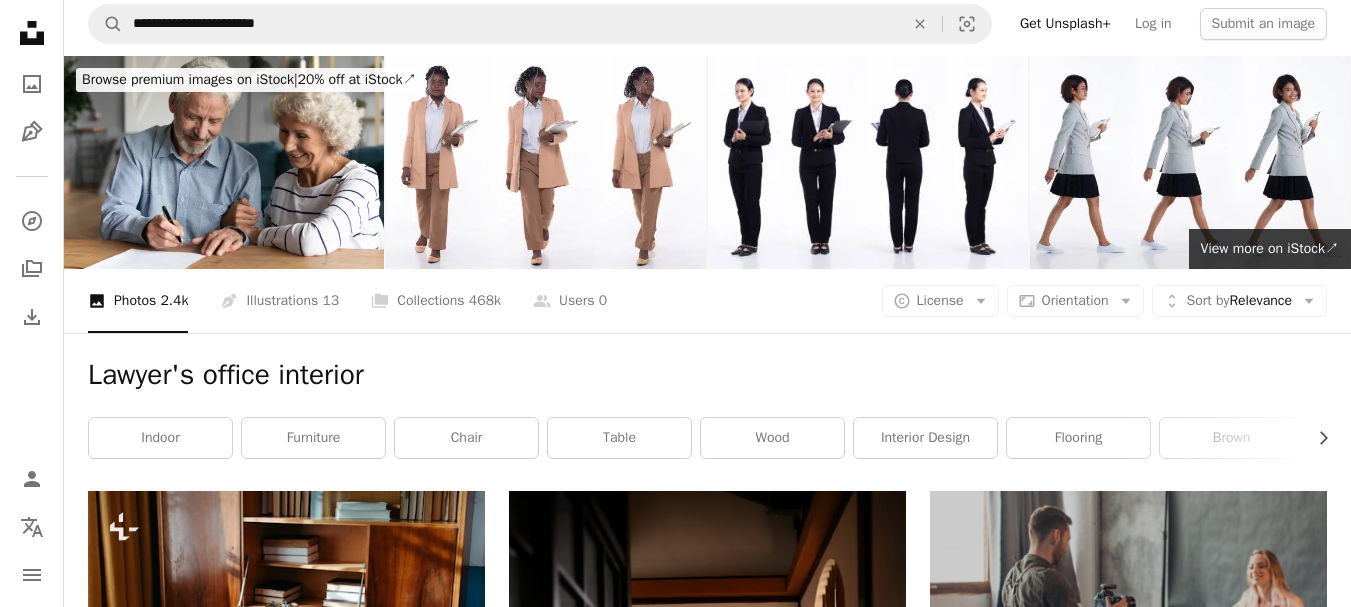 scroll, scrollTop: 0, scrollLeft: 0, axis: both 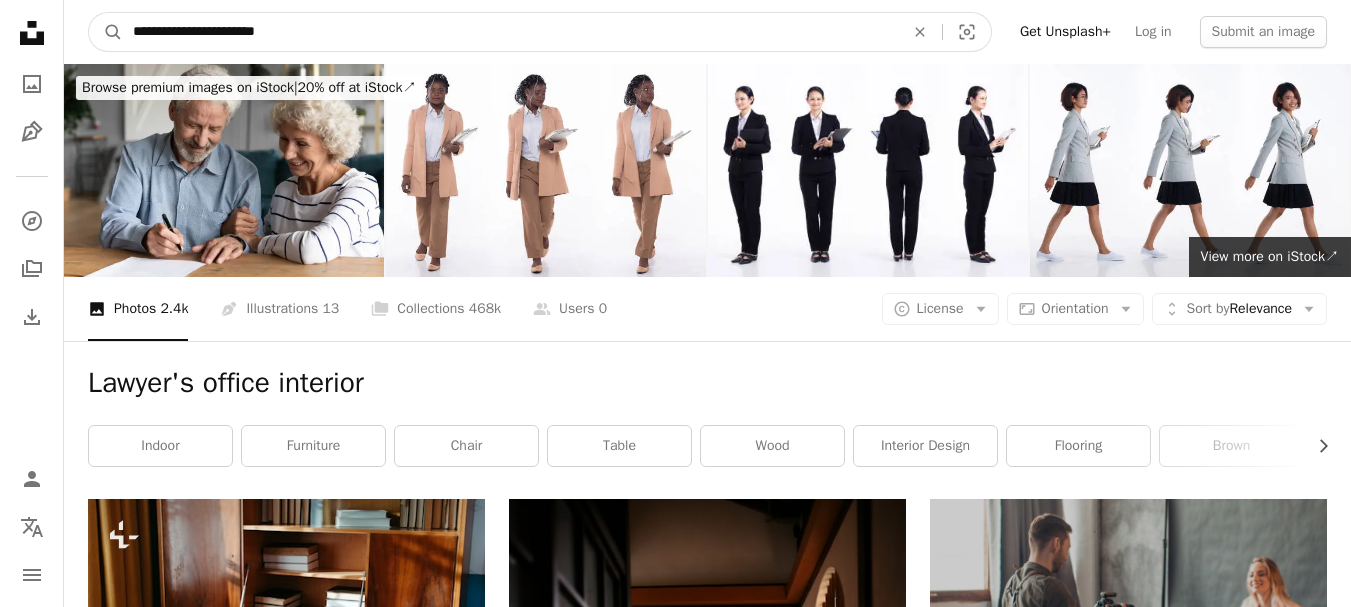 click on "**********" at bounding box center (510, 32) 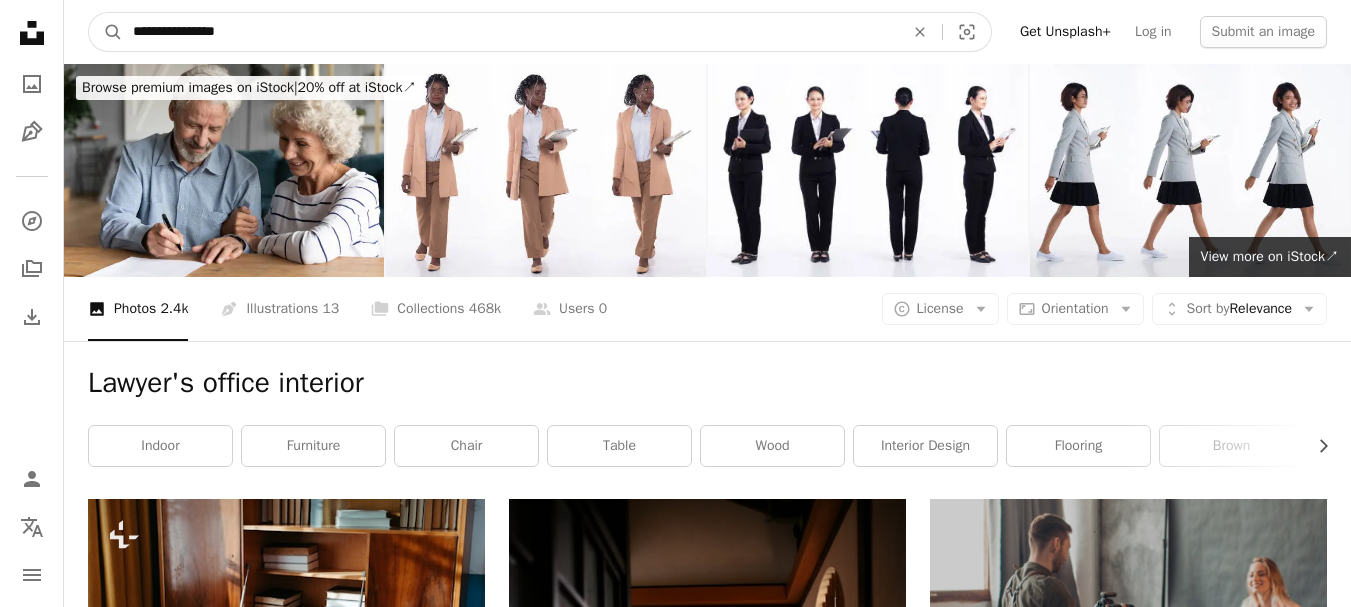 type on "**********" 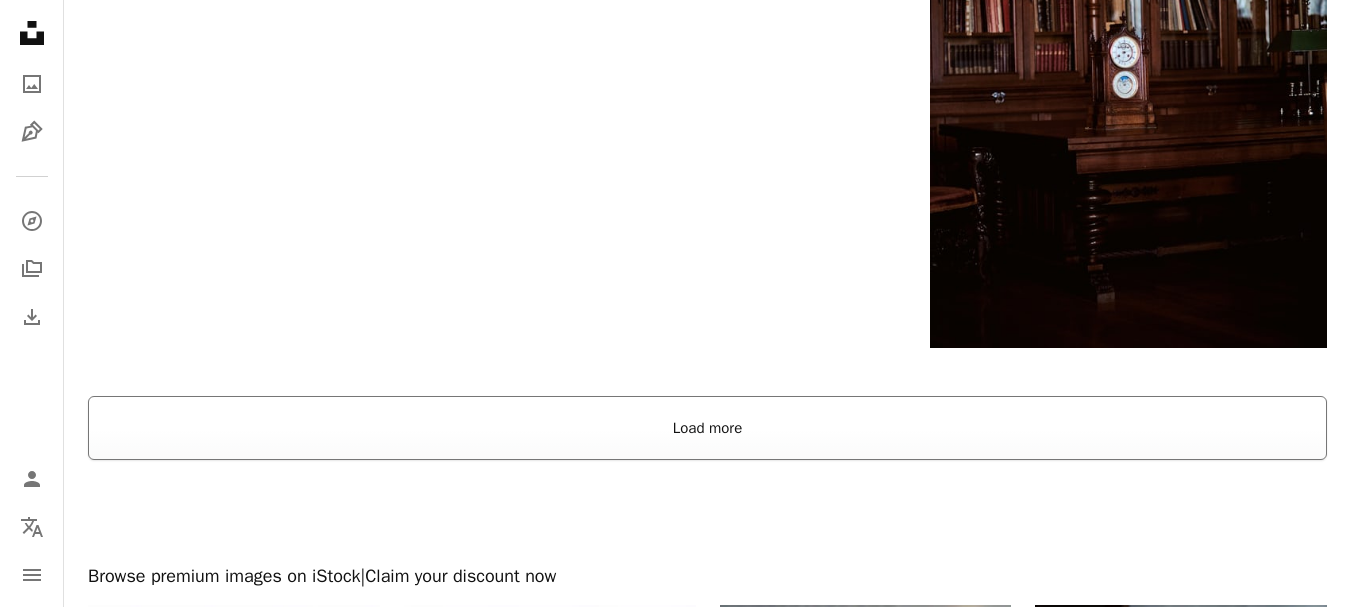 scroll, scrollTop: 3733, scrollLeft: 0, axis: vertical 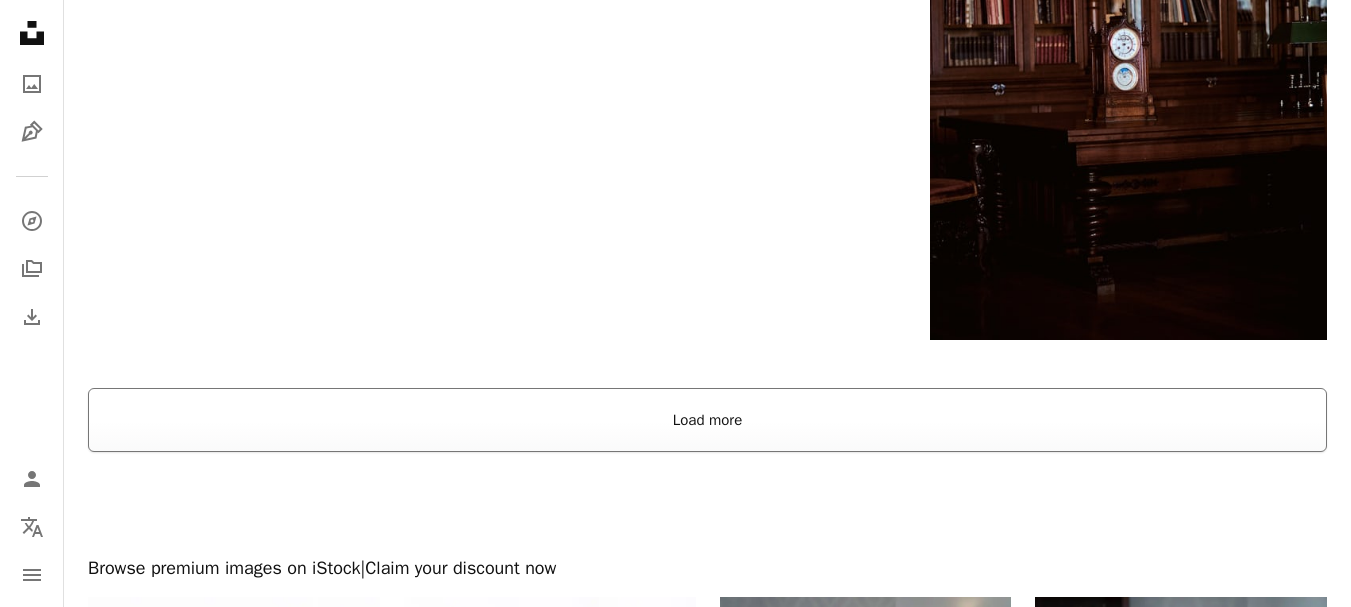 click on "Load more" at bounding box center [707, 420] 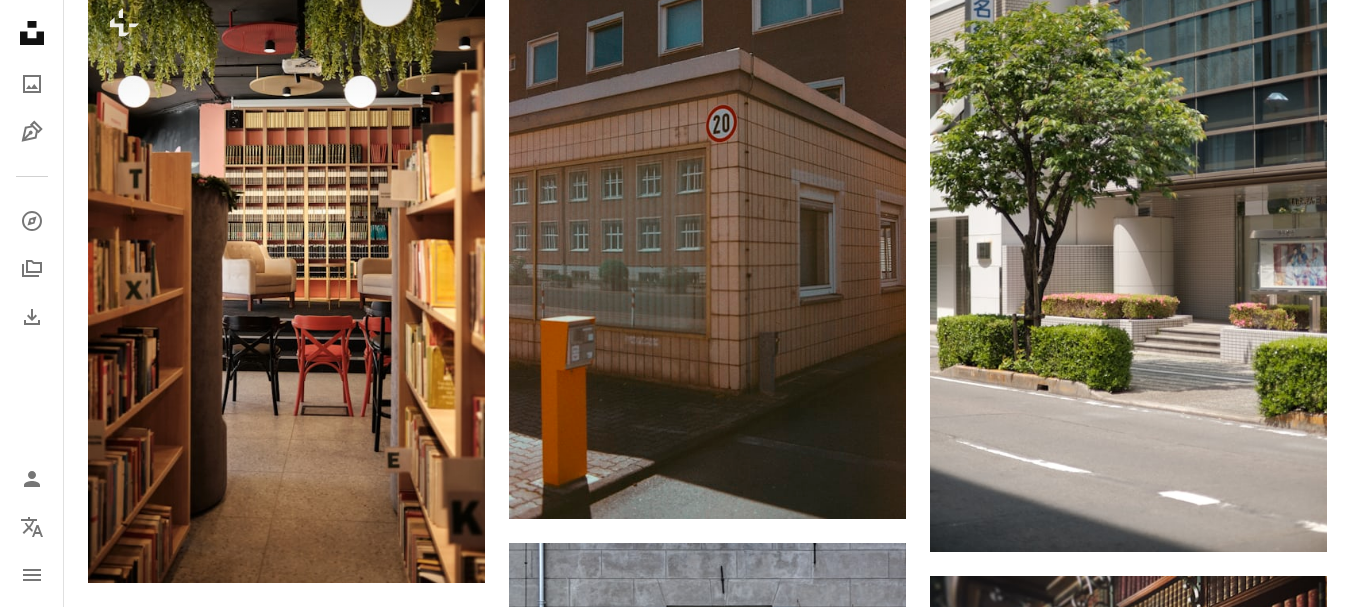 scroll, scrollTop: 4200, scrollLeft: 0, axis: vertical 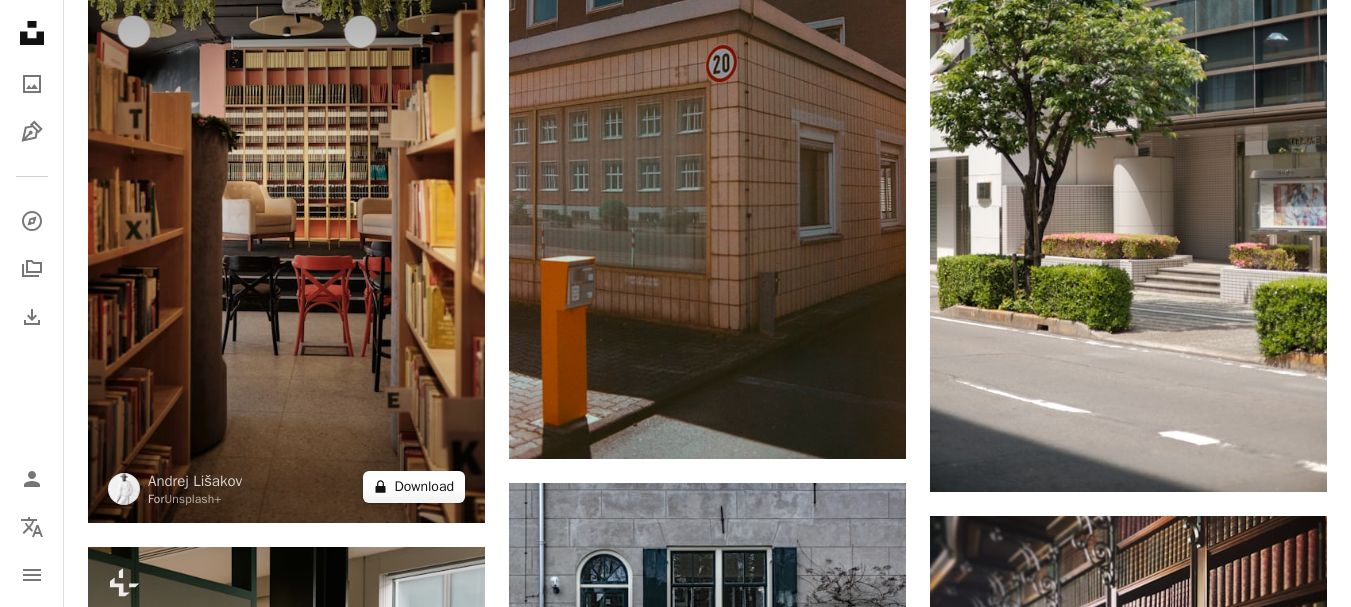 click on "A lock   Download" at bounding box center (414, 487) 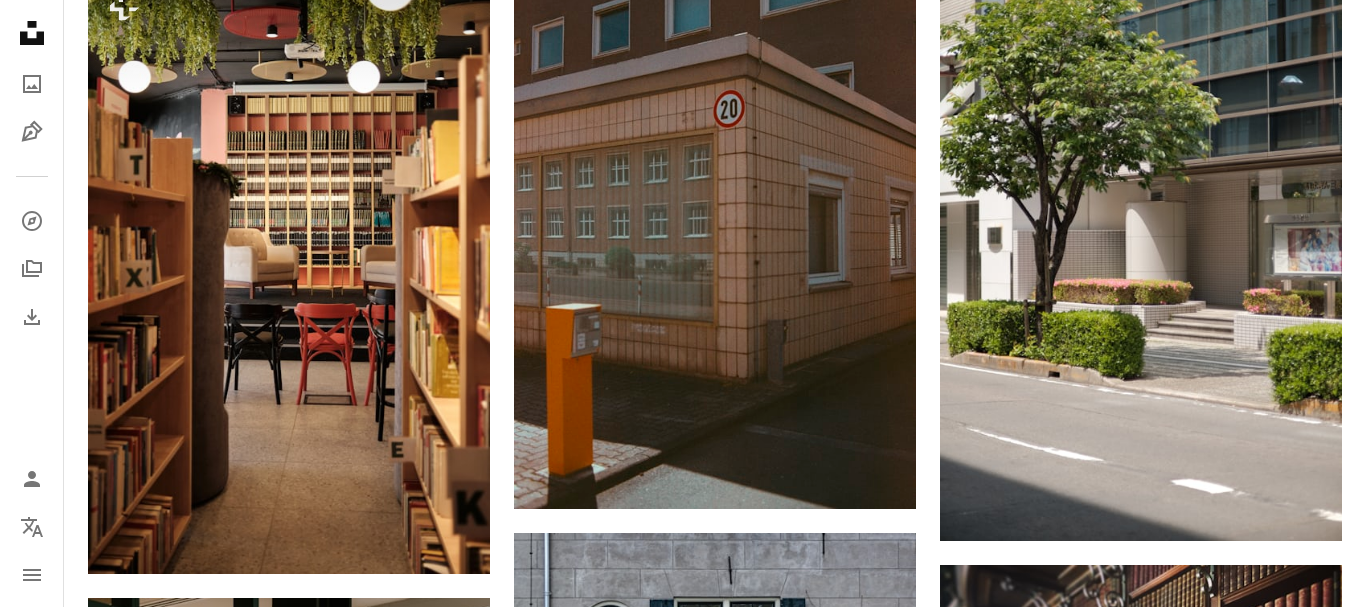 click on "An X shape" at bounding box center (20, 20) 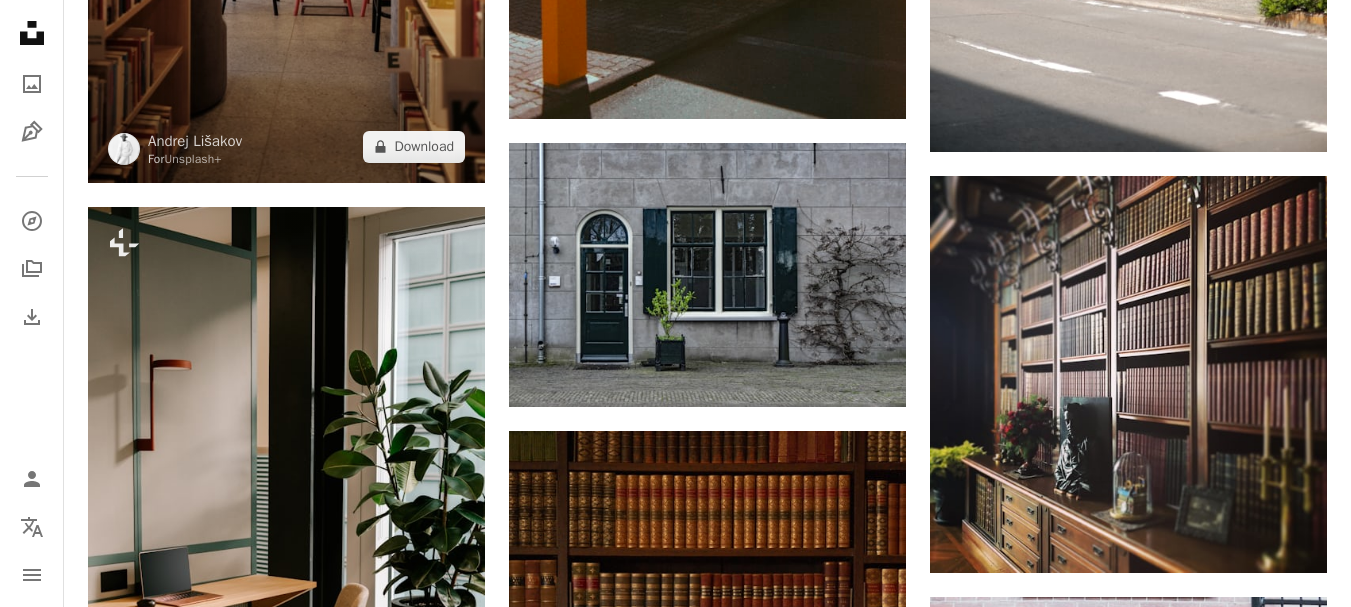 scroll, scrollTop: 4573, scrollLeft: 0, axis: vertical 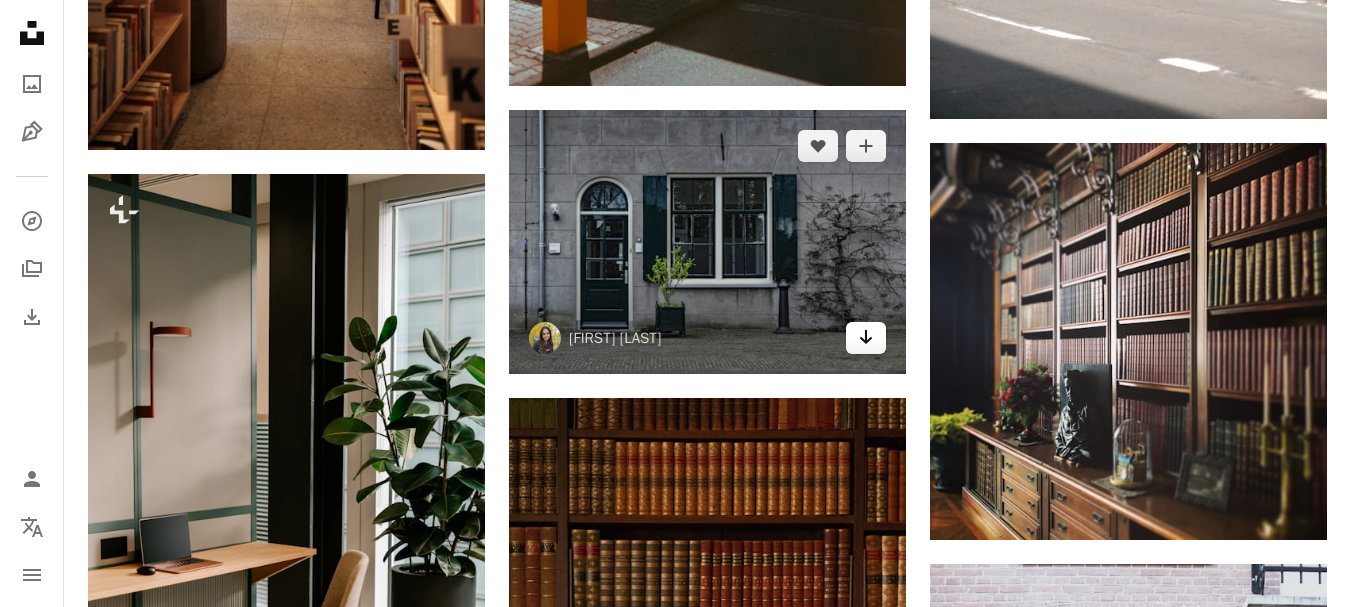 click 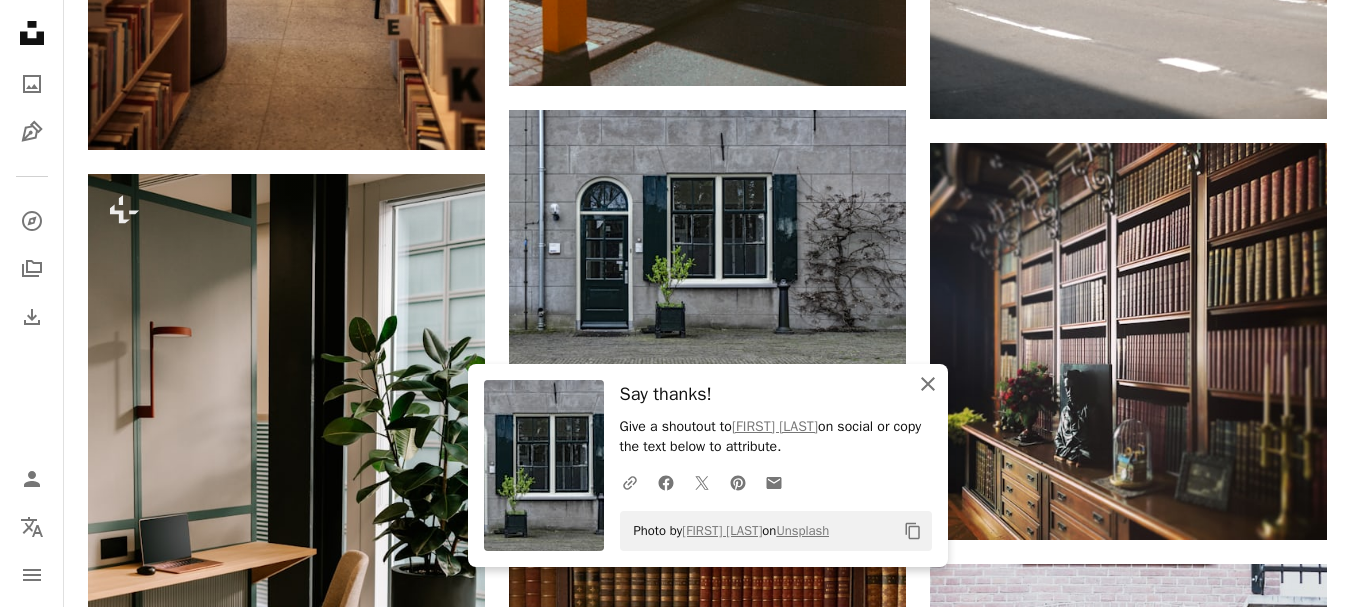 click on "An X shape" 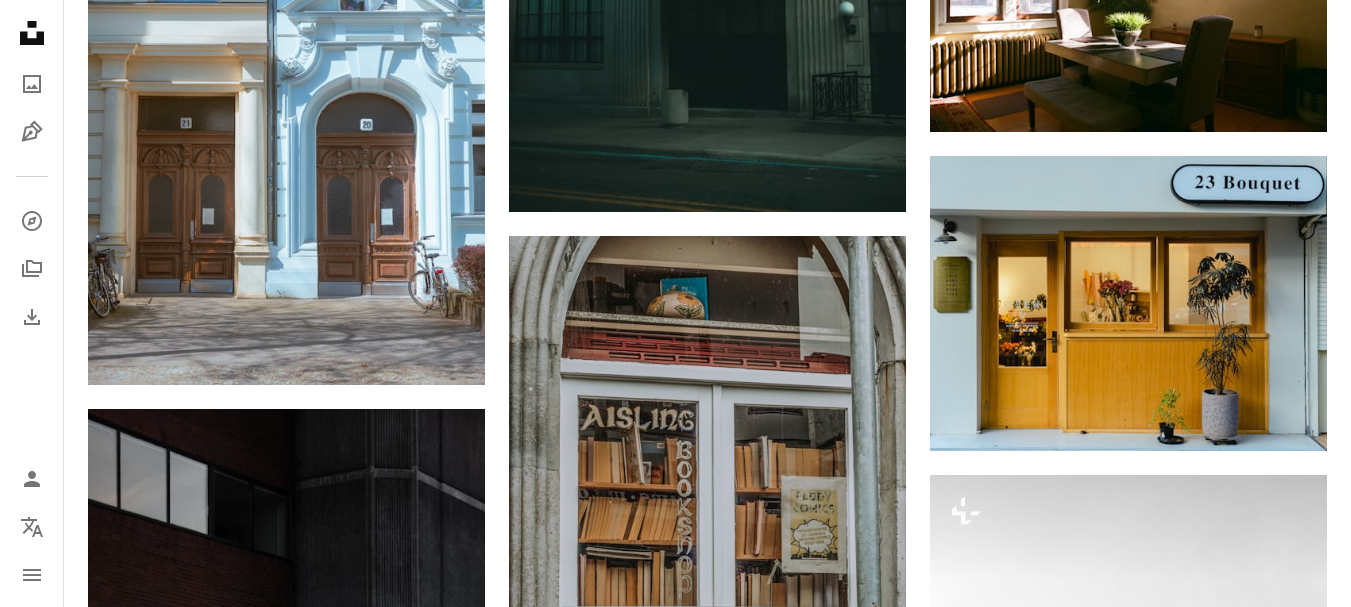 scroll, scrollTop: 0, scrollLeft: 0, axis: both 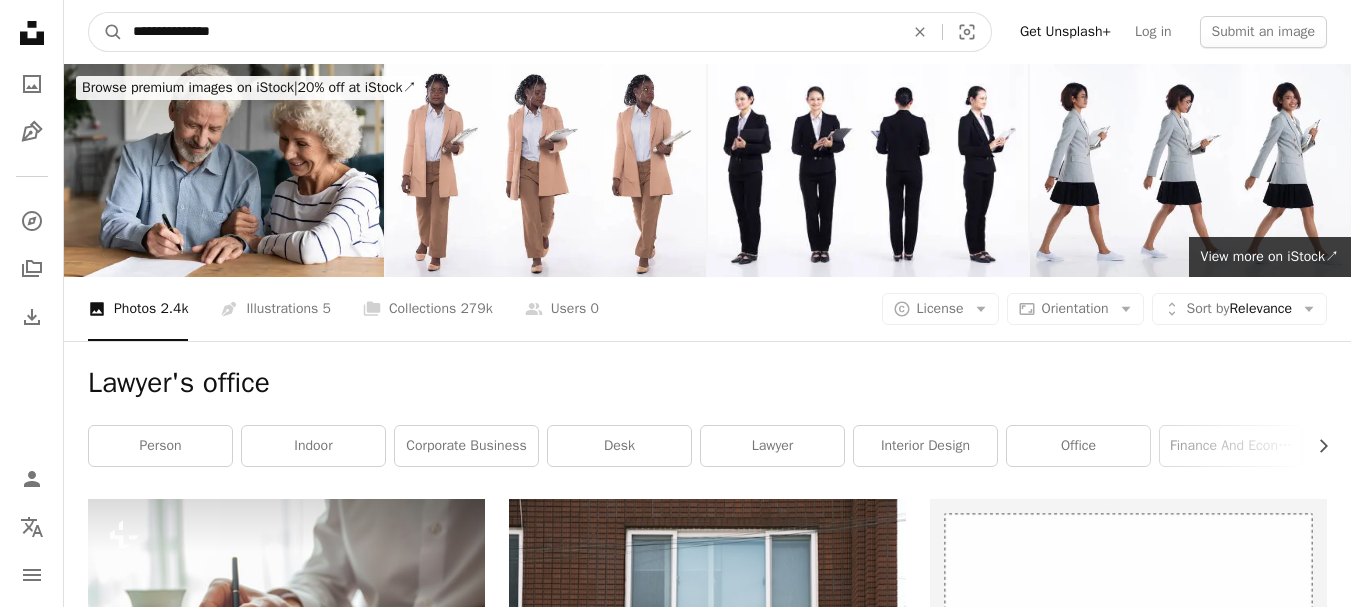 drag, startPoint x: 255, startPoint y: 33, endPoint x: 48, endPoint y: 44, distance: 207.29207 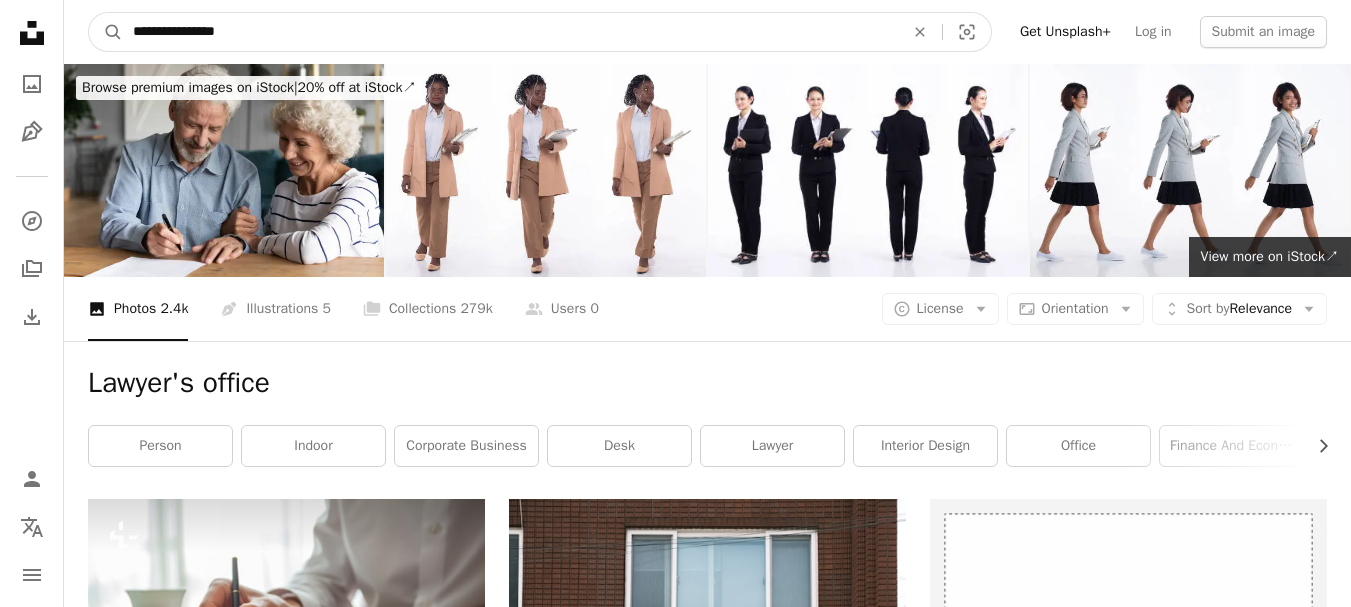 type on "**********" 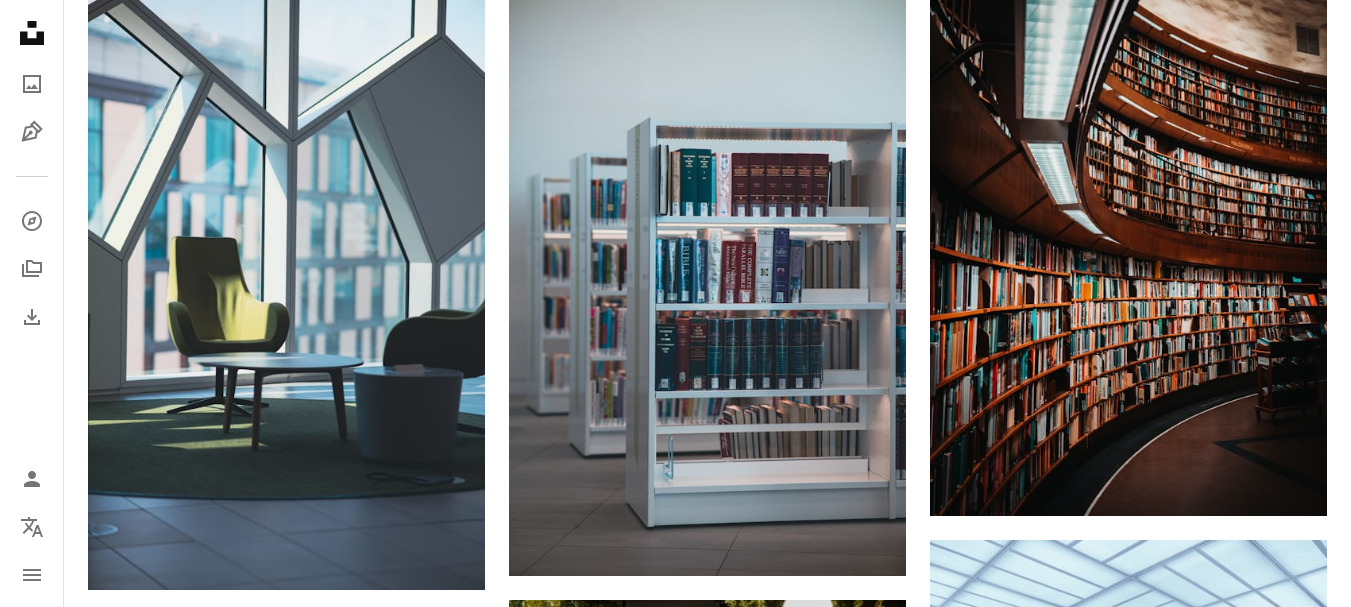 scroll, scrollTop: 1147, scrollLeft: 0, axis: vertical 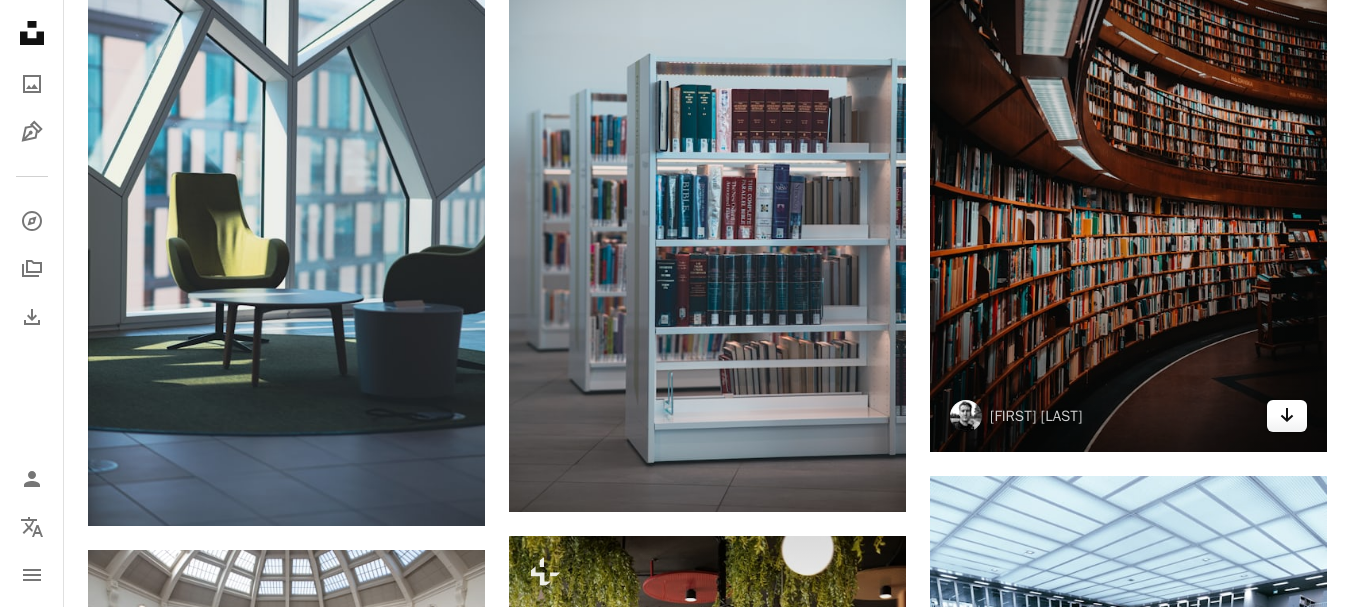 click 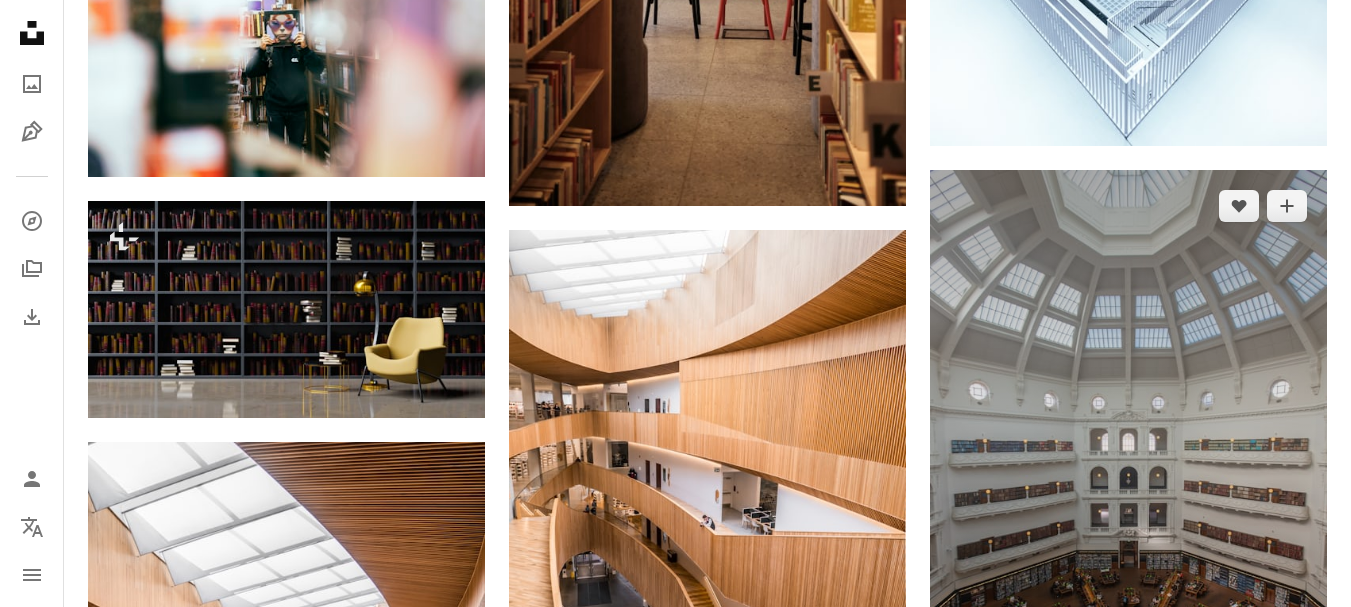 scroll, scrollTop: 2067, scrollLeft: 0, axis: vertical 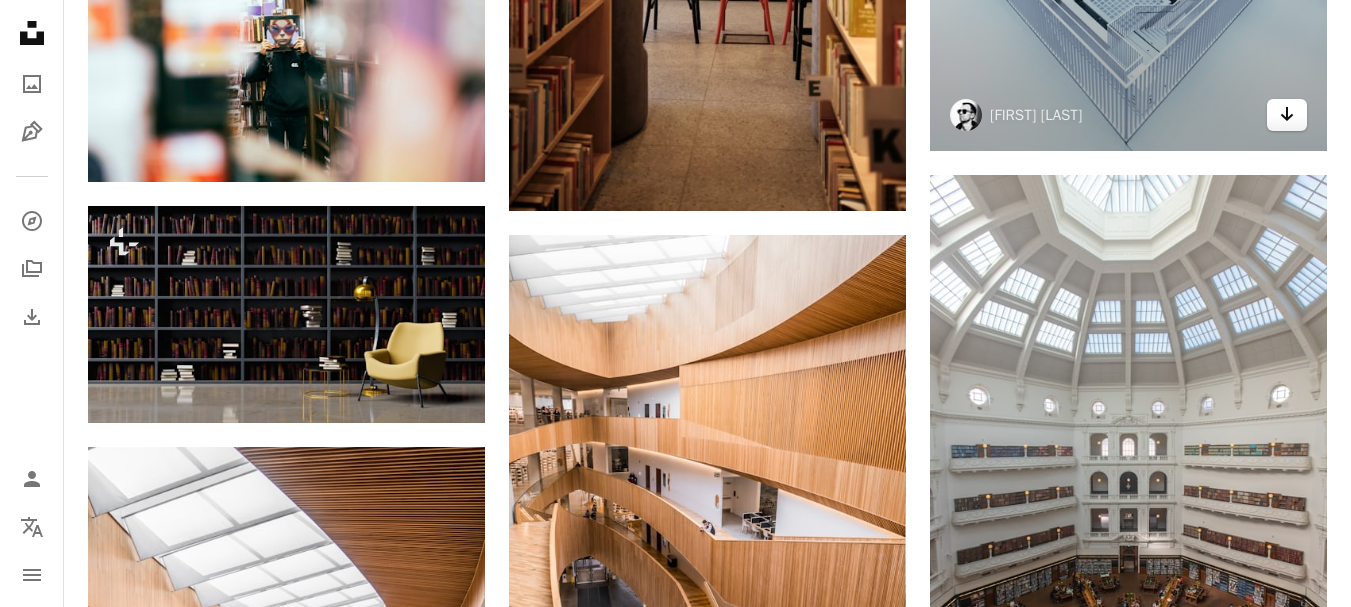 click 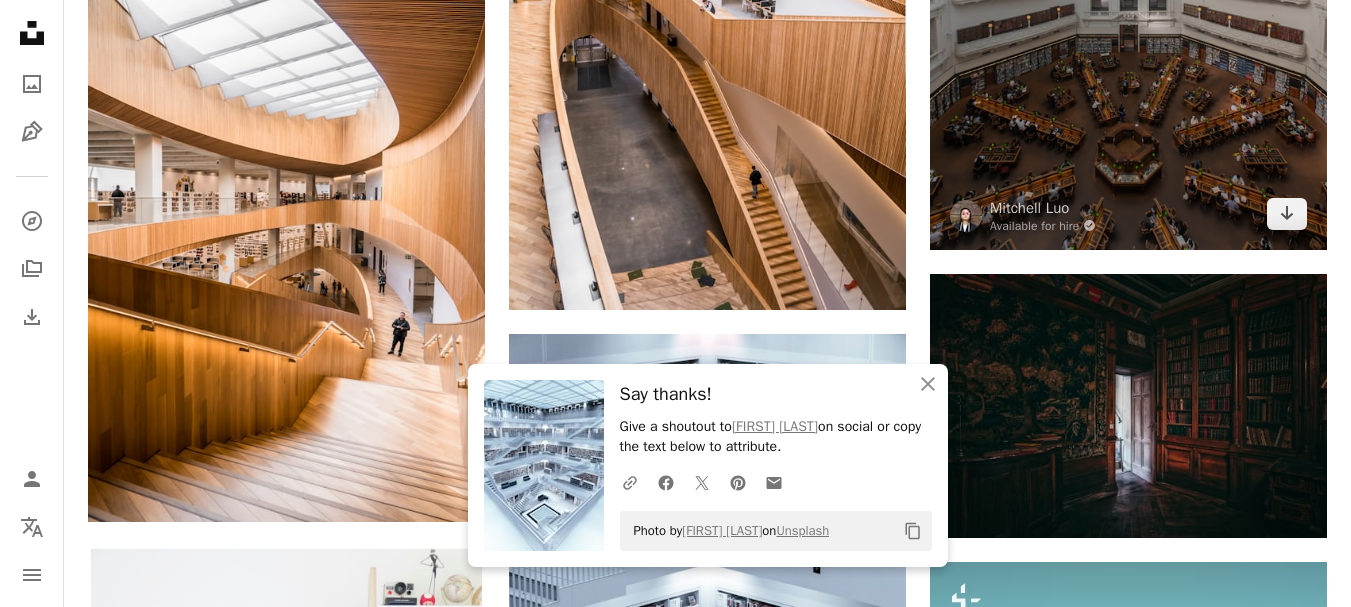 scroll, scrollTop: 2593, scrollLeft: 0, axis: vertical 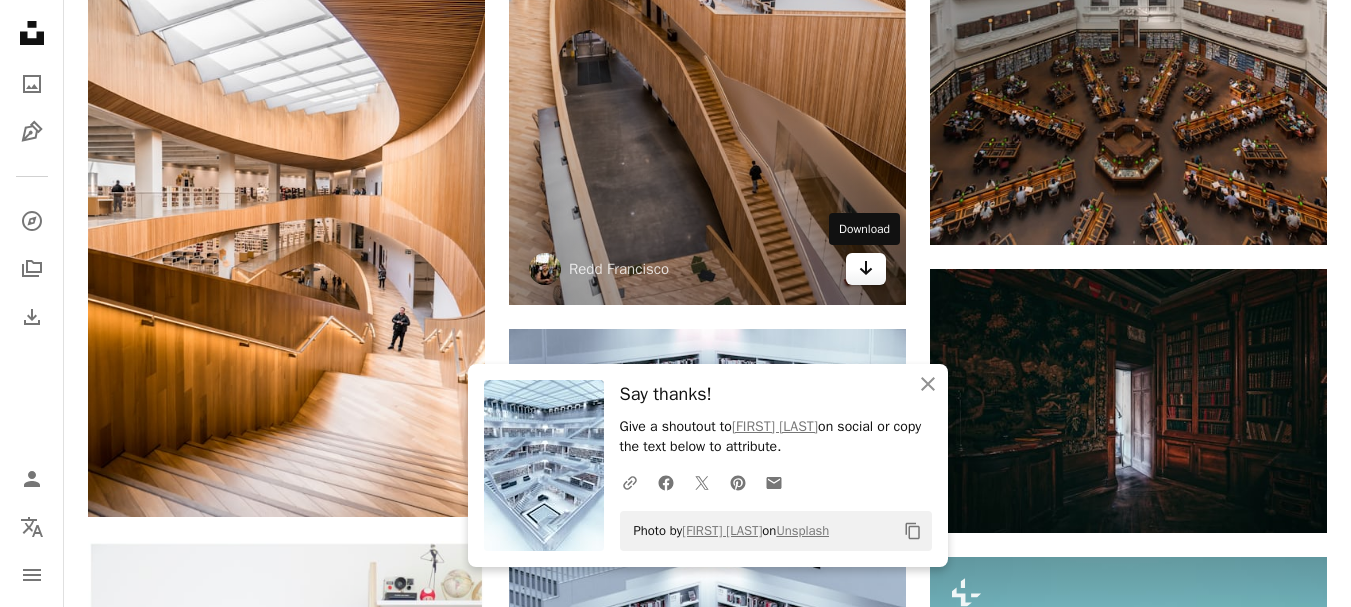 click 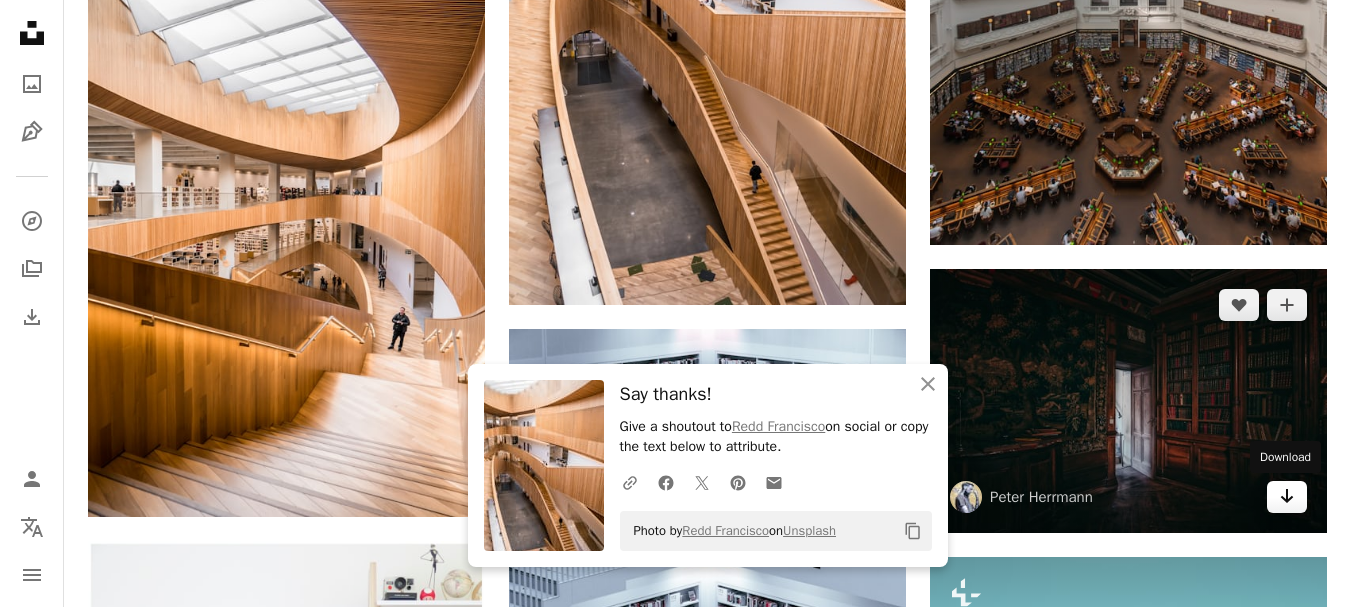 click on "Arrow pointing down" 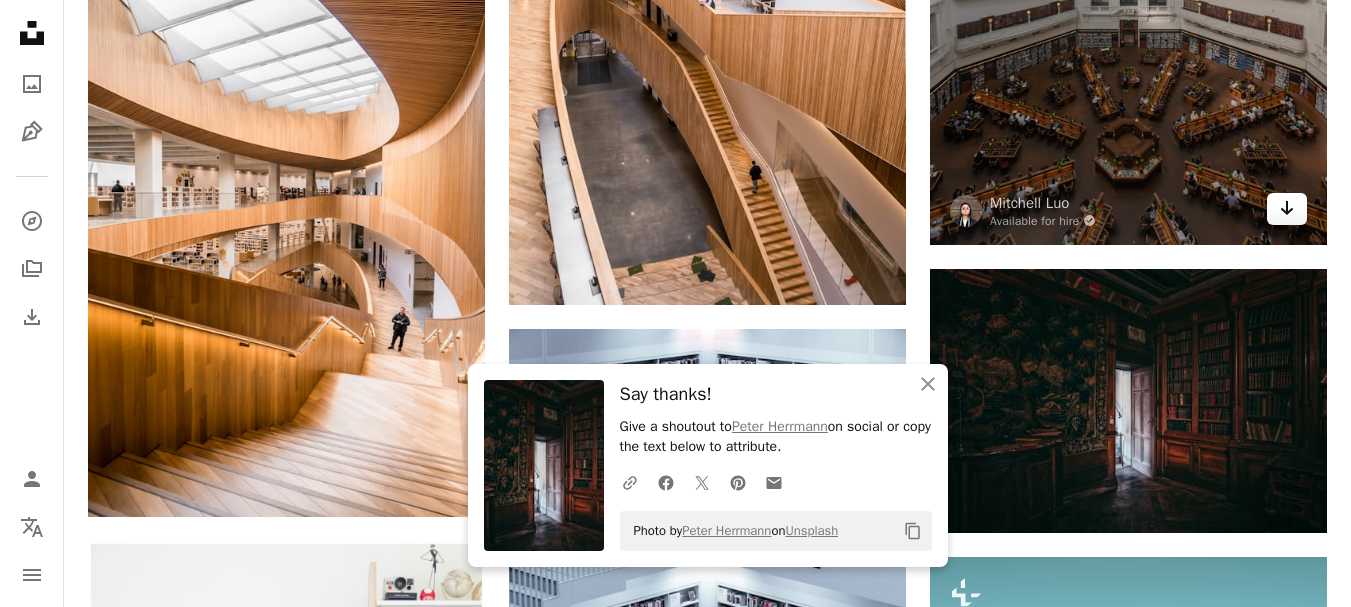 click 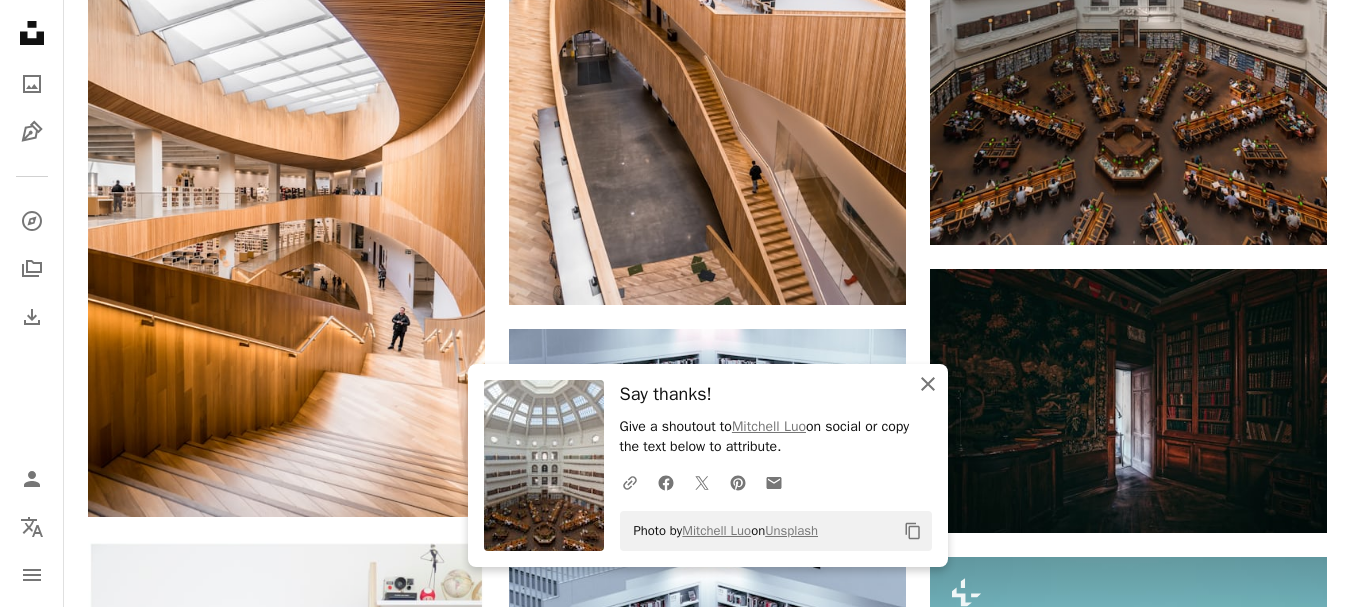 click on "An X shape" 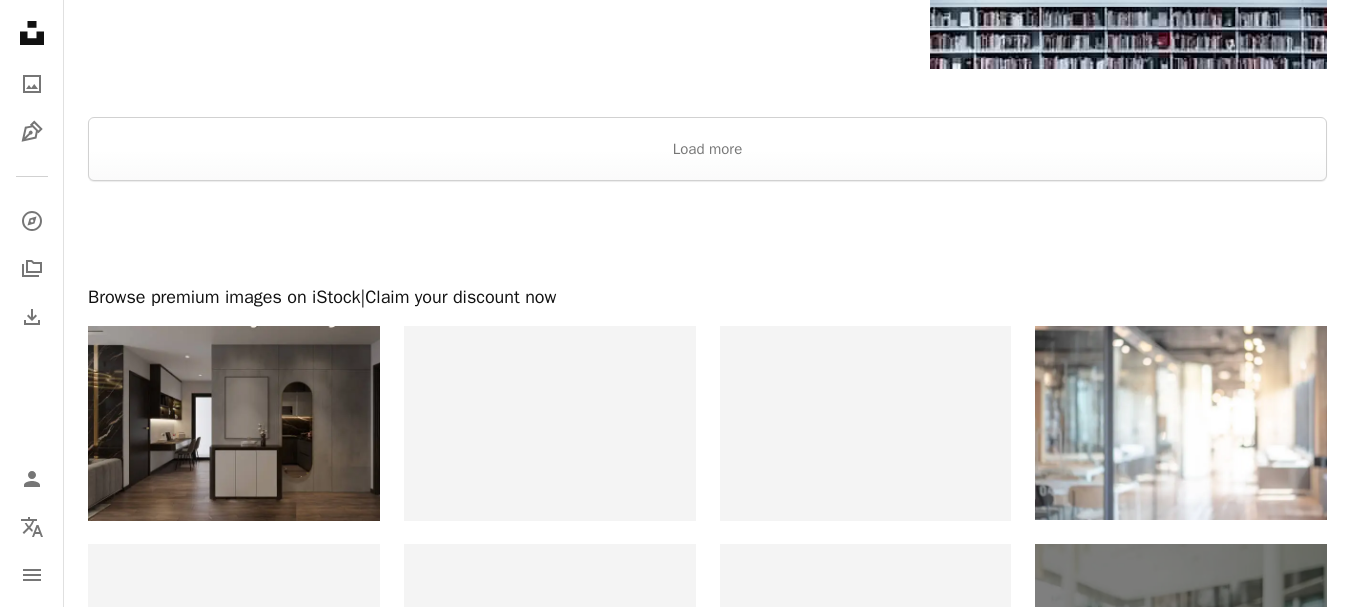 scroll, scrollTop: 3973, scrollLeft: 0, axis: vertical 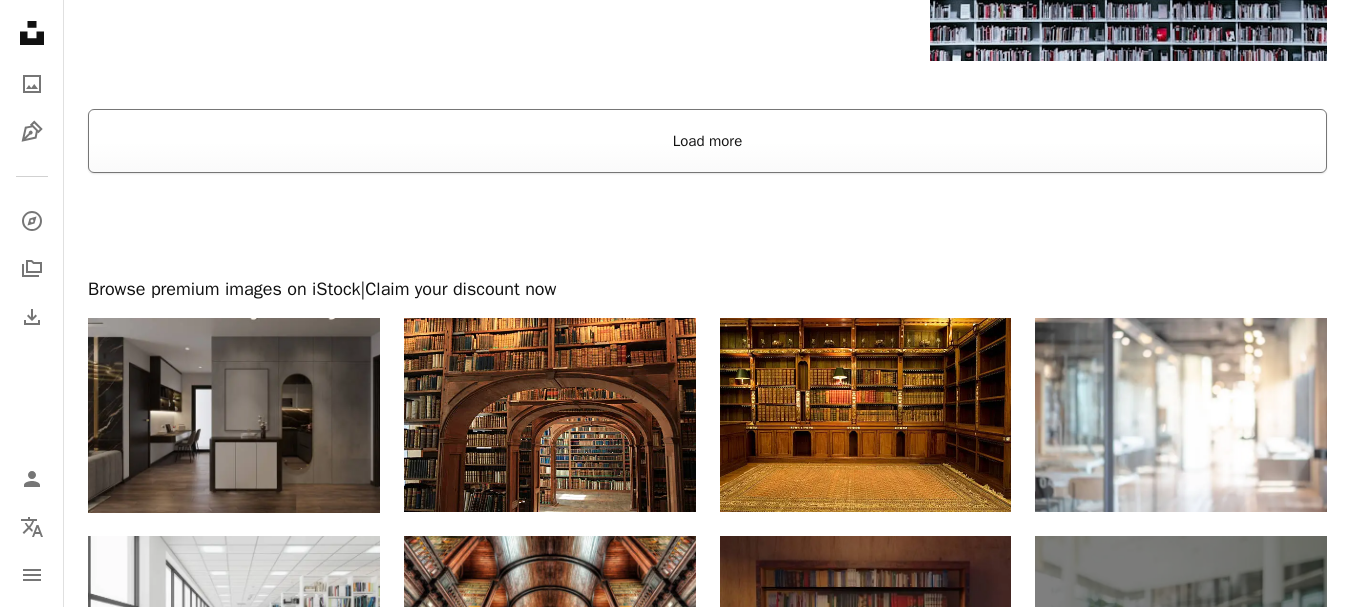 click on "Load more" at bounding box center (707, 141) 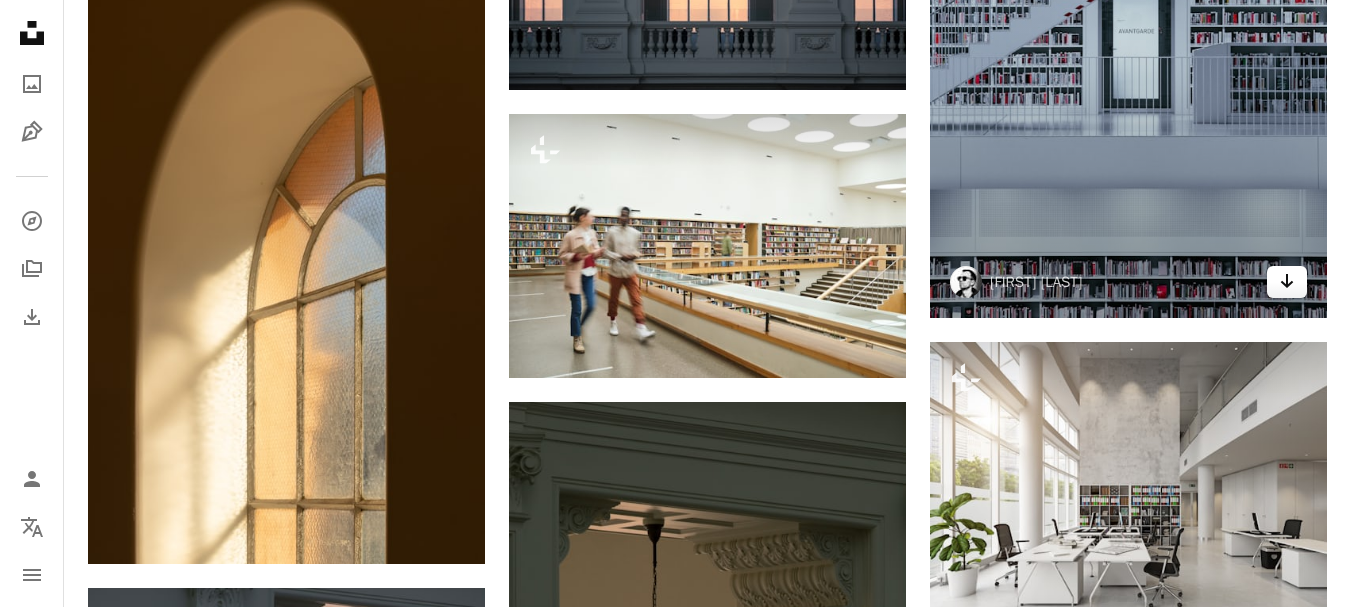 scroll, scrollTop: 3620, scrollLeft: 0, axis: vertical 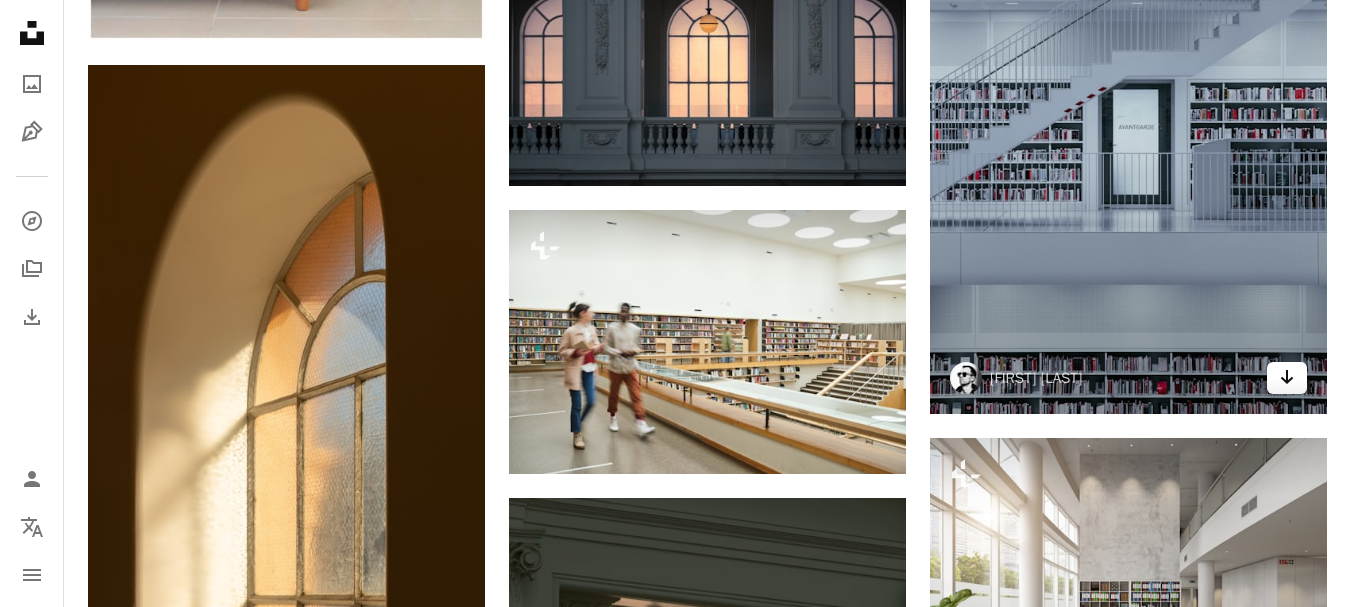 click 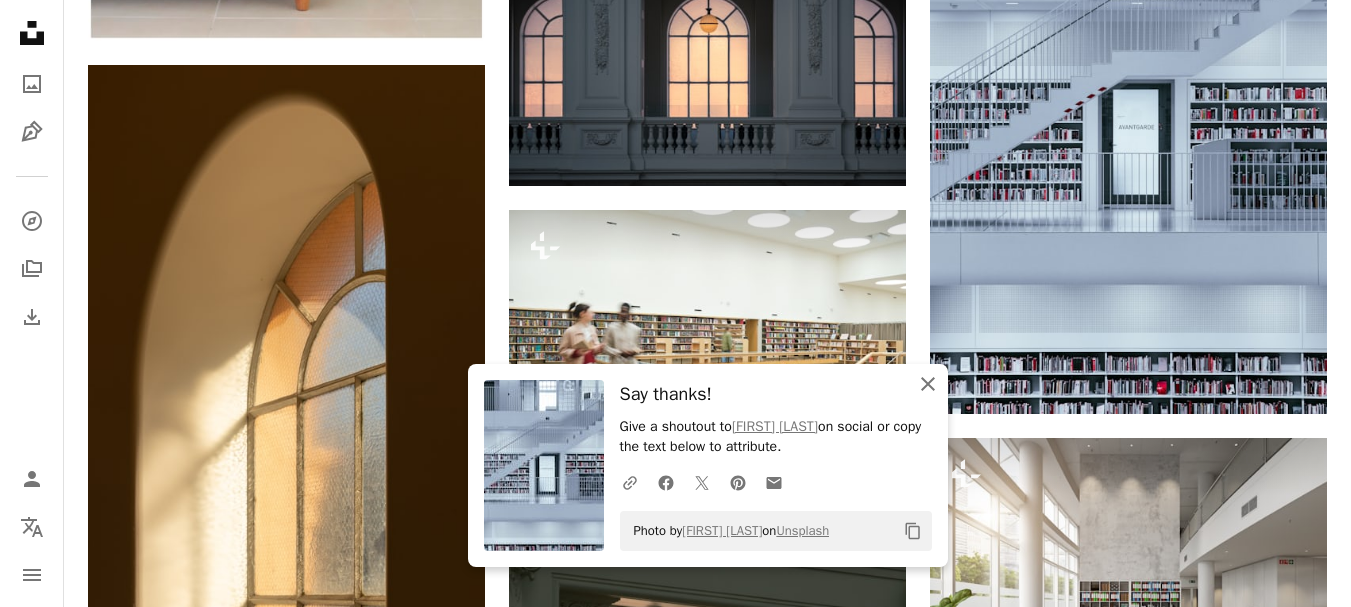 click on "An X shape" 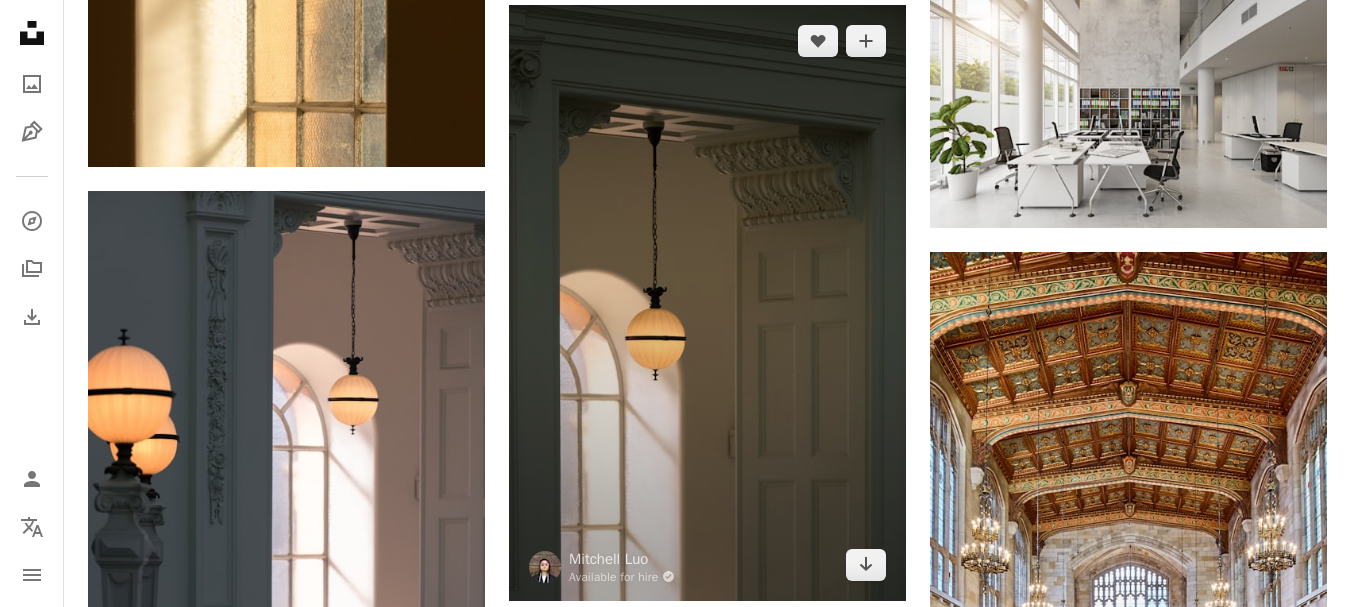 scroll, scrollTop: 0, scrollLeft: 0, axis: both 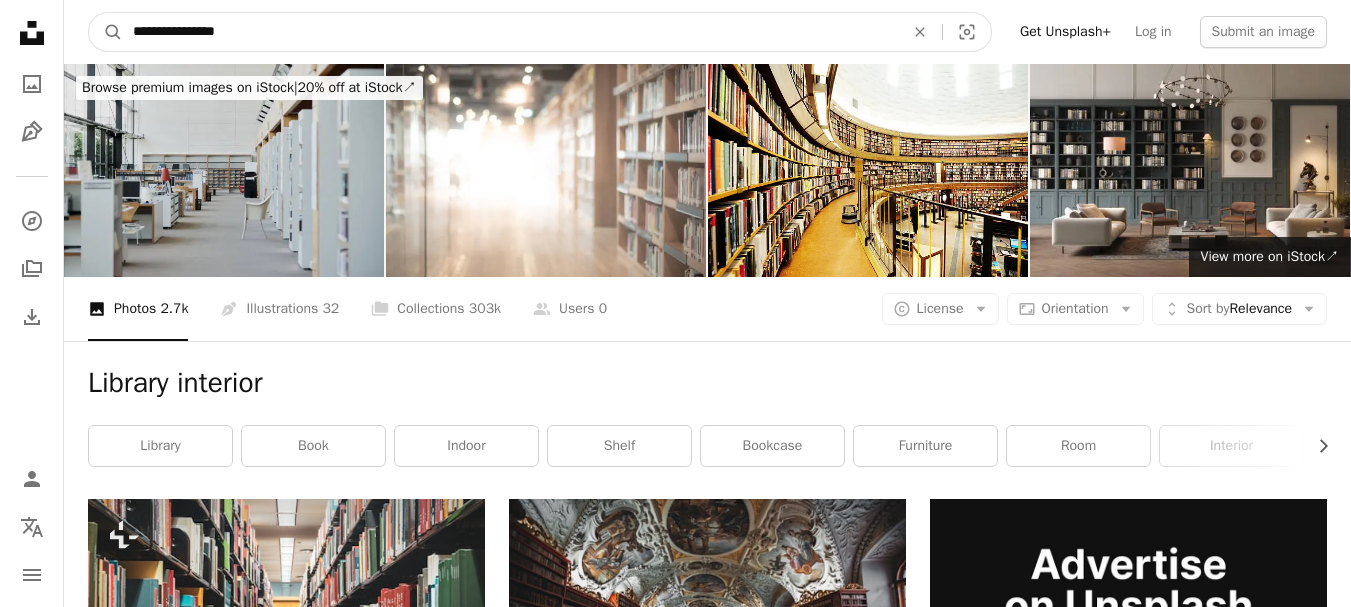 click on "**********" at bounding box center (510, 32) 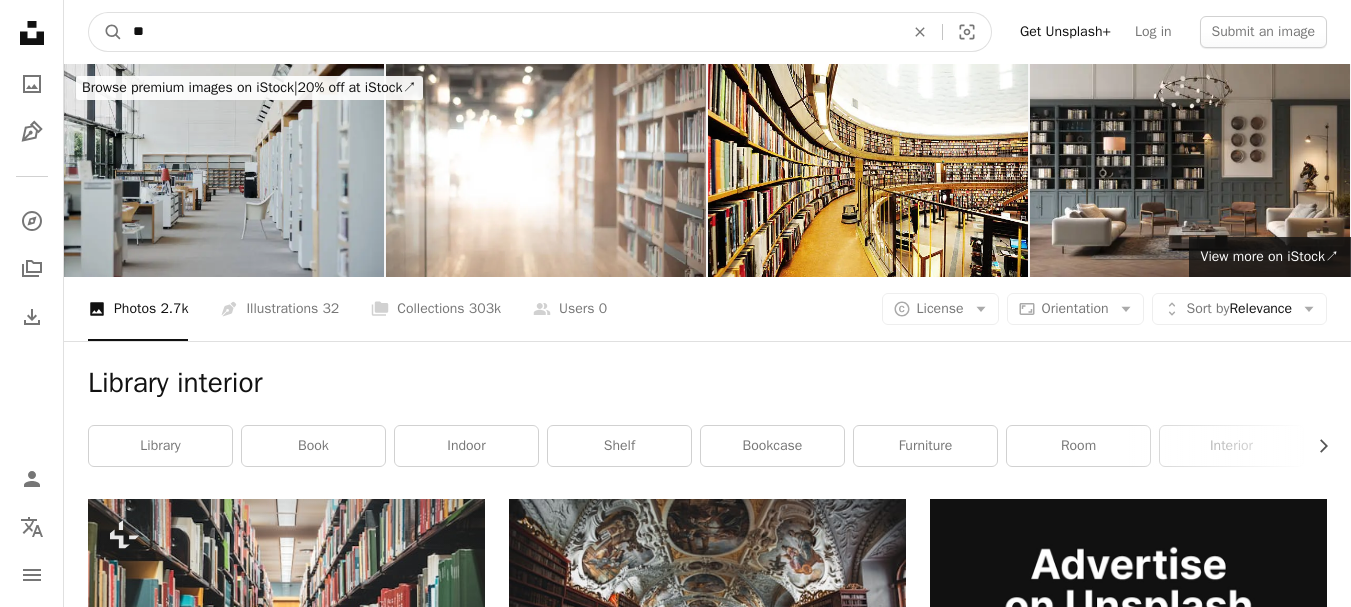 type on "*" 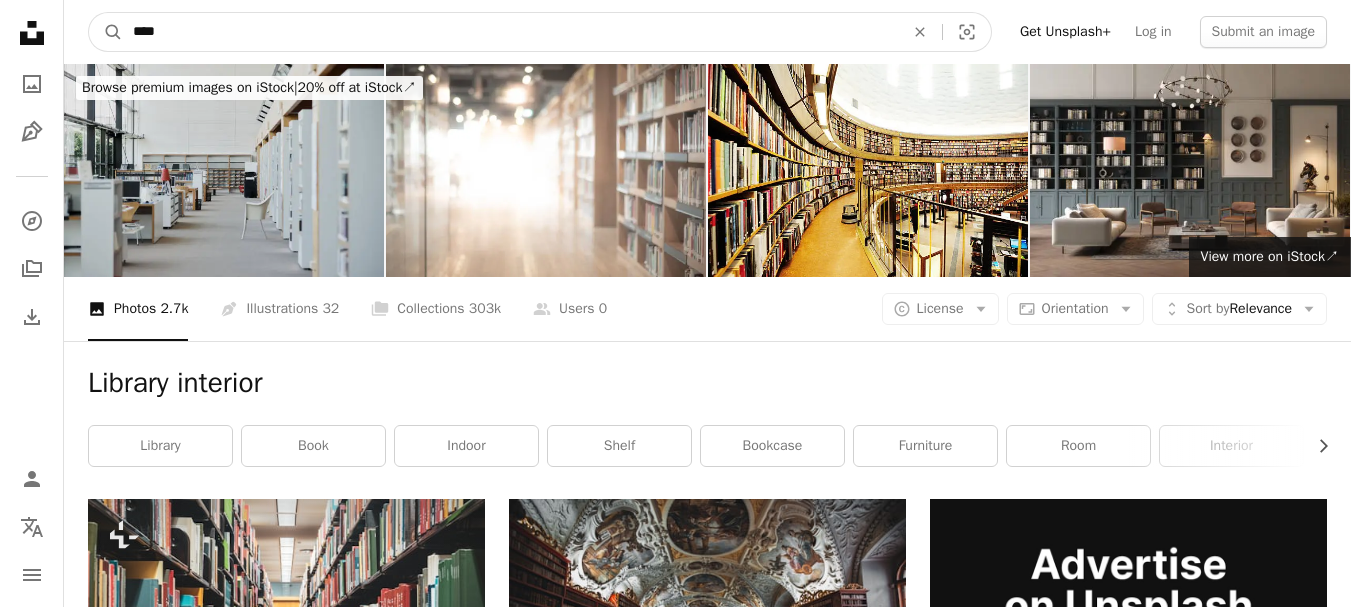 type on "****" 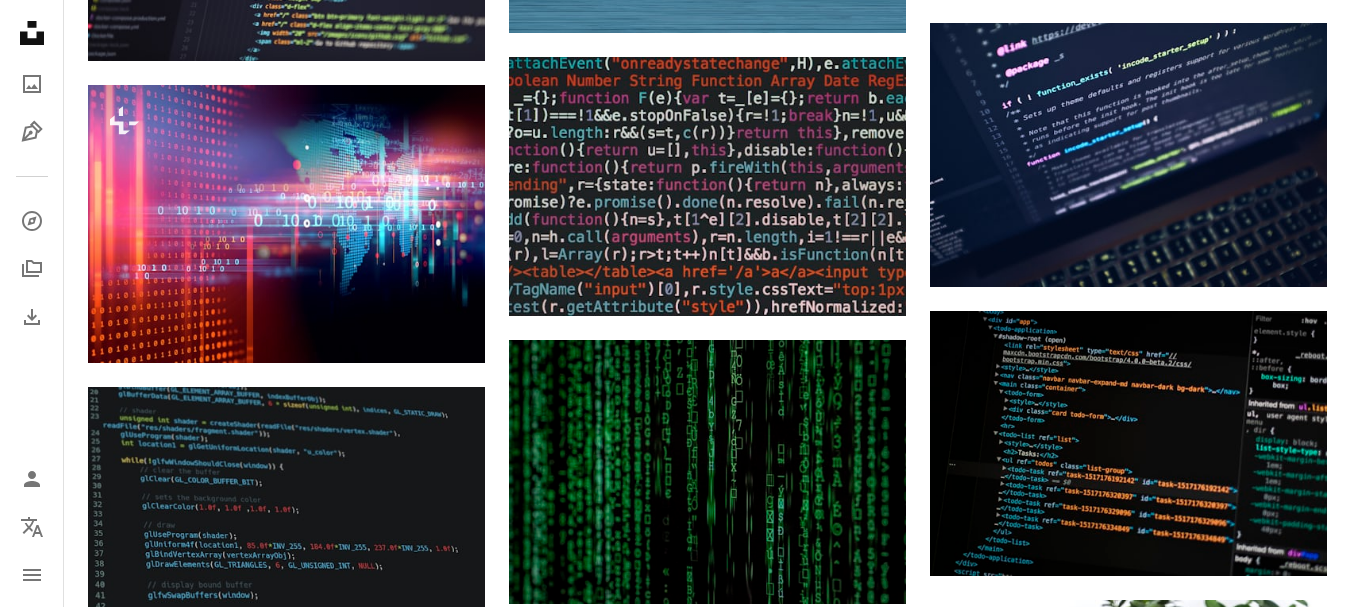 scroll, scrollTop: 0, scrollLeft: 0, axis: both 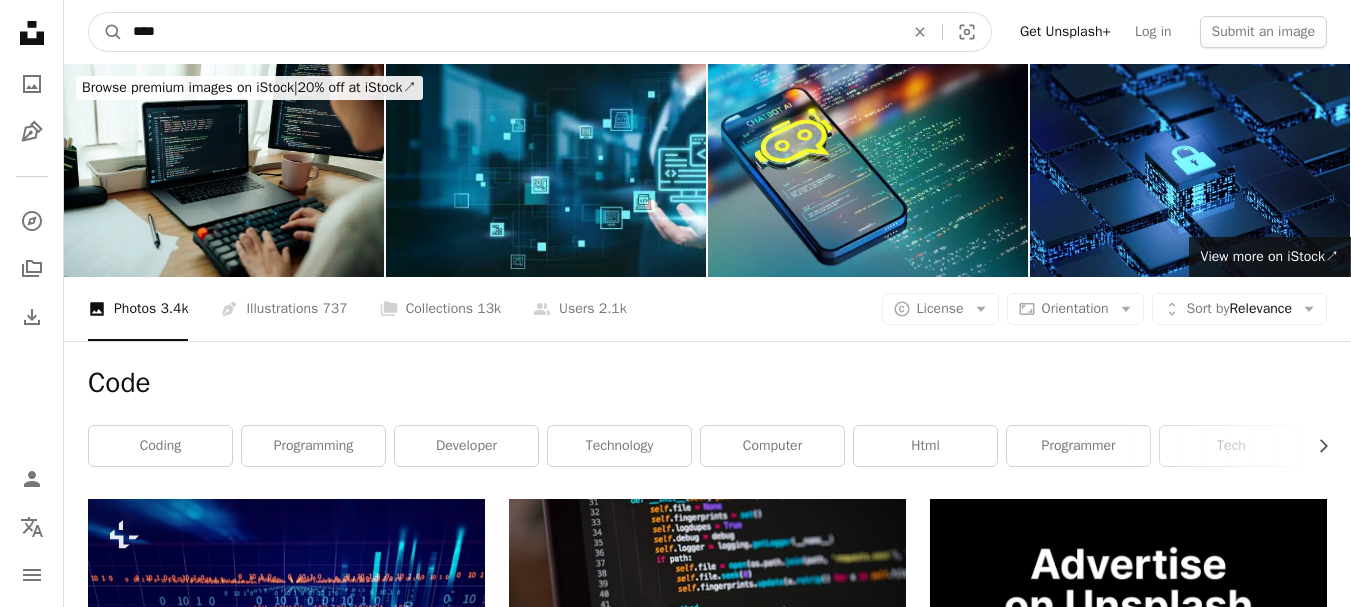 click on "****" at bounding box center (510, 32) 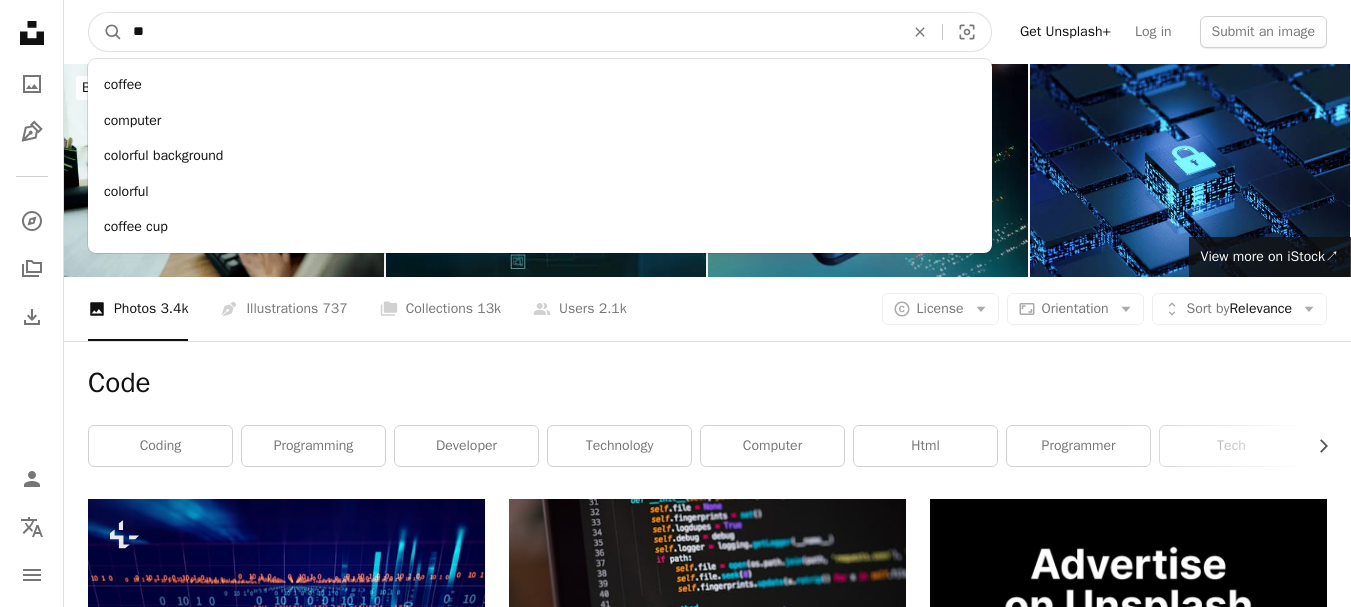 type on "*" 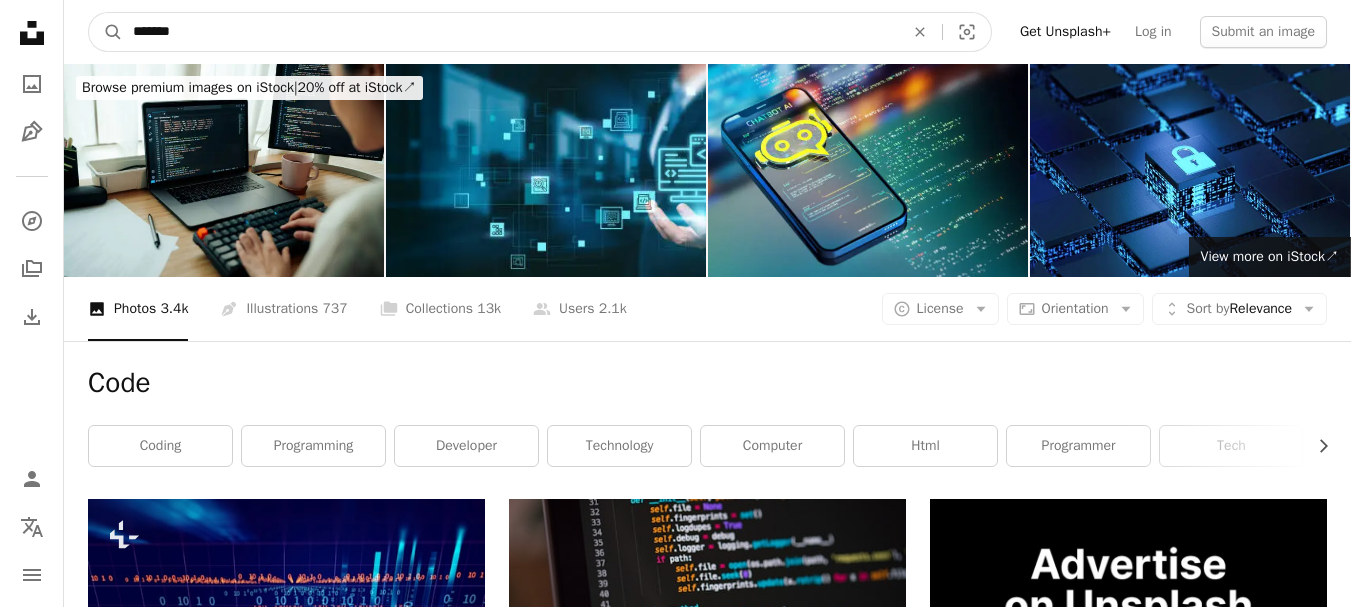 type on "*******" 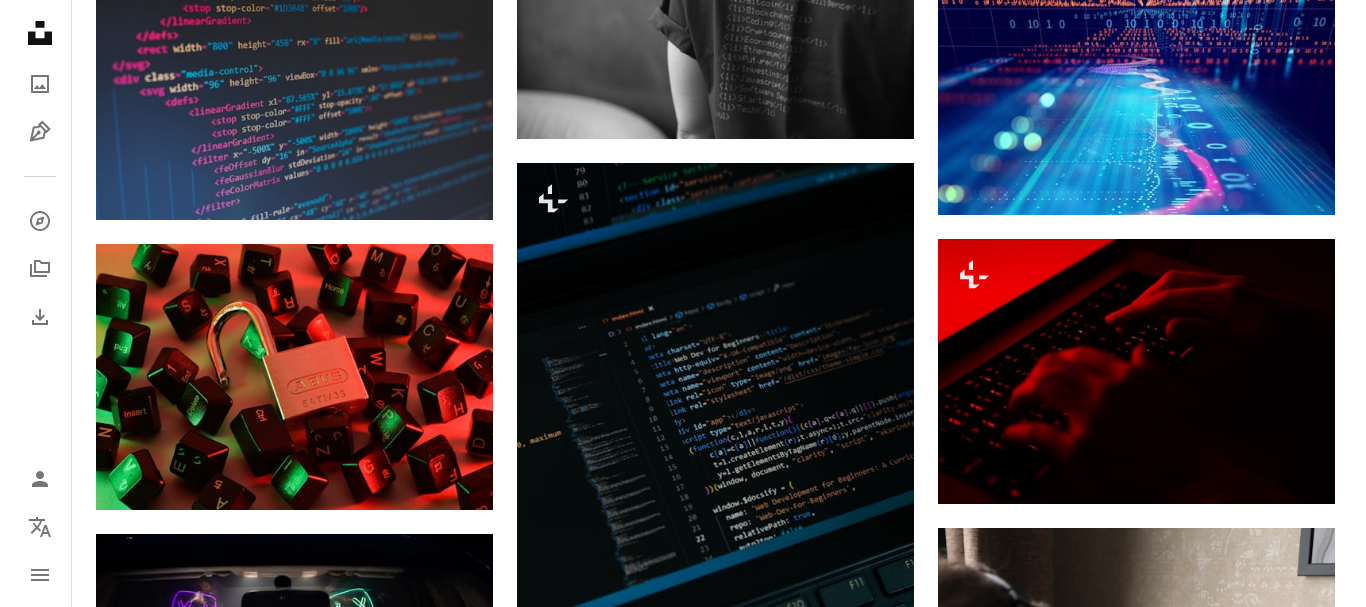 scroll, scrollTop: 1413, scrollLeft: 0, axis: vertical 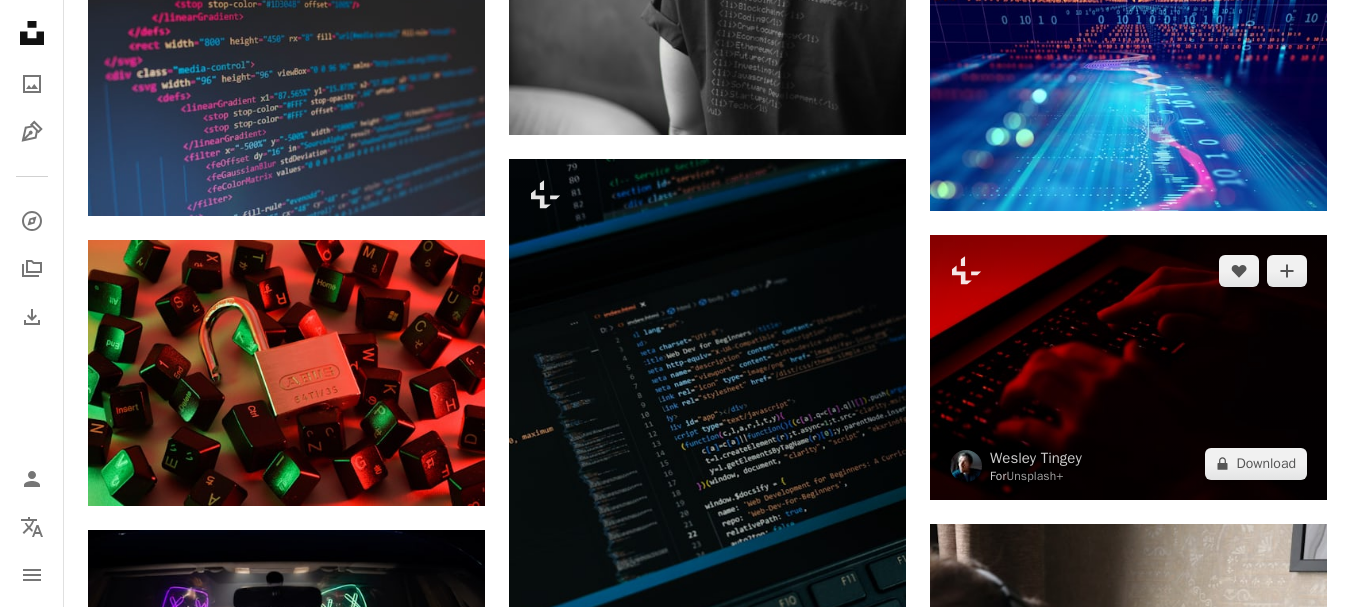 click at bounding box center (1128, 367) 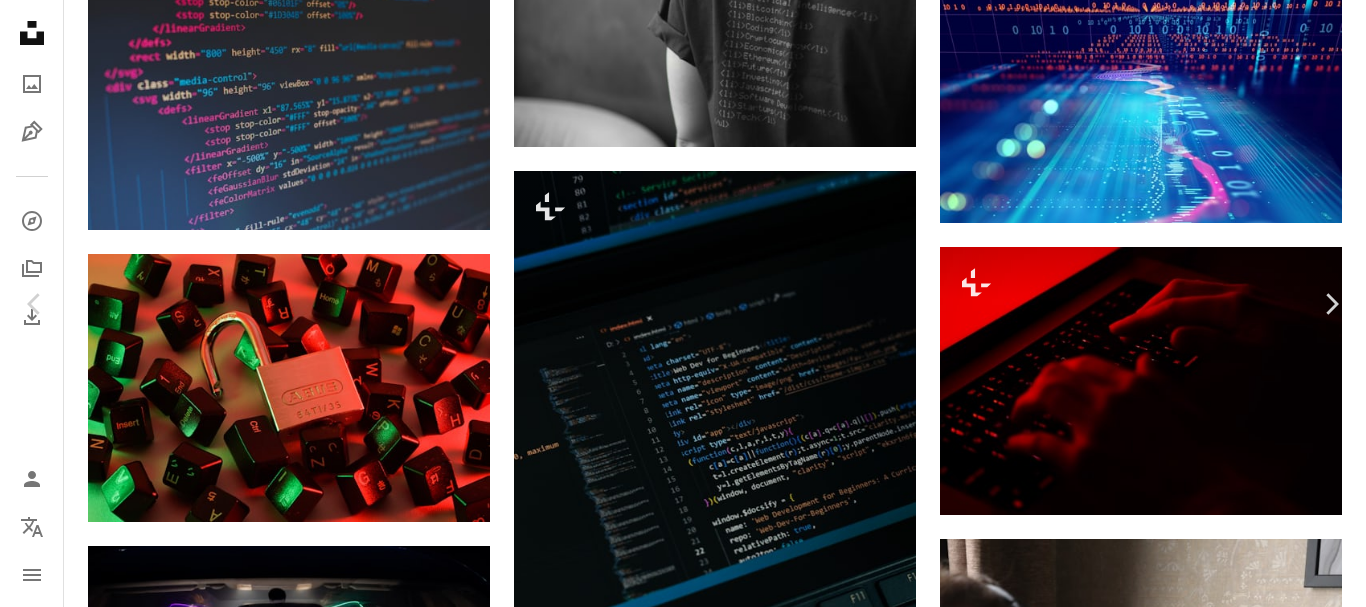 scroll, scrollTop: 1412, scrollLeft: 0, axis: vertical 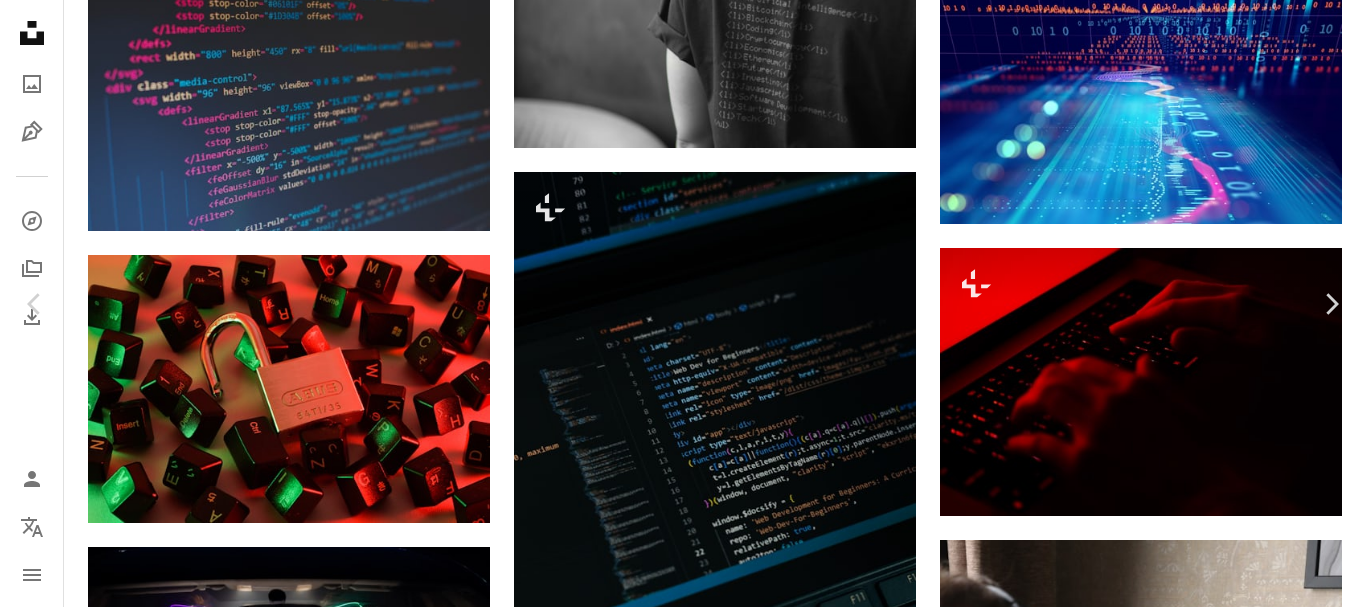 click on "An X shape" at bounding box center (20, 20) 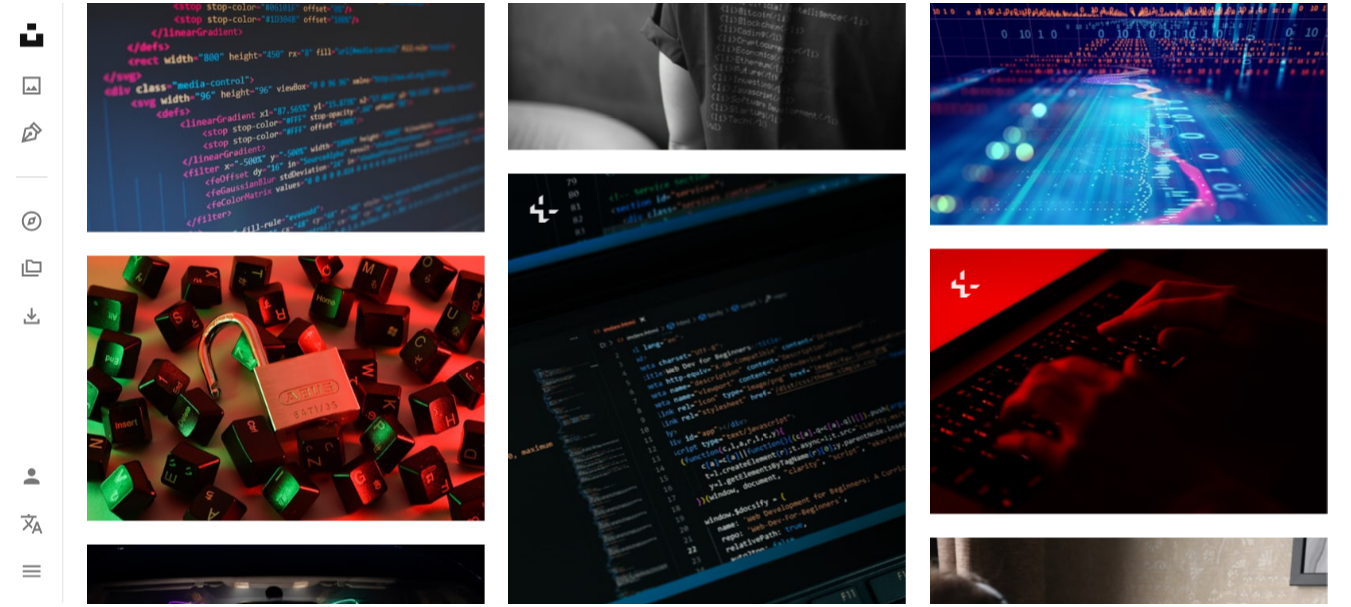 scroll, scrollTop: 1413, scrollLeft: 0, axis: vertical 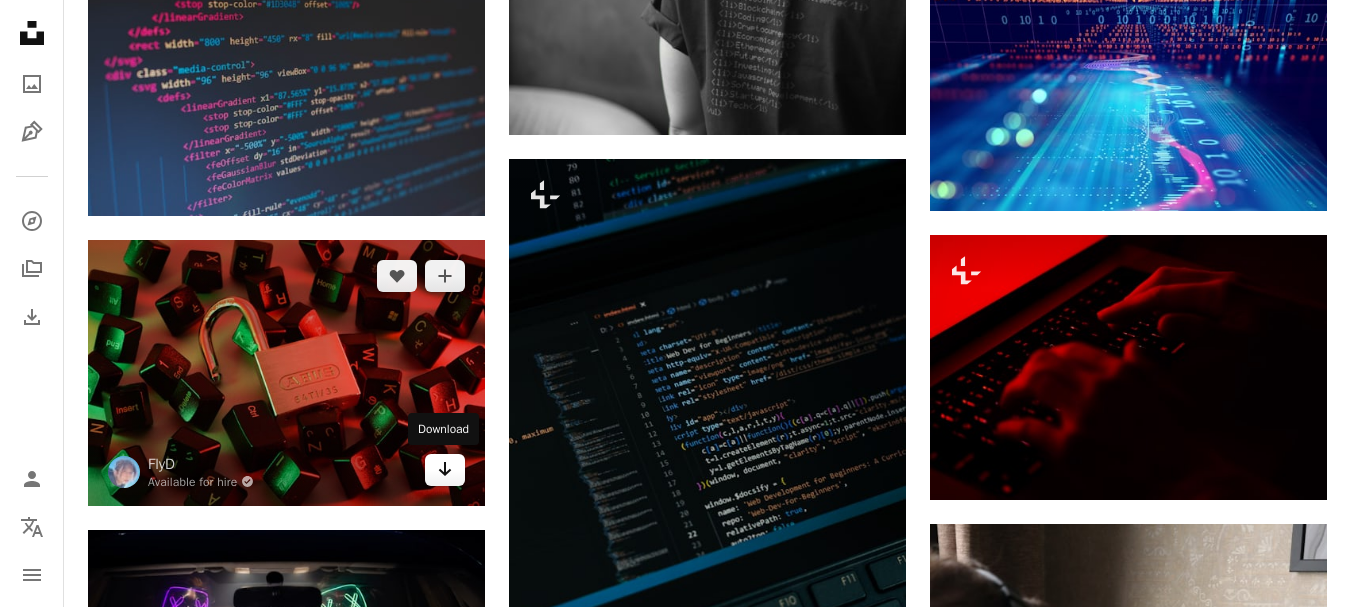click on "Arrow pointing down" 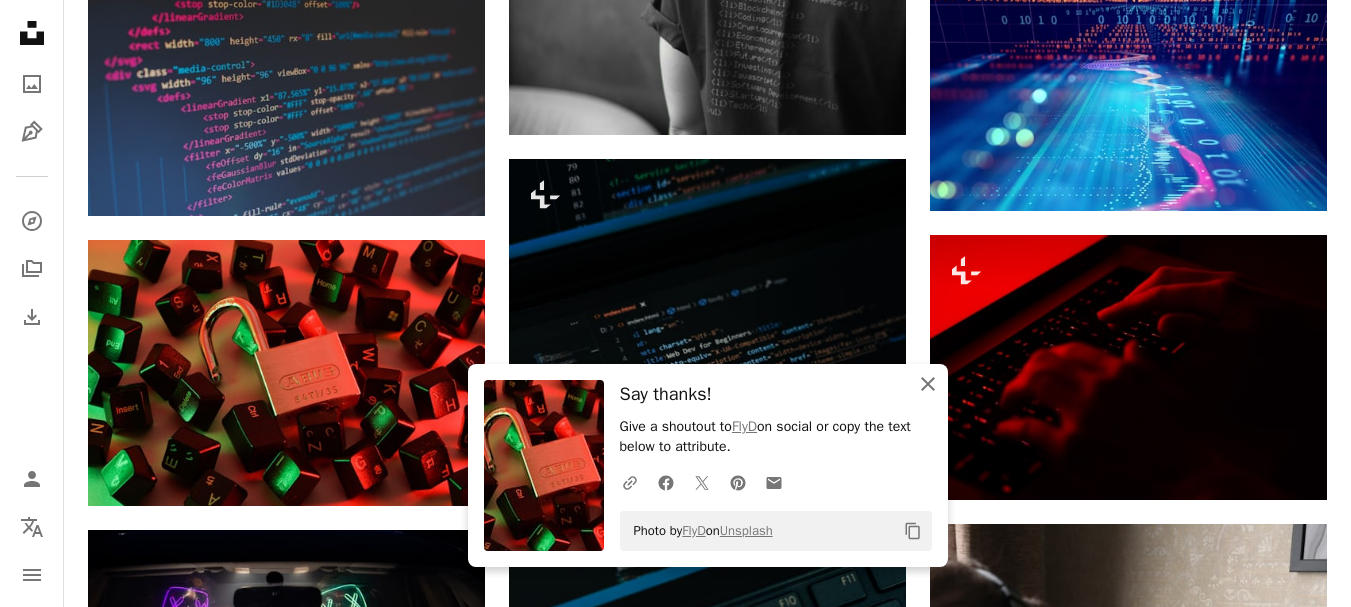 click on "An X shape" 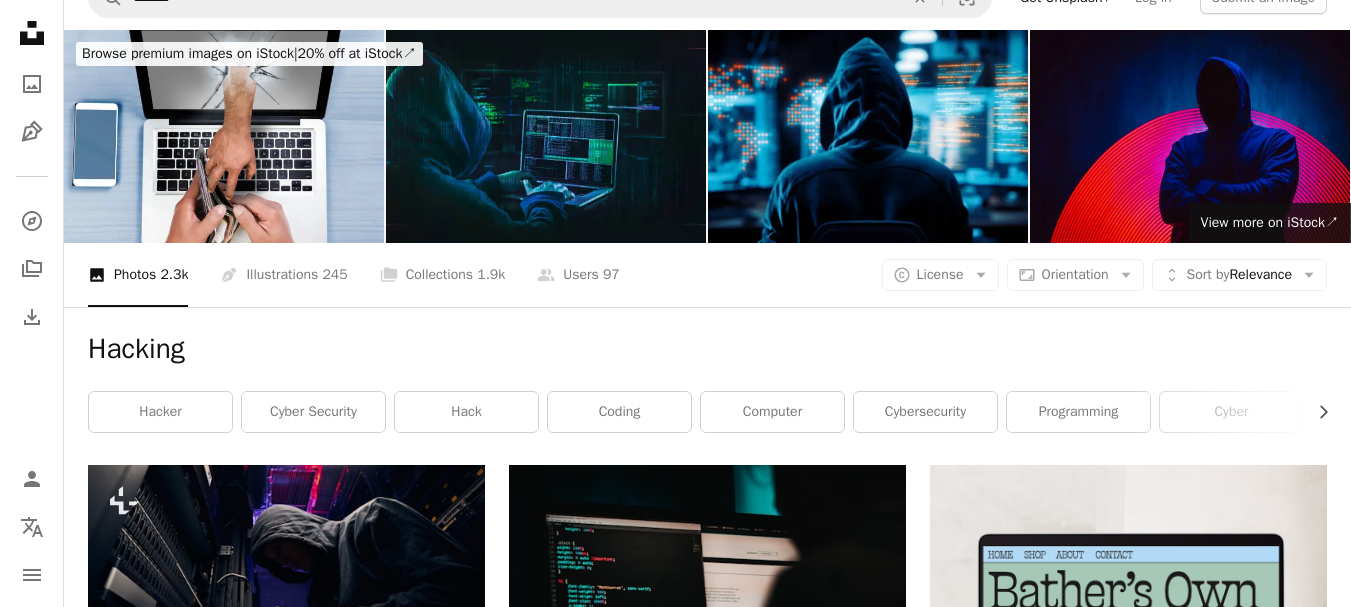 scroll, scrollTop: 0, scrollLeft: 0, axis: both 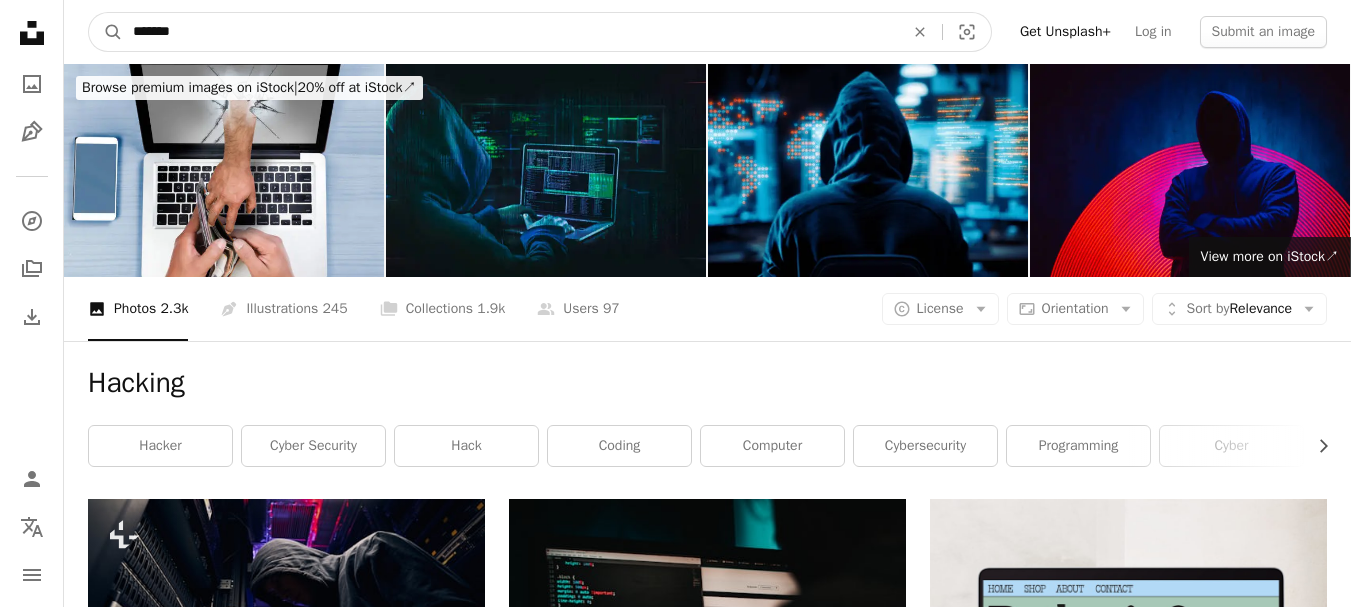 drag, startPoint x: 205, startPoint y: 23, endPoint x: 39, endPoint y: 33, distance: 166.30093 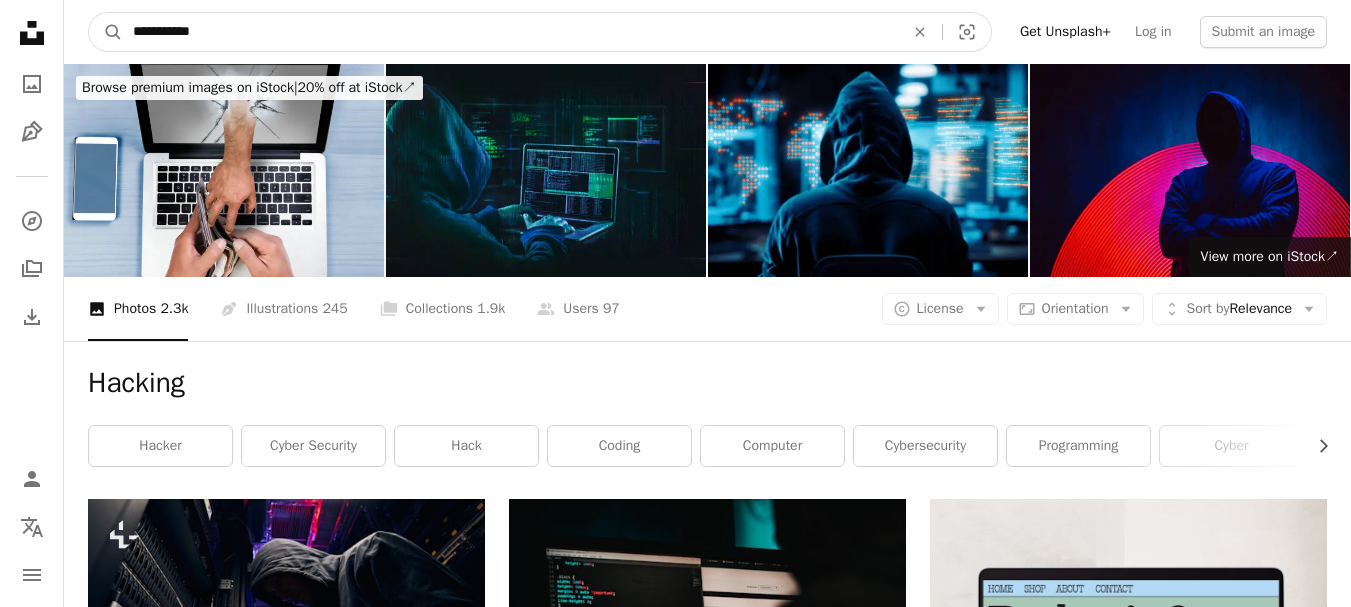 type on "**********" 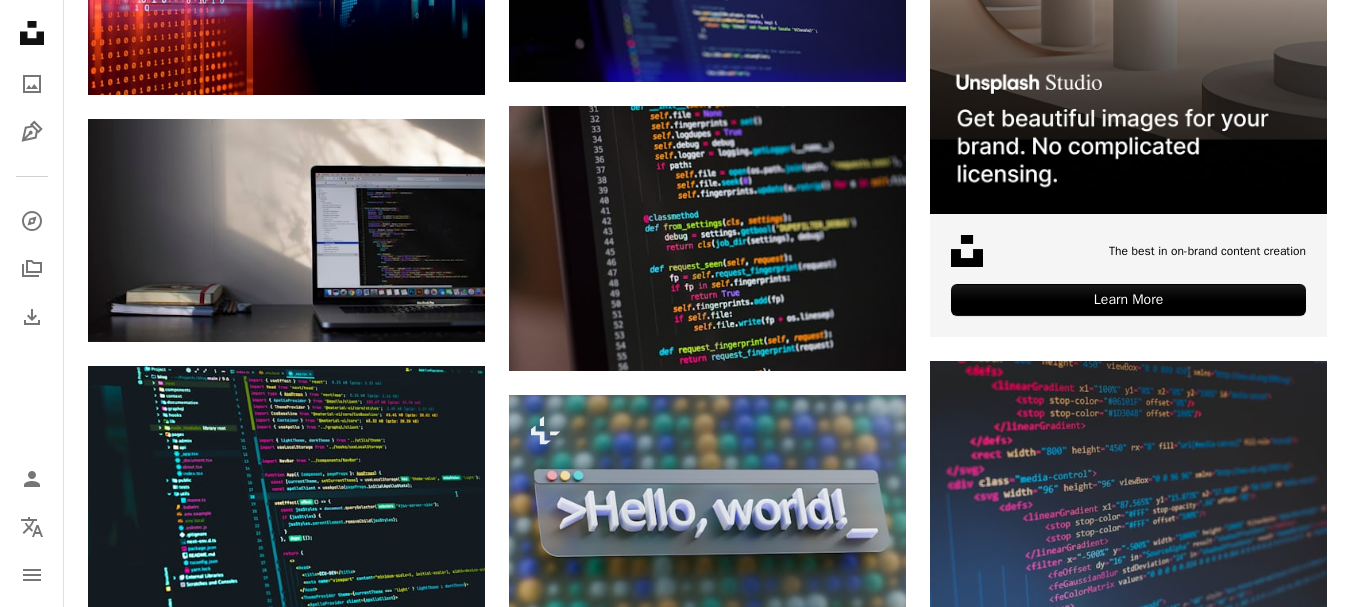scroll, scrollTop: 687, scrollLeft: 0, axis: vertical 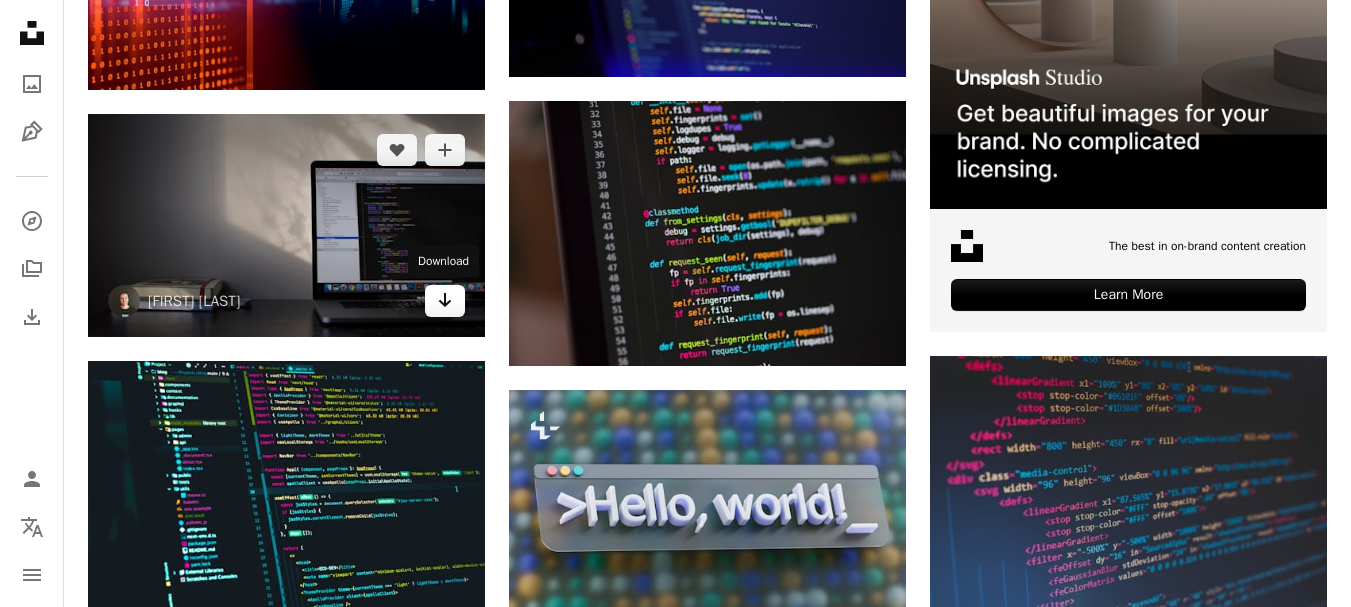 click on "Arrow pointing down" 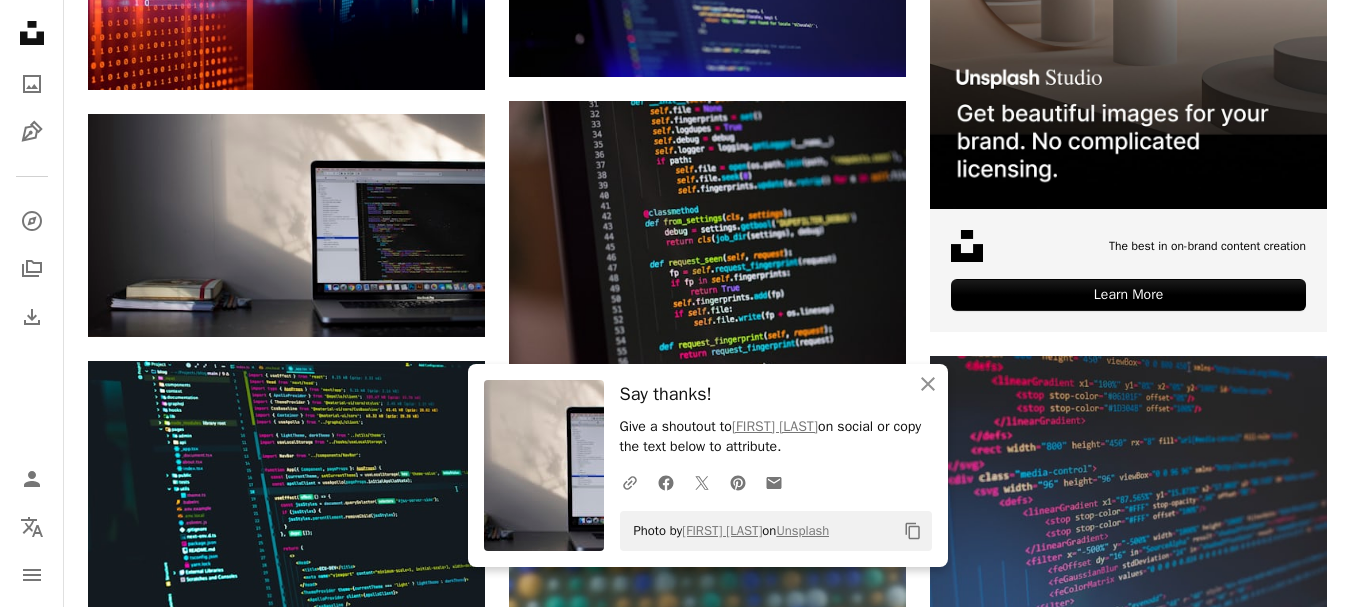 click on "Plus sign for Unsplash+ A heart A plus sign Getty Images For Unsplash+ A lock Download A heart A plus sign [FIRST] [LAST] Arrow pointing down A heart A plus sign [FIRST] [LAST] Arrow pointing down A heart A plus sign [FIRST] [LAST] Arrow pointing down A heart A plus sign [FIRST] [LAST] Arrow pointing down A heart A plus sign [FIRST] [LAST] Arrow pointing down A heart A plus sign [FIRST] [LAST] Arrow pointing down A heart A plus sign [FIRST] [LAST] Arrow pointing down Plus sign for Unsplash+ A heart A plus sign [FIRST] [LAST] For Unsplash+ A lock Download A heart A plus sign [FIRST] [LAST] Available for hire A checkmark inside of a circle Arrow pointing down Plus sign for Unsplash+ A heart A plus sign Getty Images For Unsplash+ A lock Download A heart A plus sign [FIRST] [LAST] Arrow pointing down –– ––– ––– –– ––– – – ––– –– –– –––– ––" at bounding box center [707, 1056] 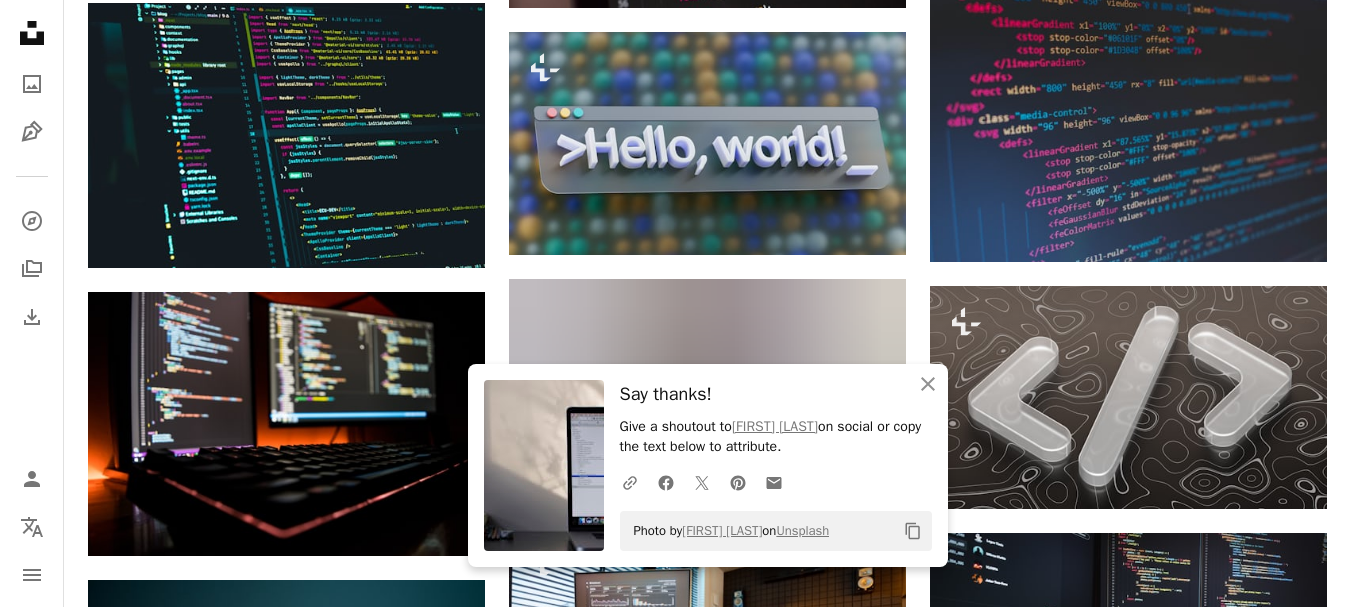 scroll, scrollTop: 1047, scrollLeft: 0, axis: vertical 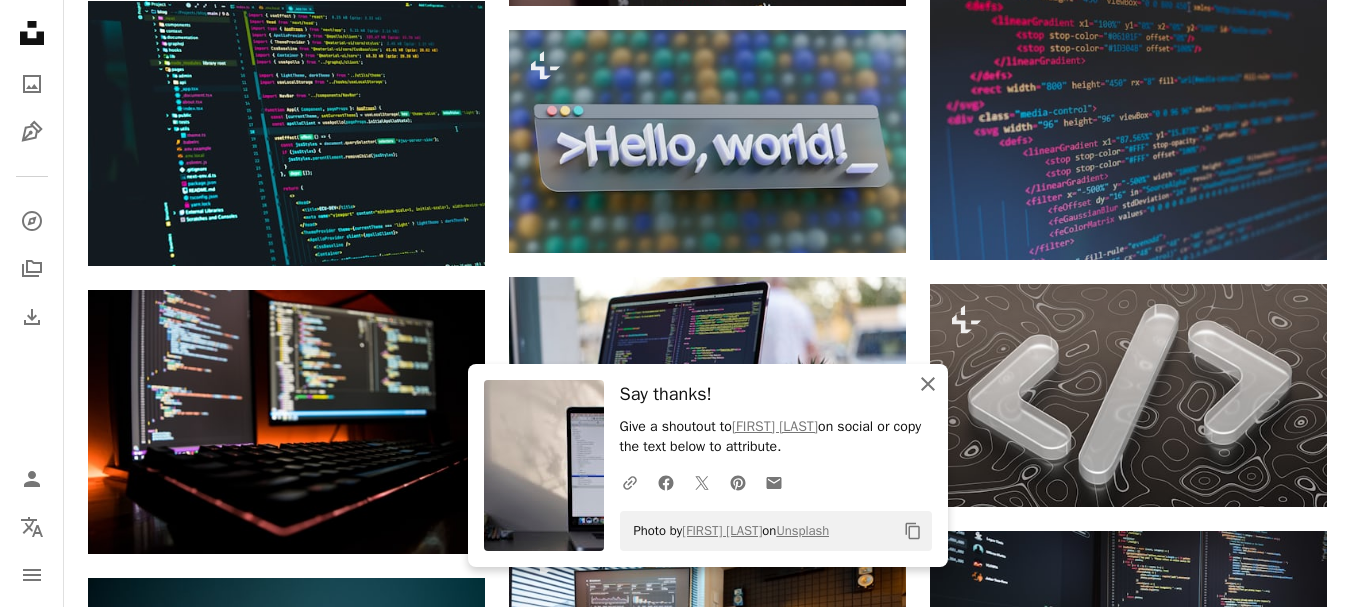 click on "An X shape" 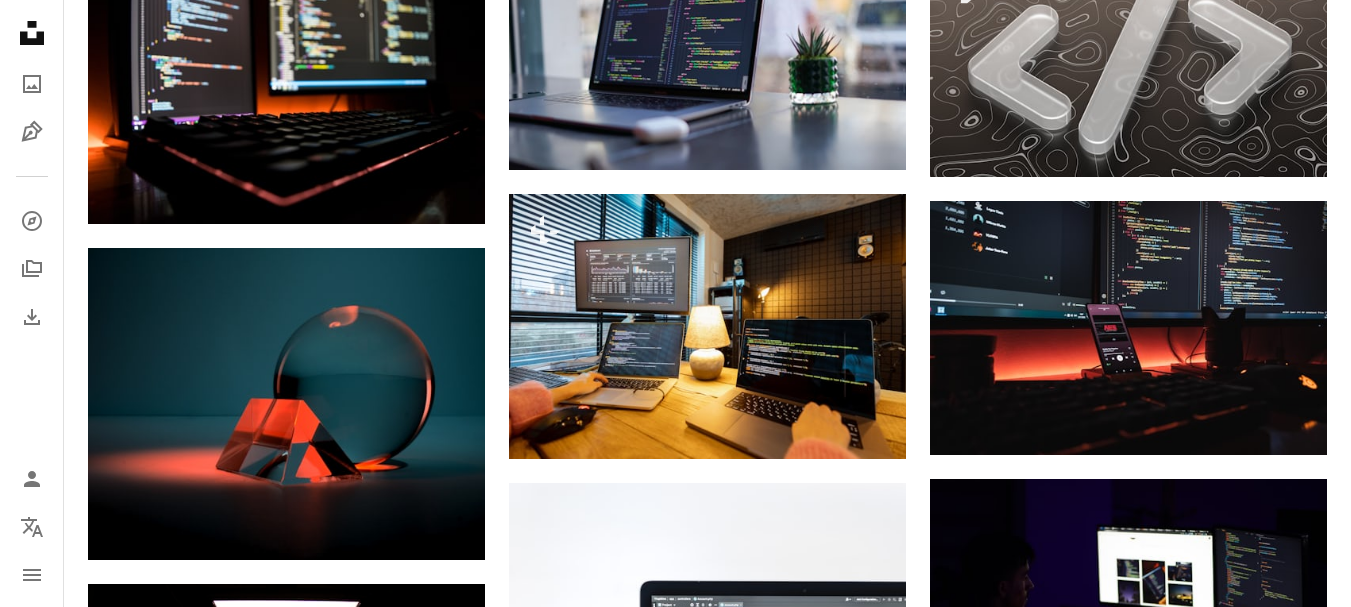 scroll, scrollTop: 1393, scrollLeft: 0, axis: vertical 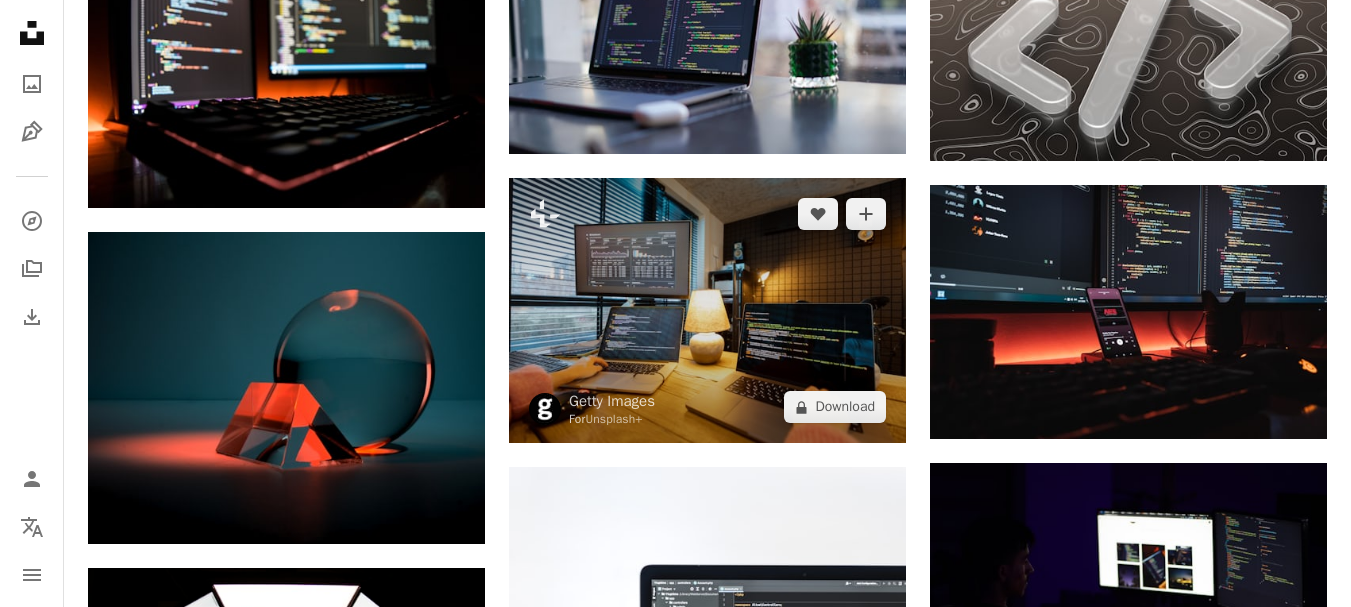 click at bounding box center (707, 310) 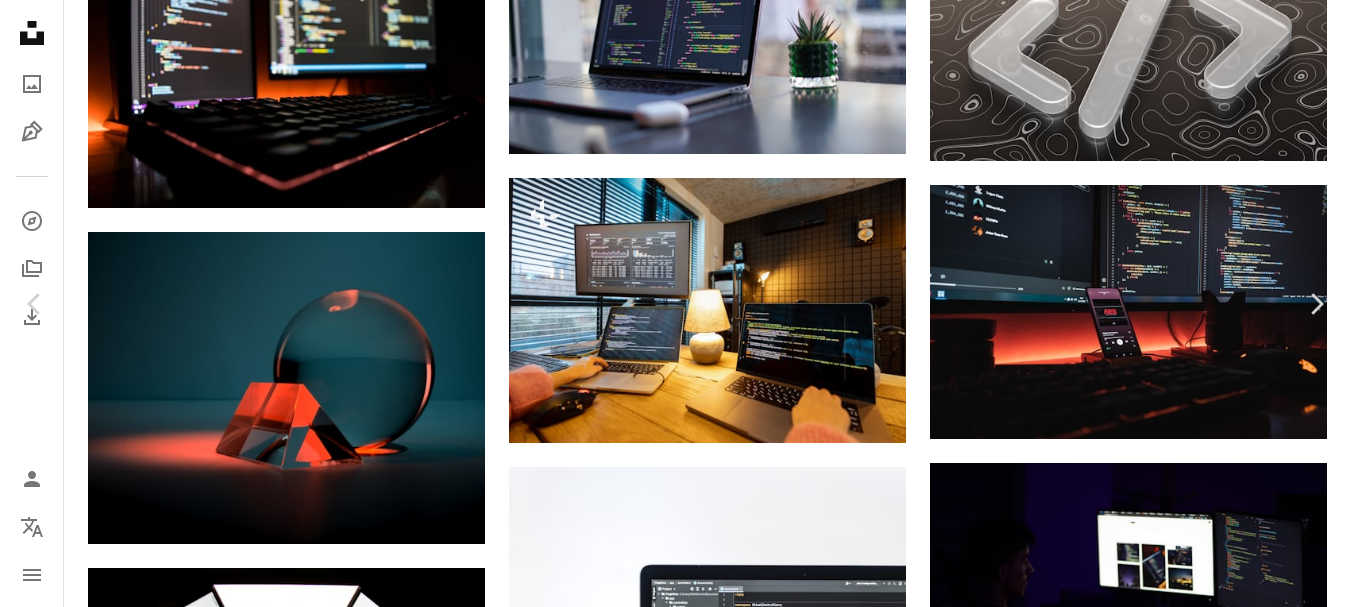 type 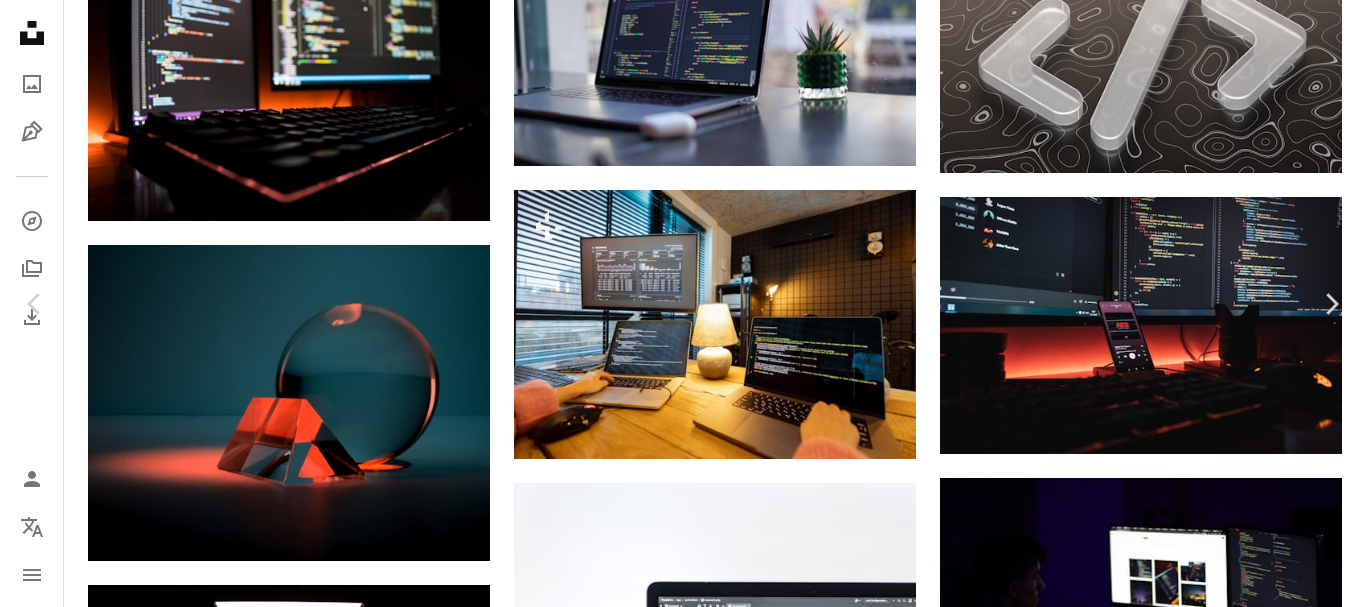 click on "An X shape" at bounding box center (20, 20) 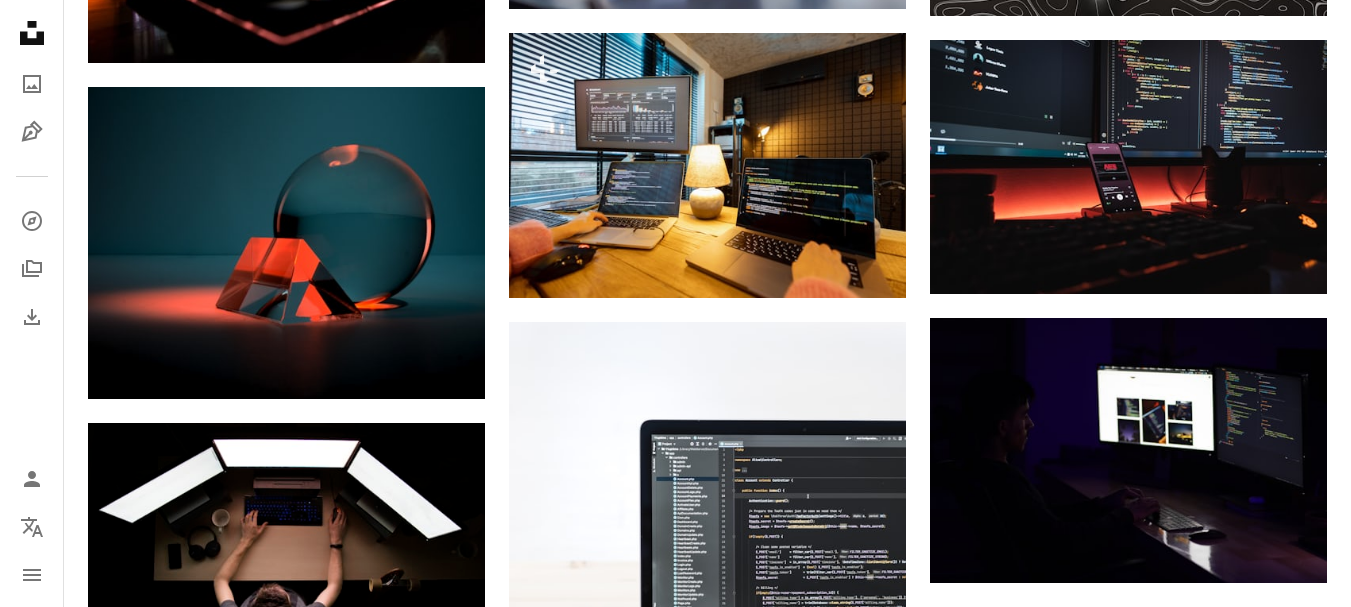 scroll, scrollTop: 1553, scrollLeft: 0, axis: vertical 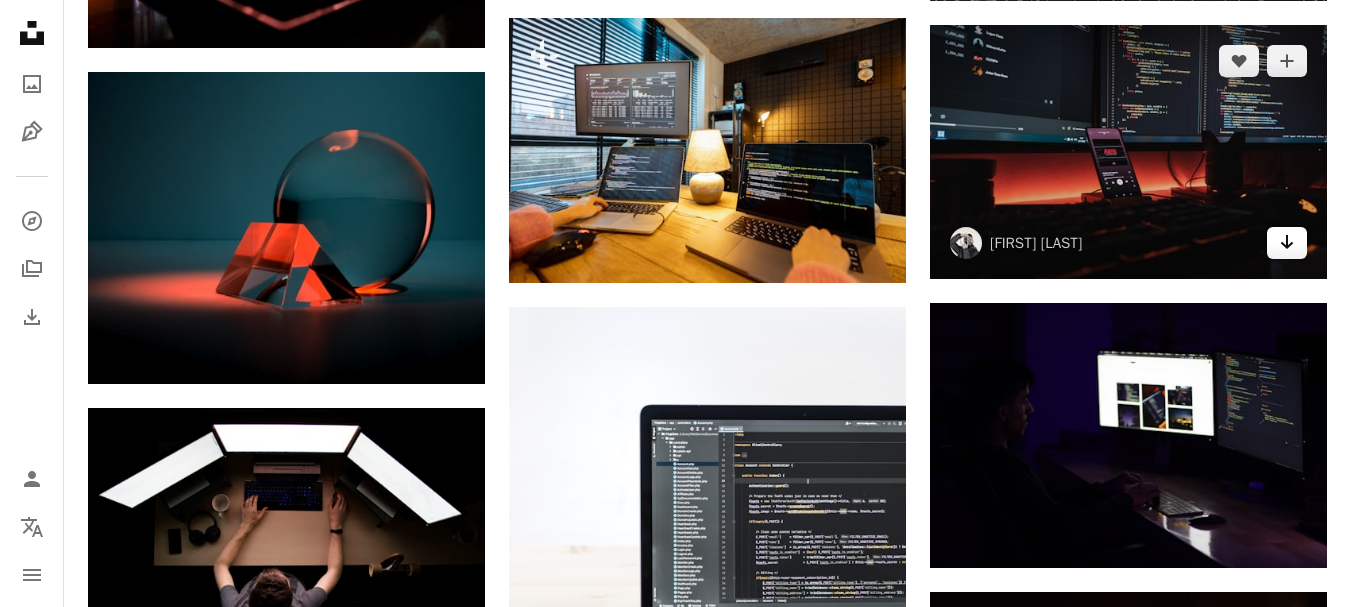click 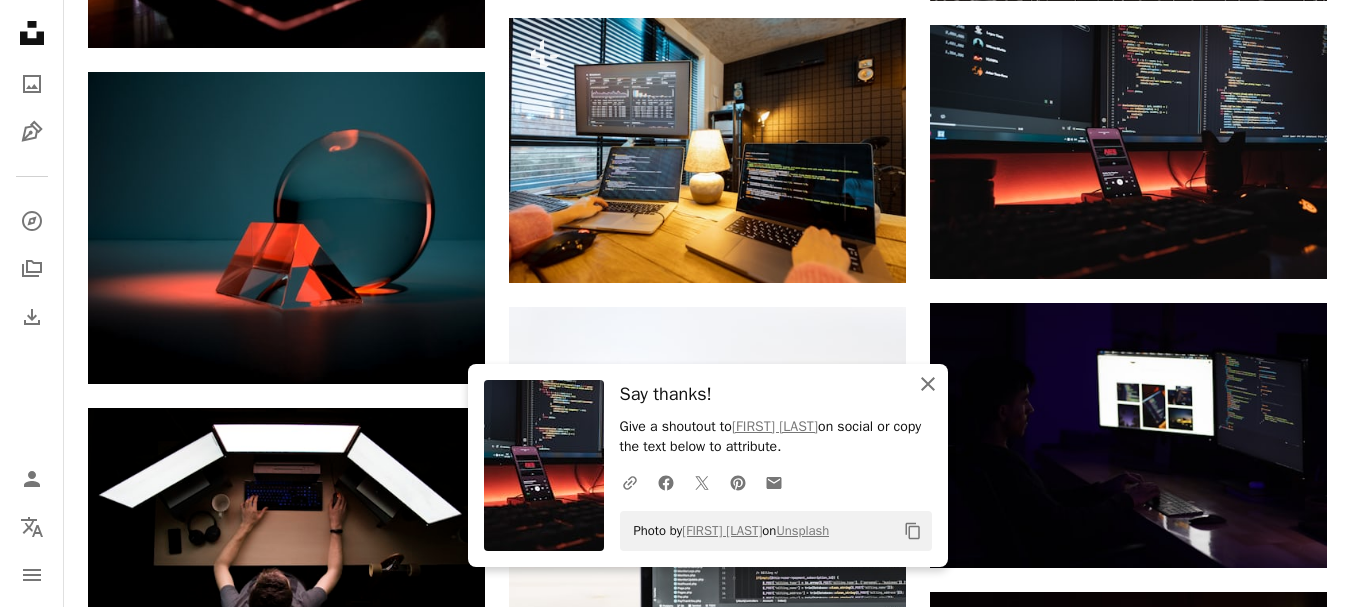 click on "An X shape" 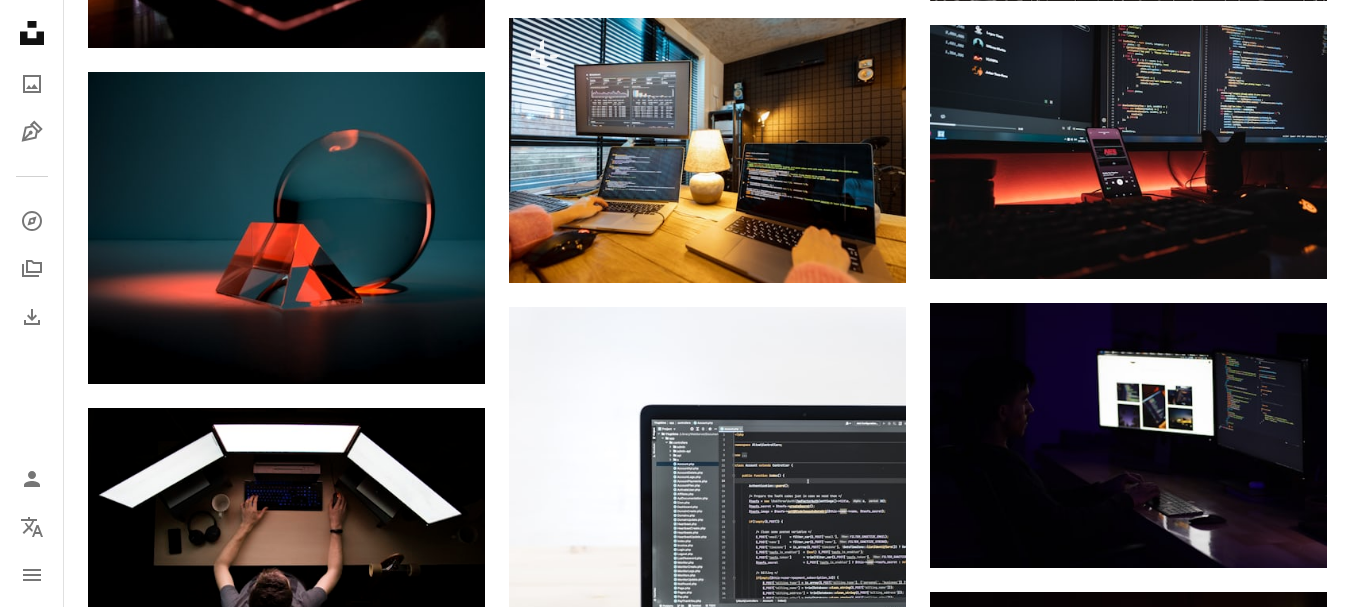 click on "Plus sign for Unsplash+ A heart A plus sign Getty Images For Unsplash+ A lock Download A heart A plus sign [FIRST] [LAST] Arrow pointing down A heart A plus sign [FIRST] [LAST] Arrow pointing down A heart A plus sign [FIRST] [LAST] Arrow pointing down A heart A plus sign [FIRST] [LAST] Arrow pointing down A heart A plus sign [FIRST] [LAST] Arrow pointing down A heart A plus sign [FIRST] [LAST] Arrow pointing down A heart A plus sign [FIRST] [LAST] Arrow pointing down Plus sign for Unsplash+ A heart A plus sign [FIRST] [LAST] For Unsplash+ A lock Download A heart A plus sign [FIRST] [LAST] Available for hire A checkmark inside of a circle Arrow pointing down Plus sign for Unsplash+ A heart A plus sign Getty Images For Unsplash+ A lock Download A heart A plus sign [FIRST] [LAST] Arrow pointing down –– ––– ––– –– ––– – – ––– –– –– –––– ––" at bounding box center (707, 189) 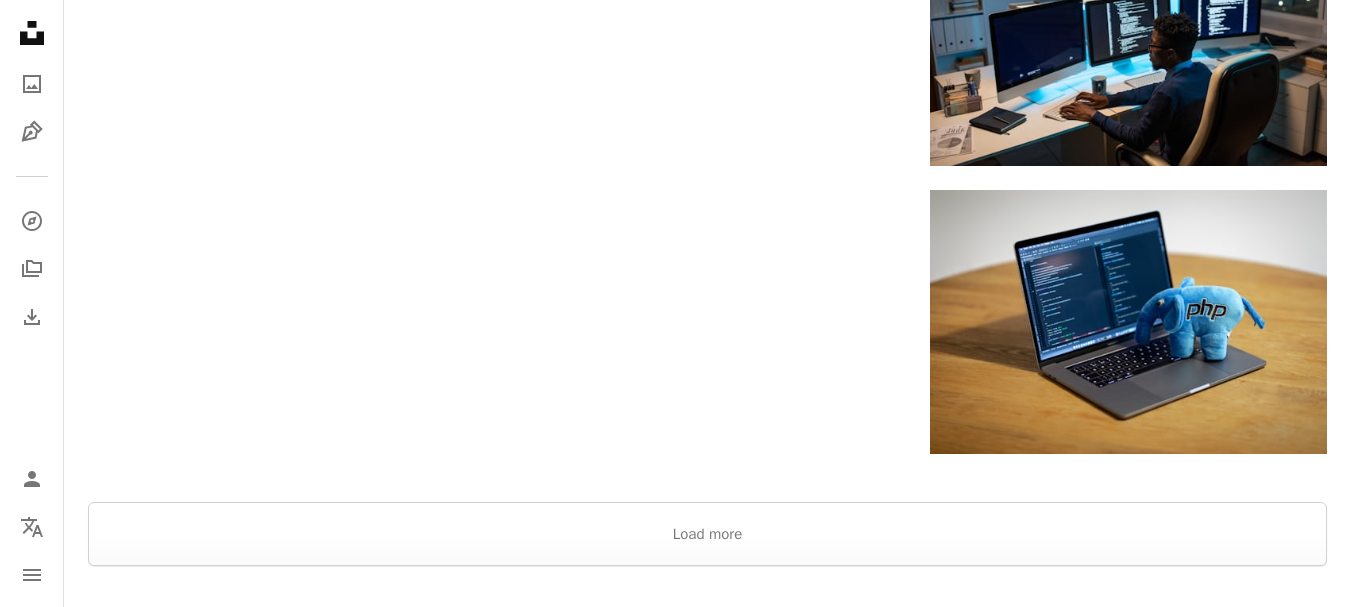 scroll, scrollTop: 2713, scrollLeft: 0, axis: vertical 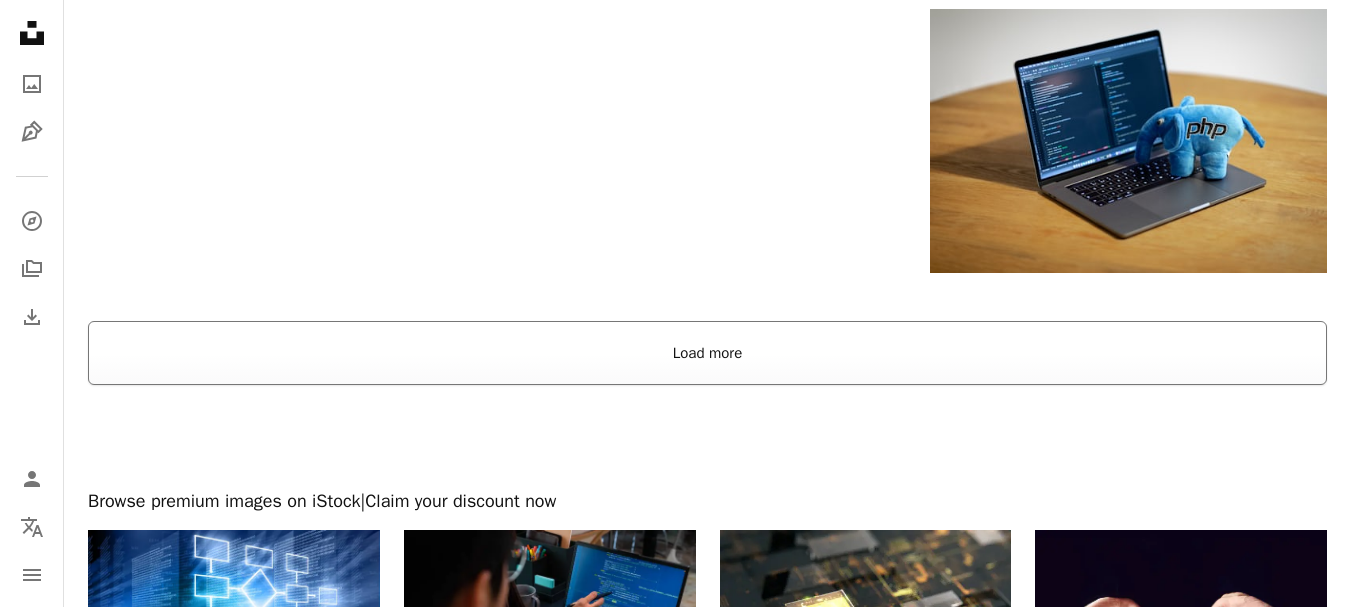 click on "Load more" at bounding box center [707, 353] 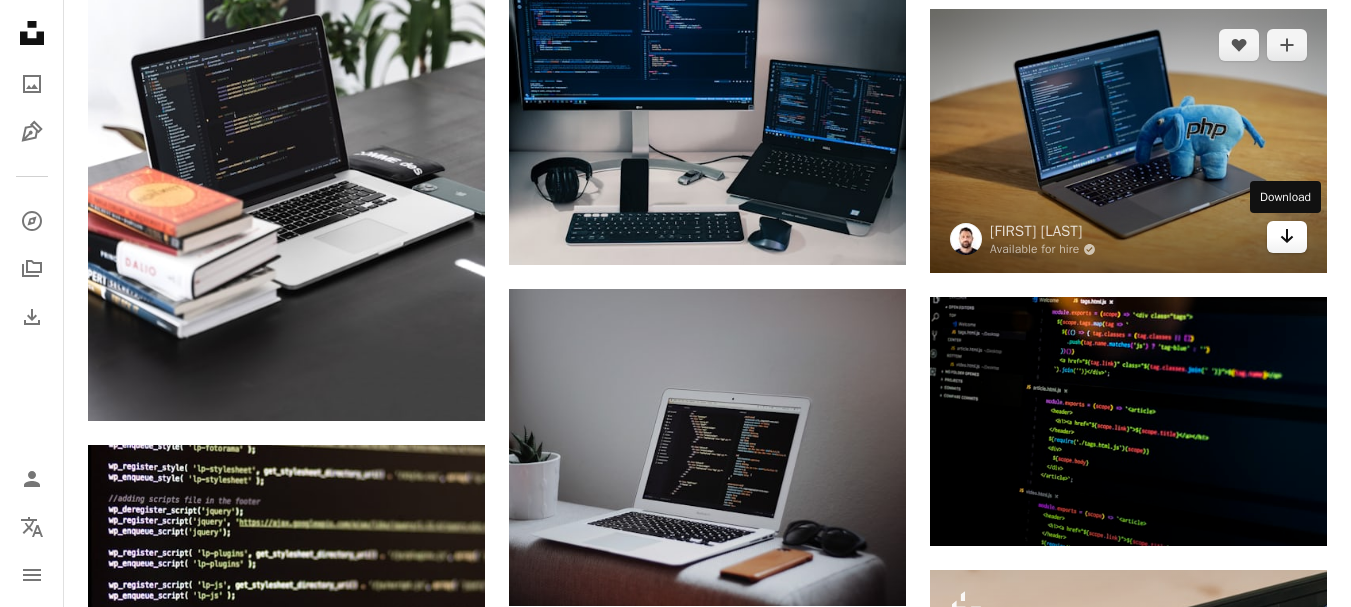 click on "Arrow pointing down" 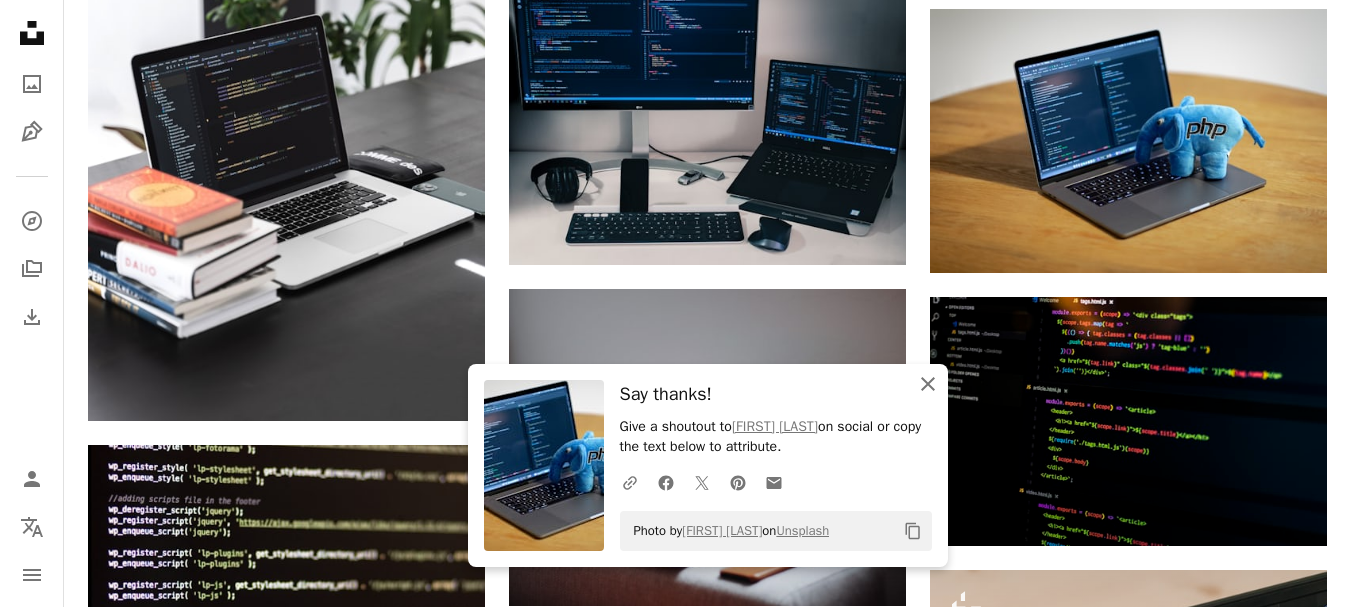click on "An X shape" 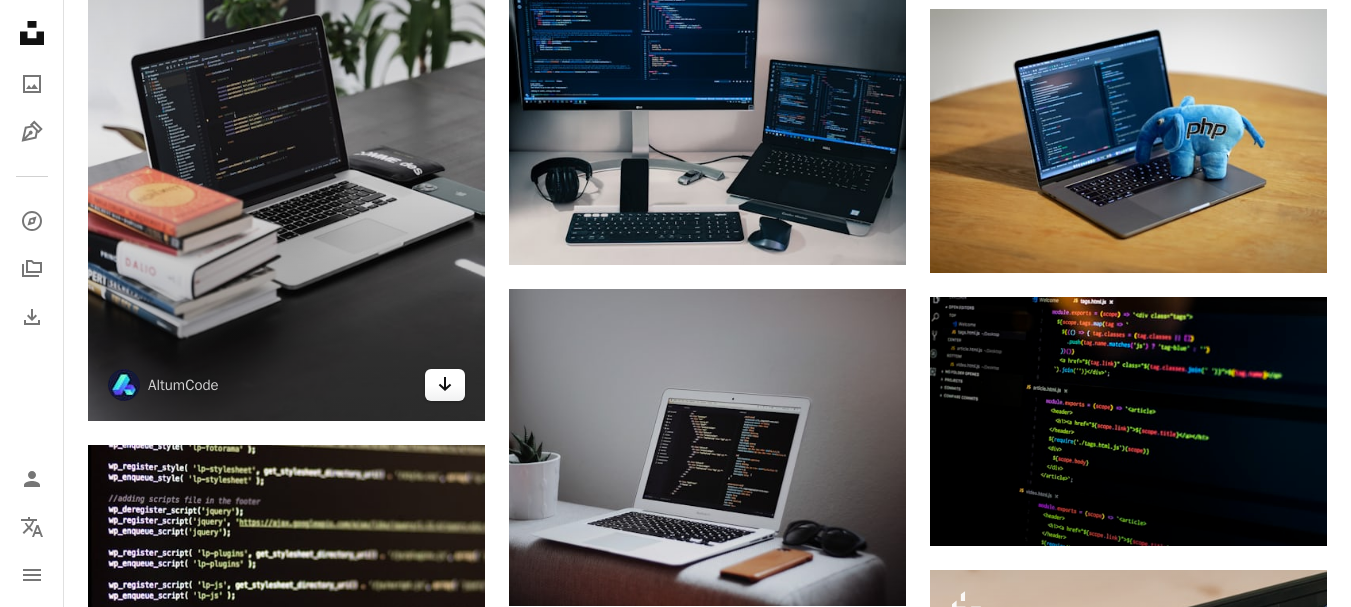 click on "Arrow pointing down" 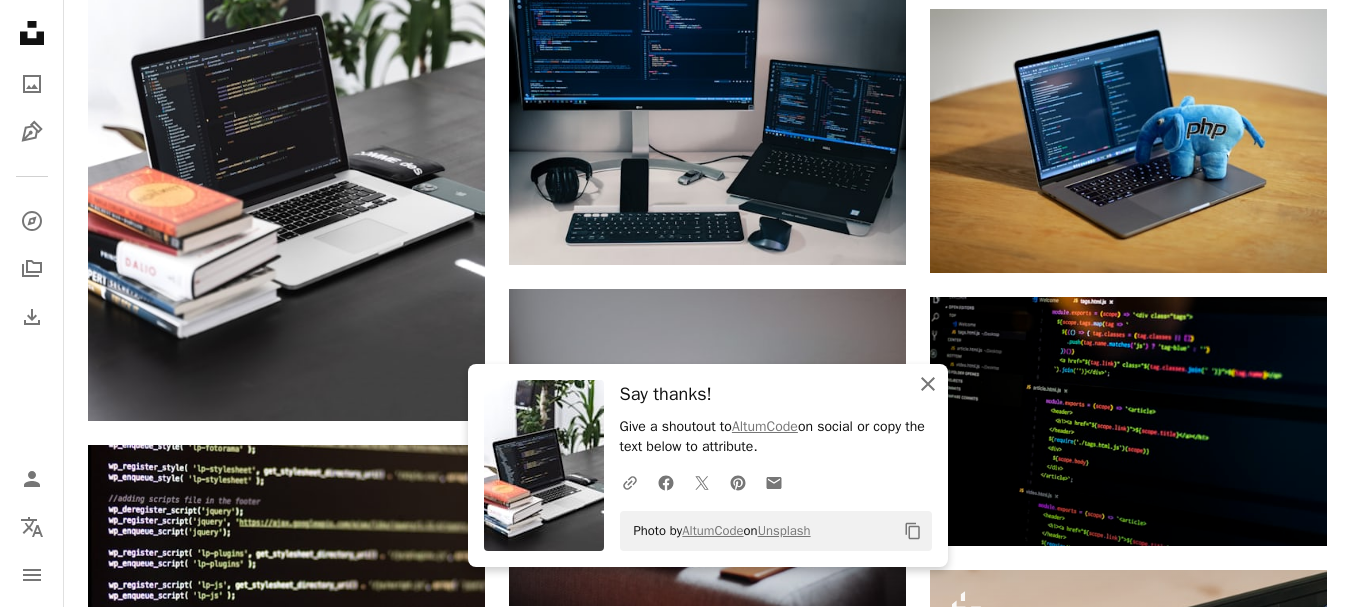 click on "An X shape" 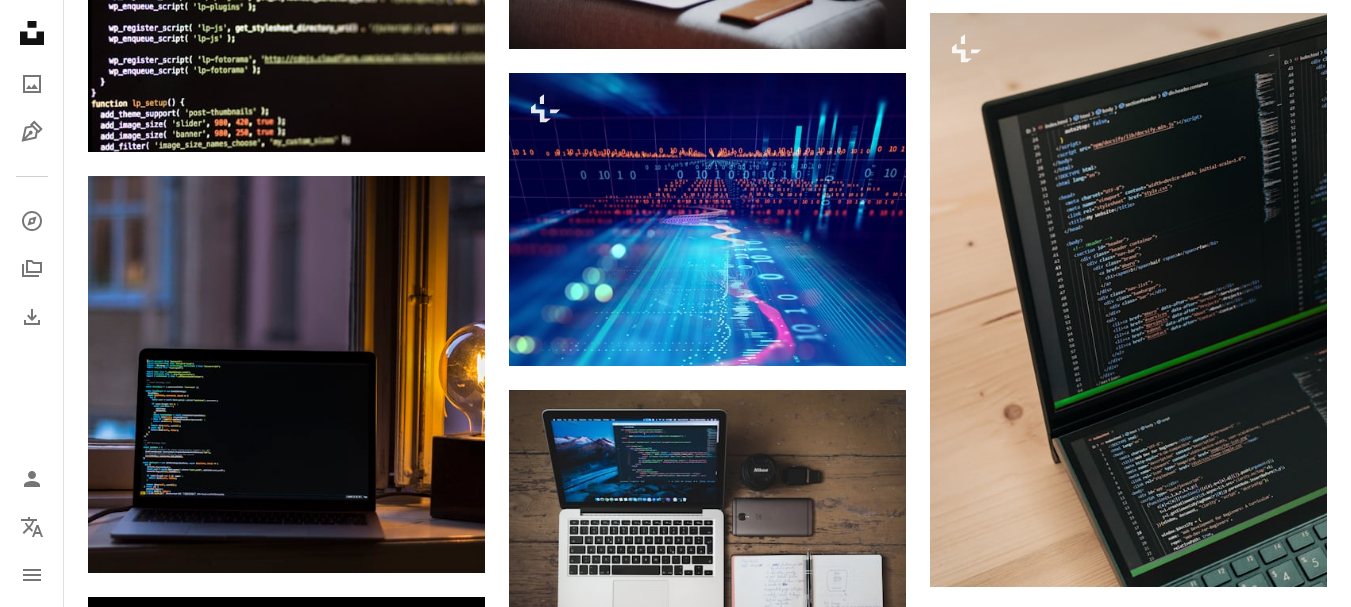 scroll, scrollTop: 3280, scrollLeft: 0, axis: vertical 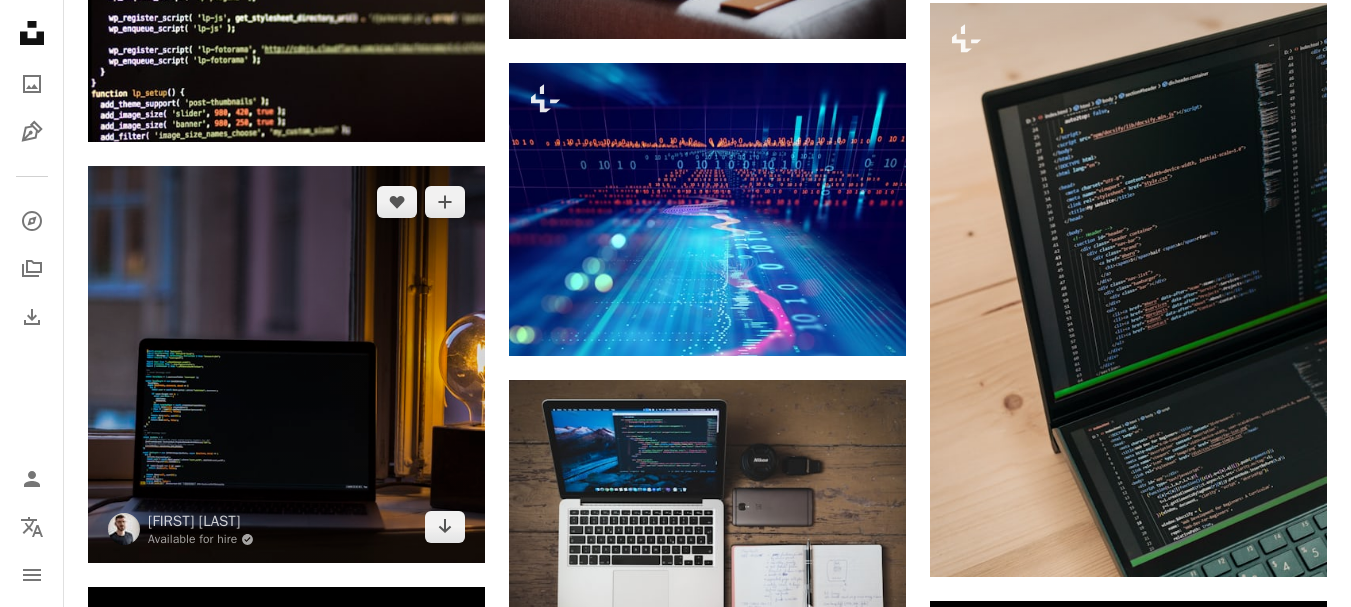 click at bounding box center (286, 364) 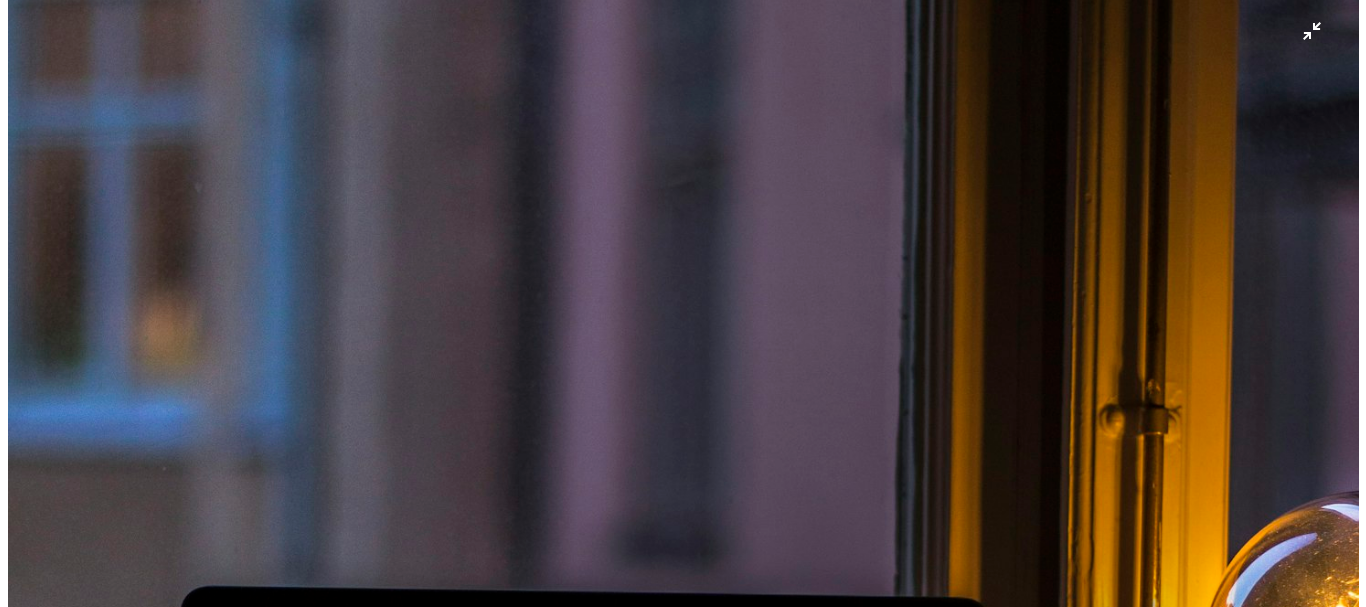 scroll, scrollTop: 4093, scrollLeft: 0, axis: vertical 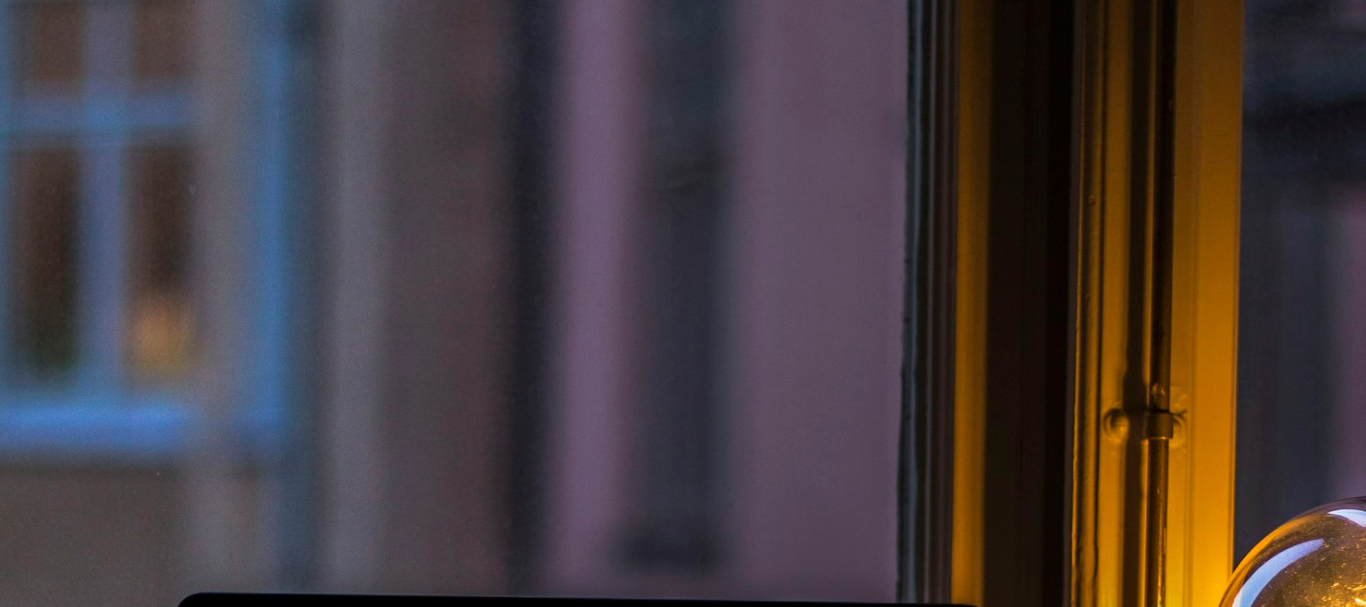 click at bounding box center [683, 683] 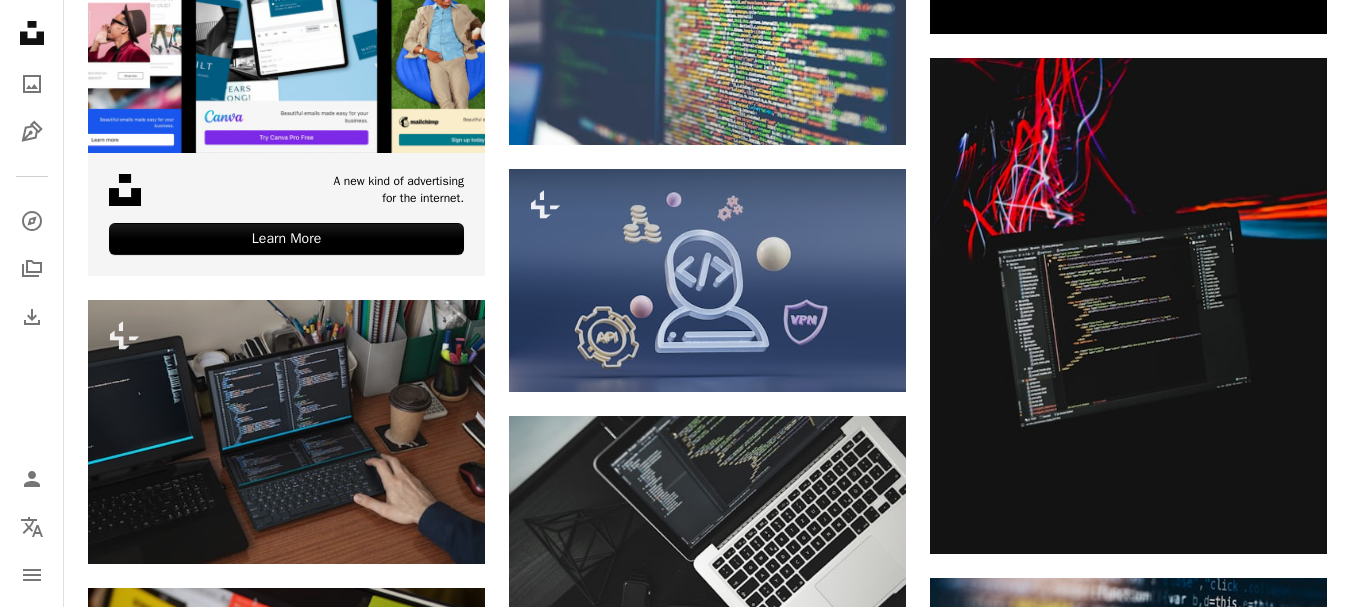 scroll, scrollTop: 4140, scrollLeft: 0, axis: vertical 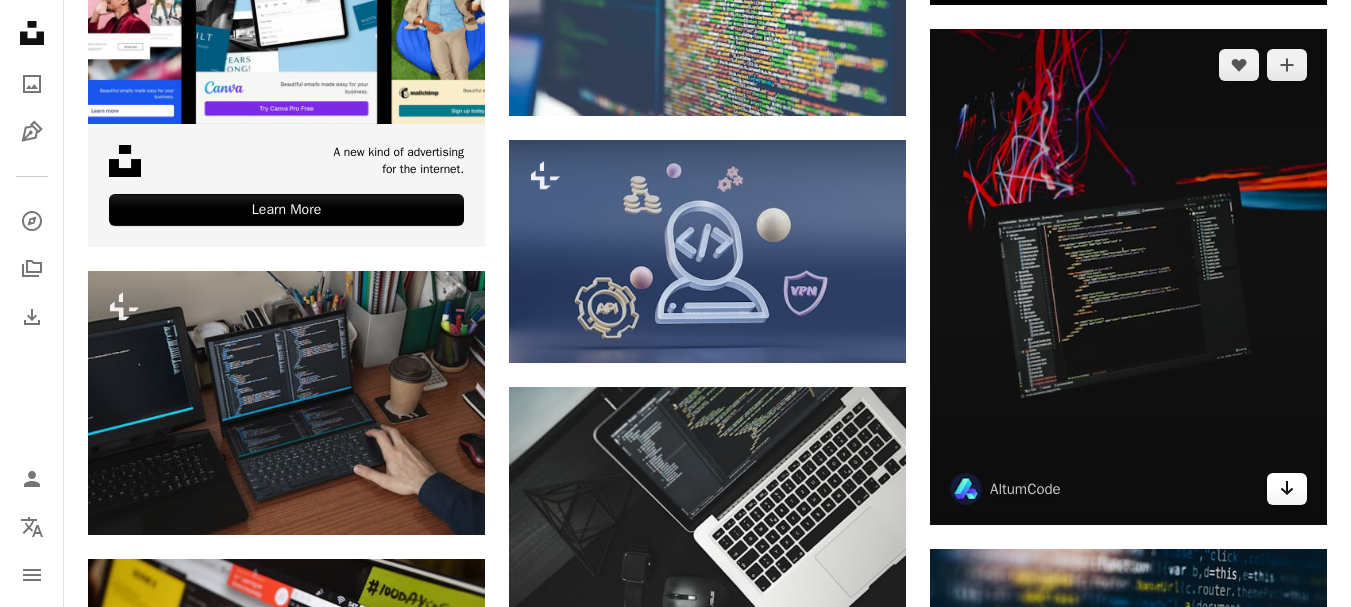 click on "Arrow pointing down" 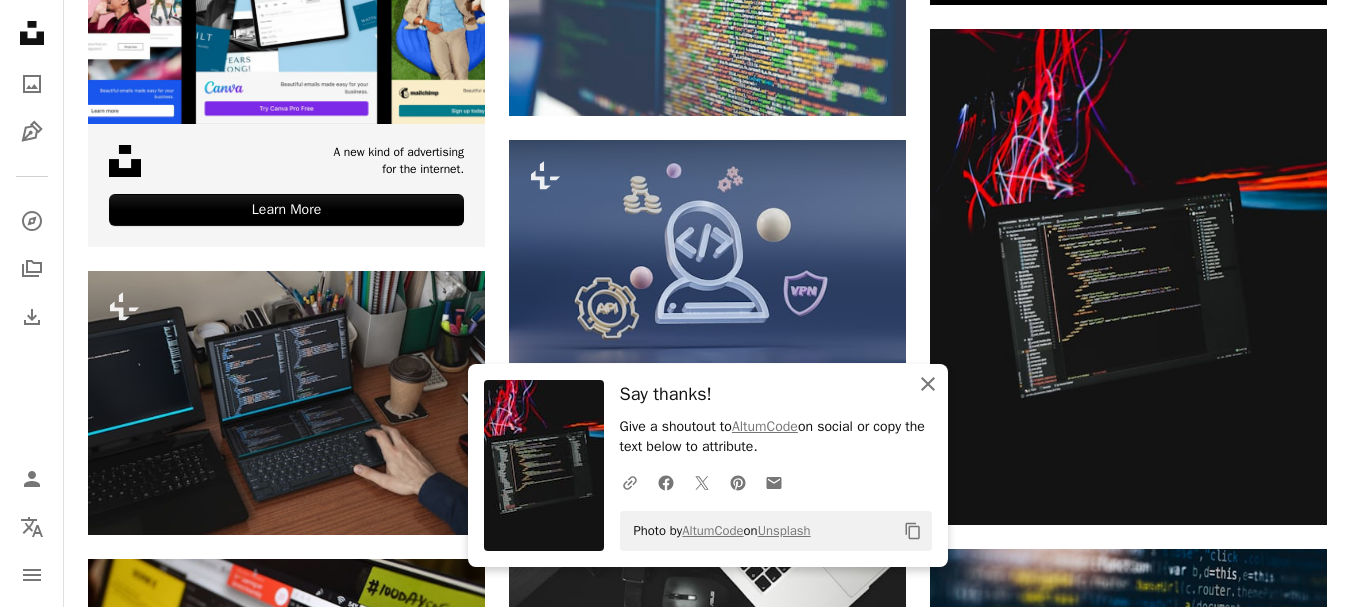 click on "An X shape" 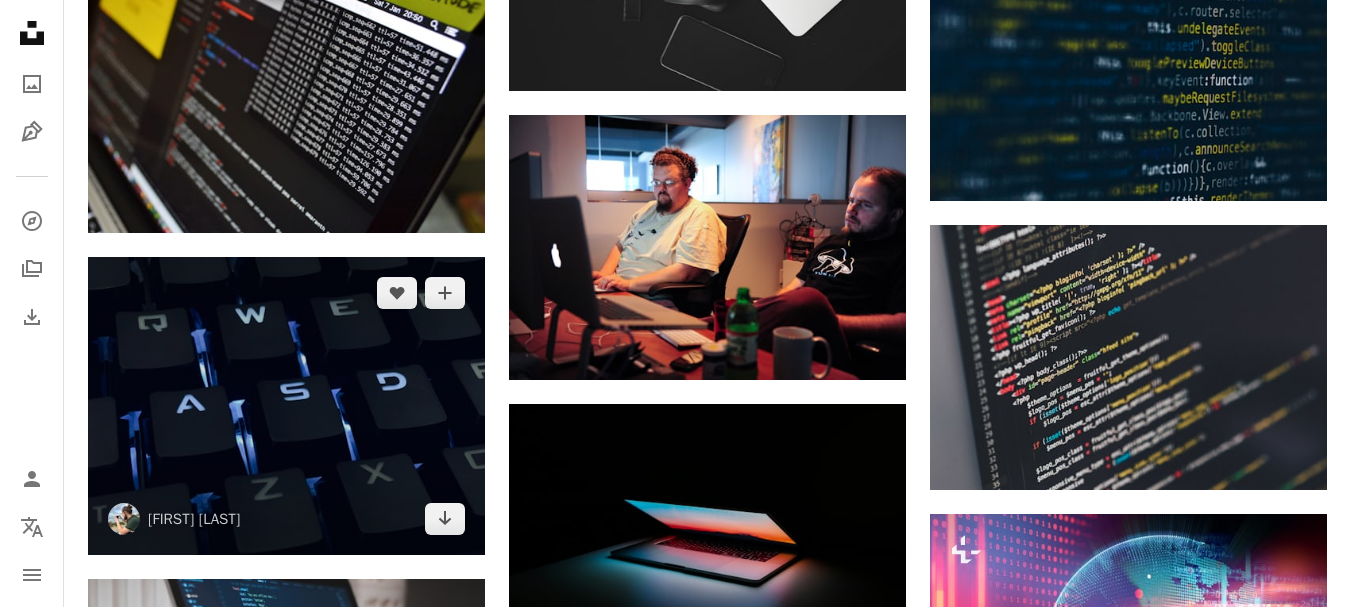 scroll, scrollTop: 4787, scrollLeft: 0, axis: vertical 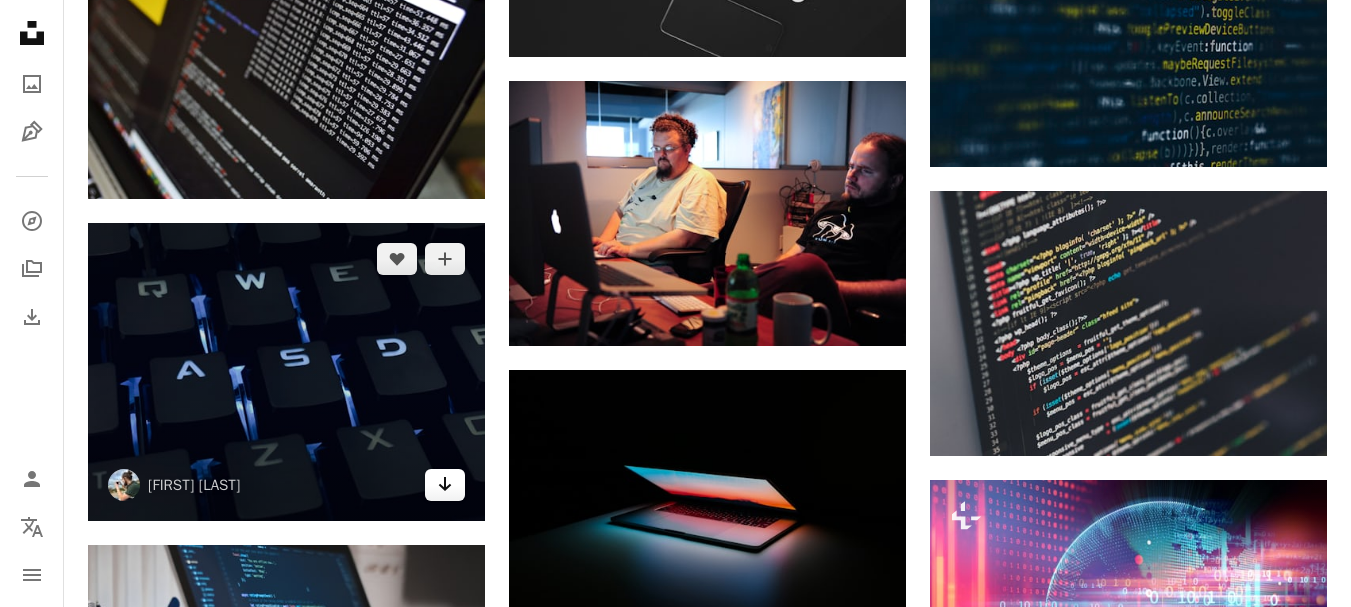 click 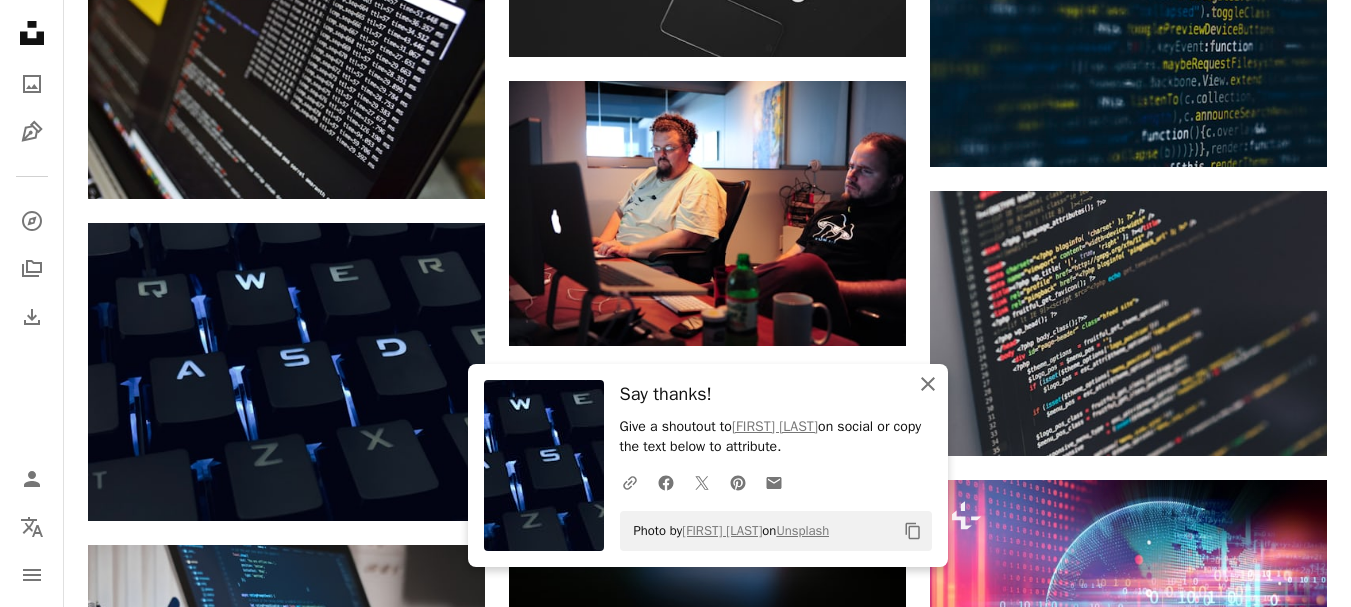 click on "An X shape" 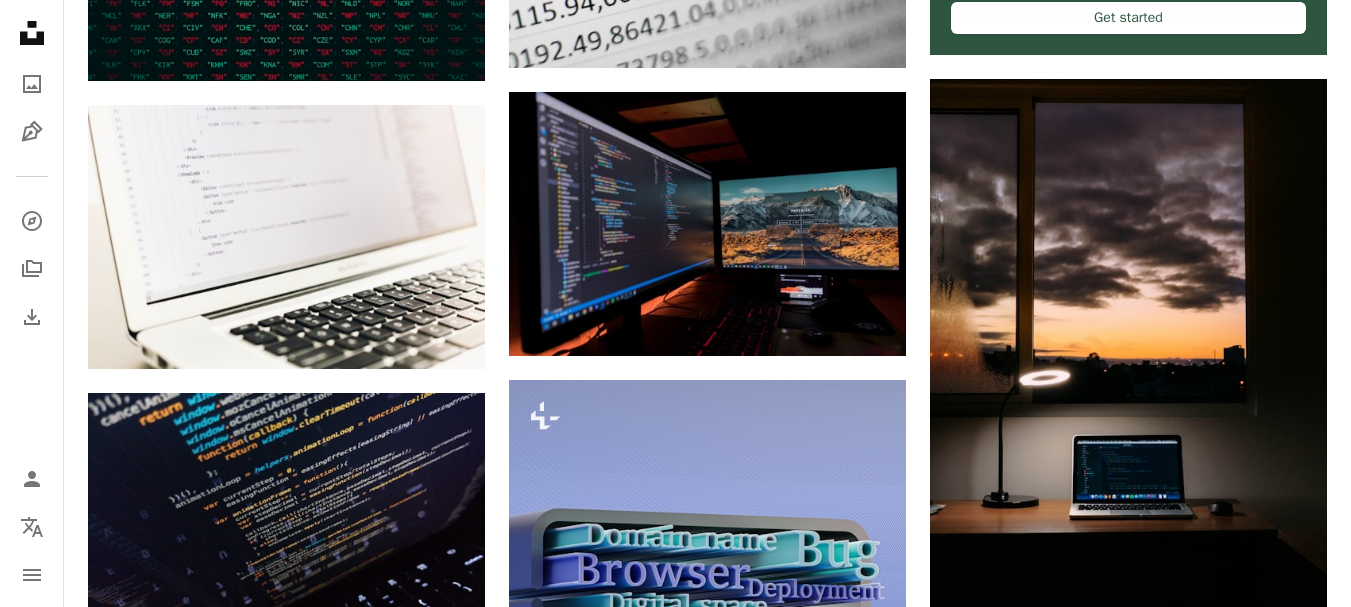 scroll, scrollTop: 6535, scrollLeft: 0, axis: vertical 